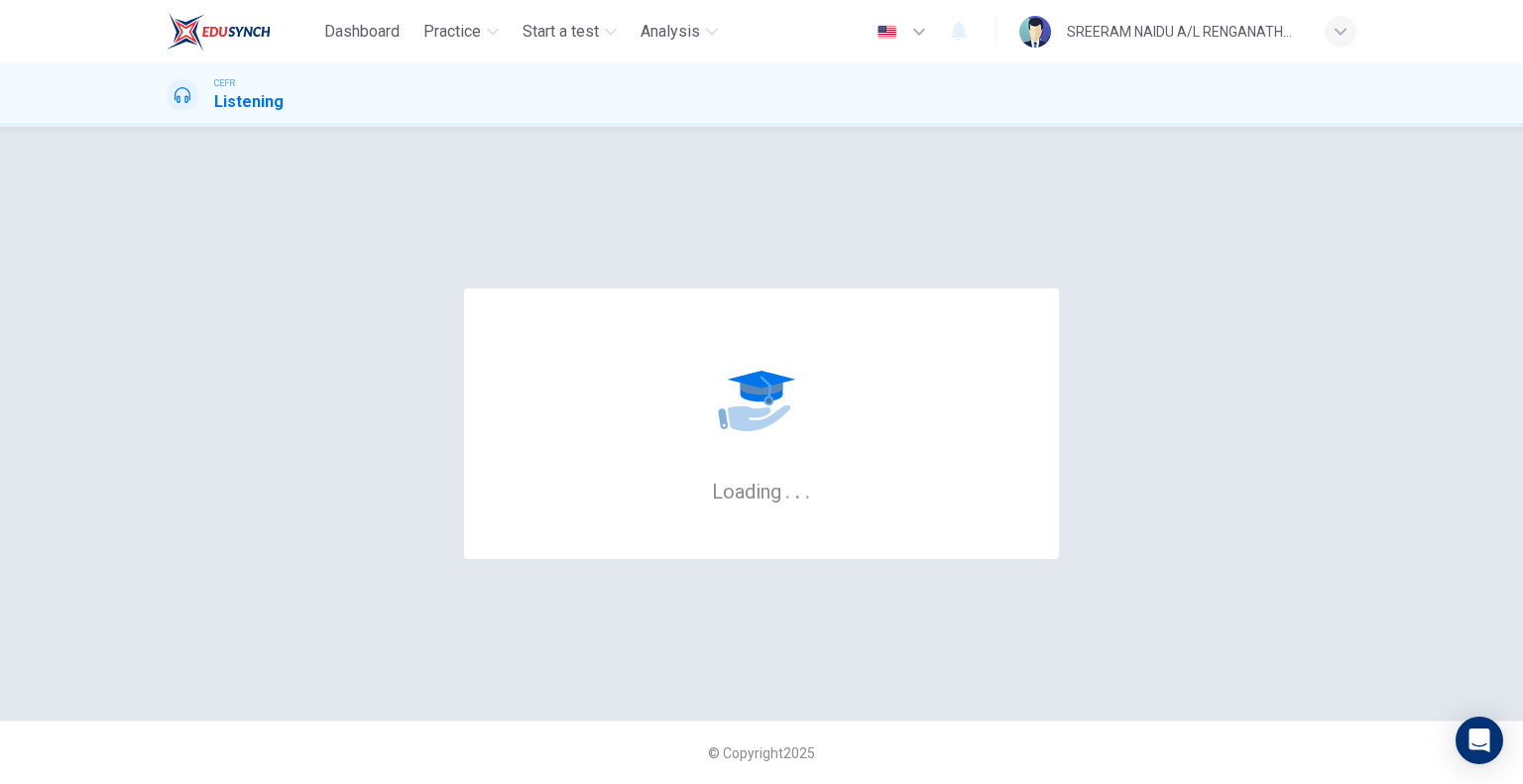 scroll, scrollTop: 0, scrollLeft: 0, axis: both 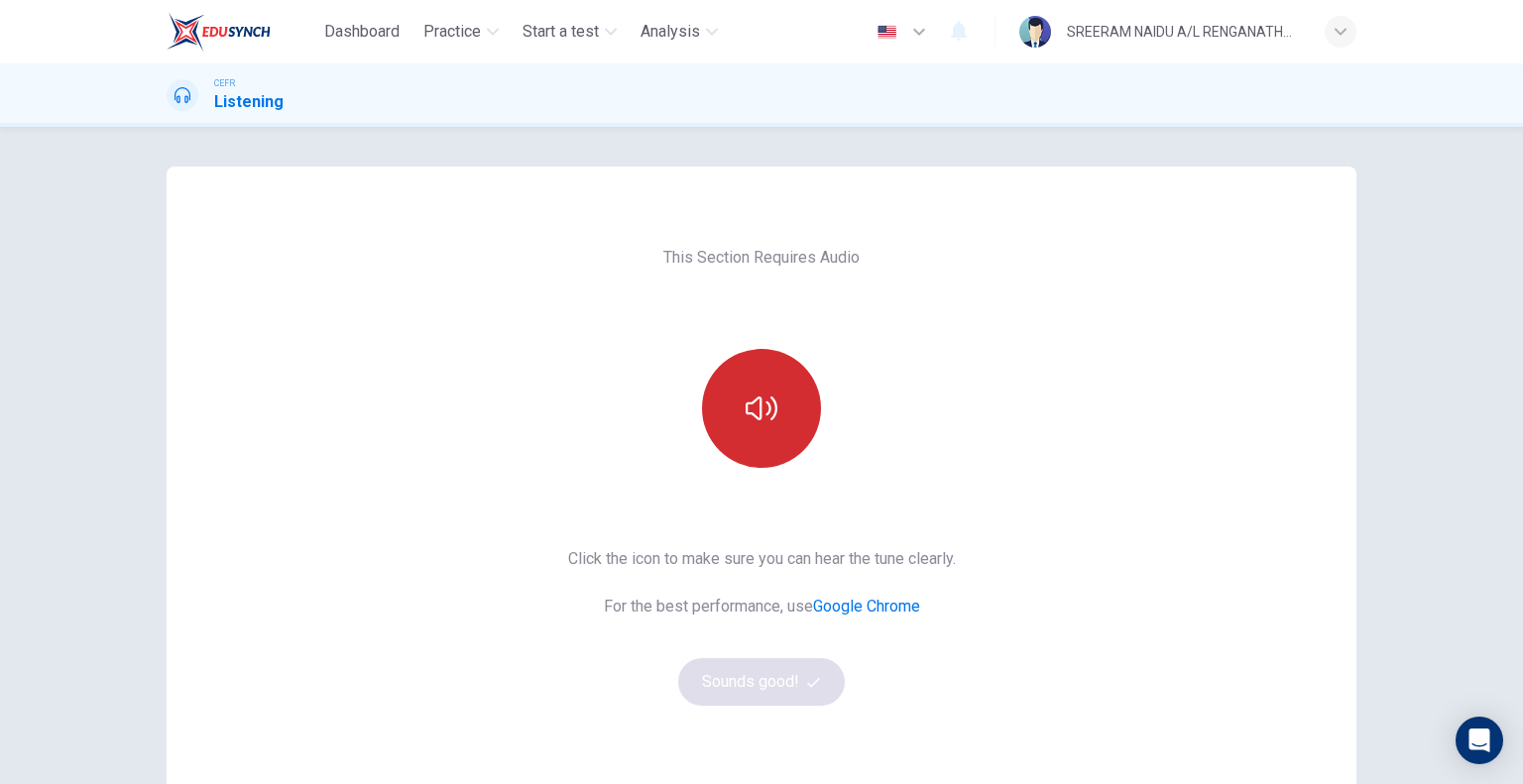 click at bounding box center (762, 408) 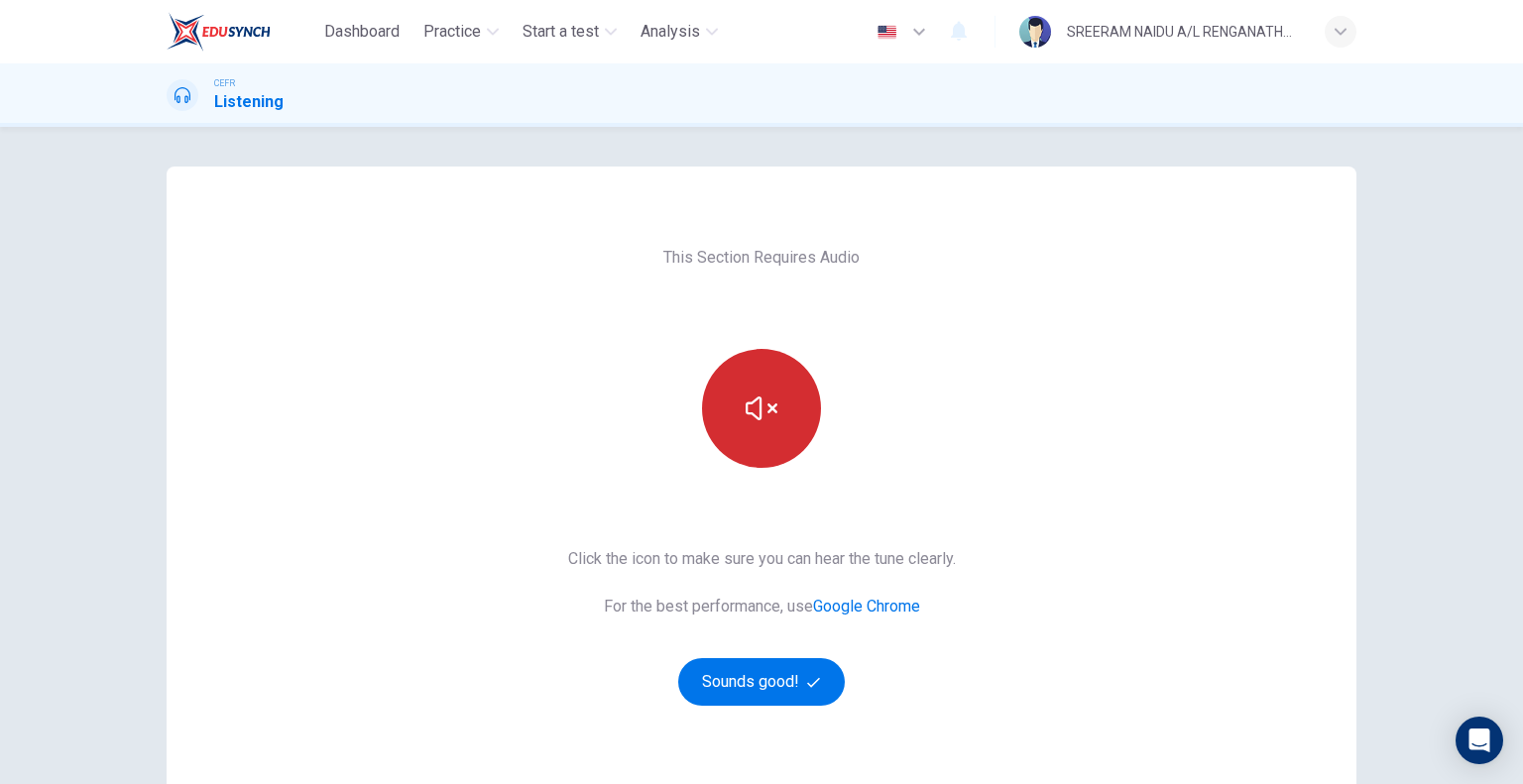 click at bounding box center [762, 408] 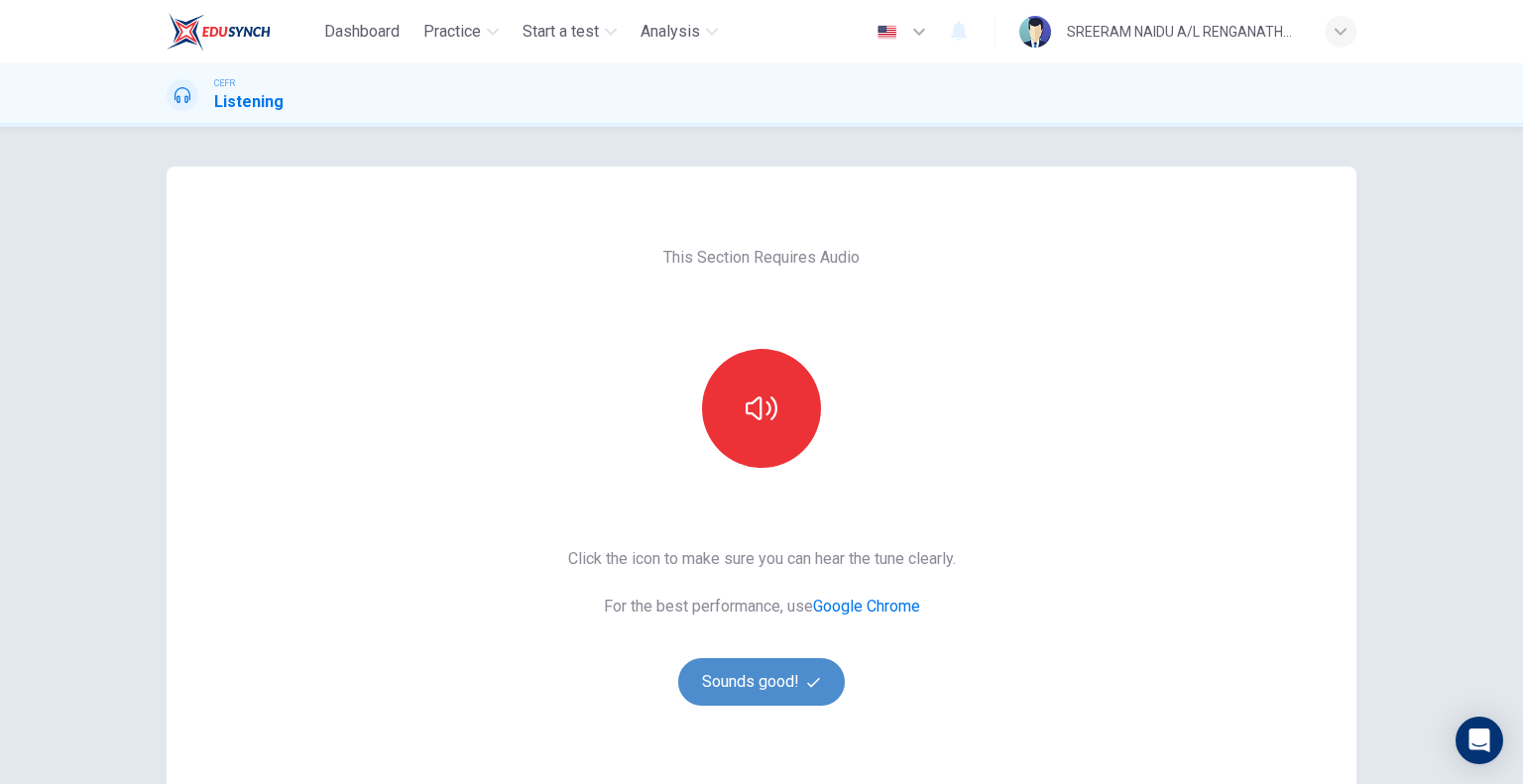 click on "Sounds good!" at bounding box center [762, 682] 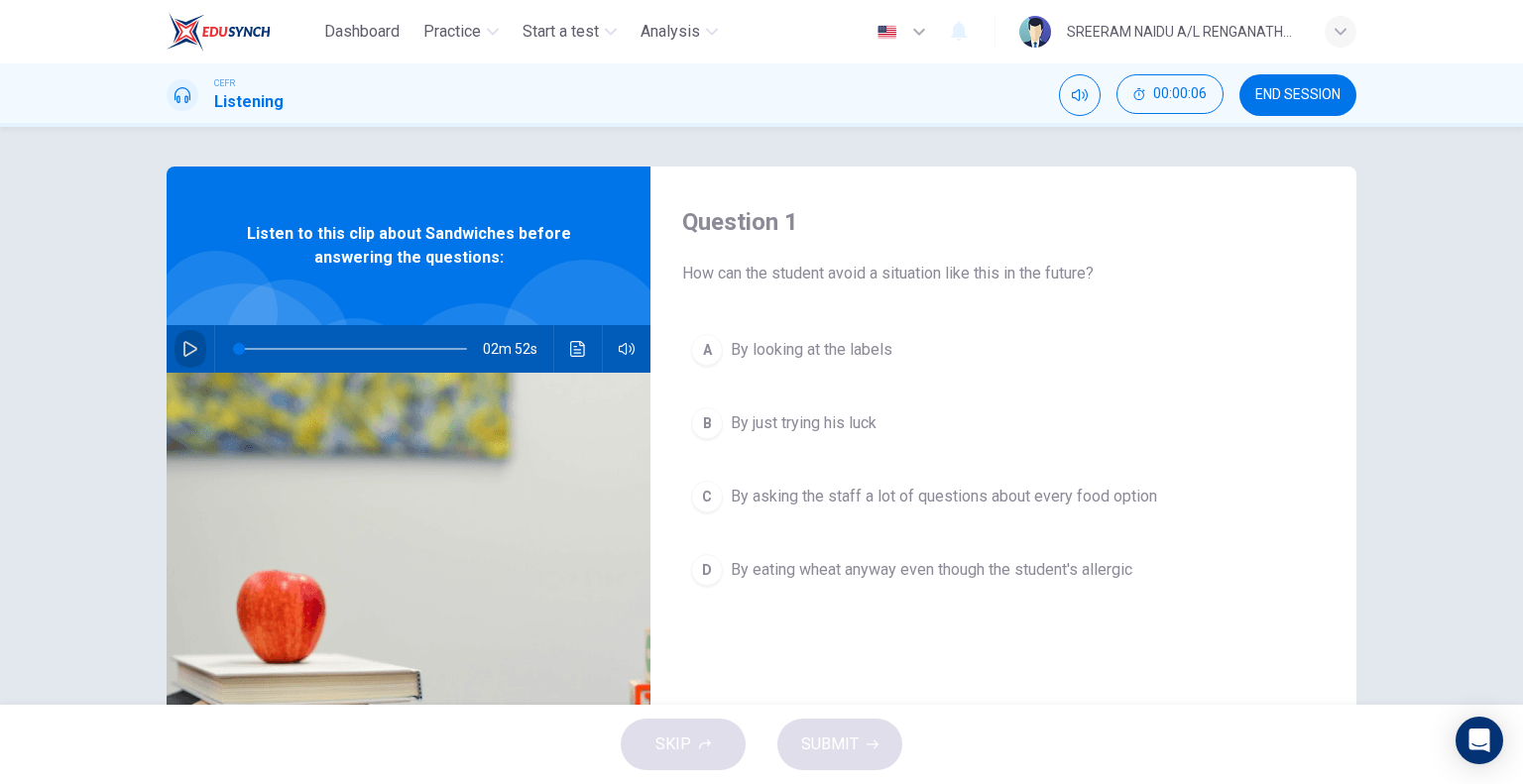 click at bounding box center (190, 349) 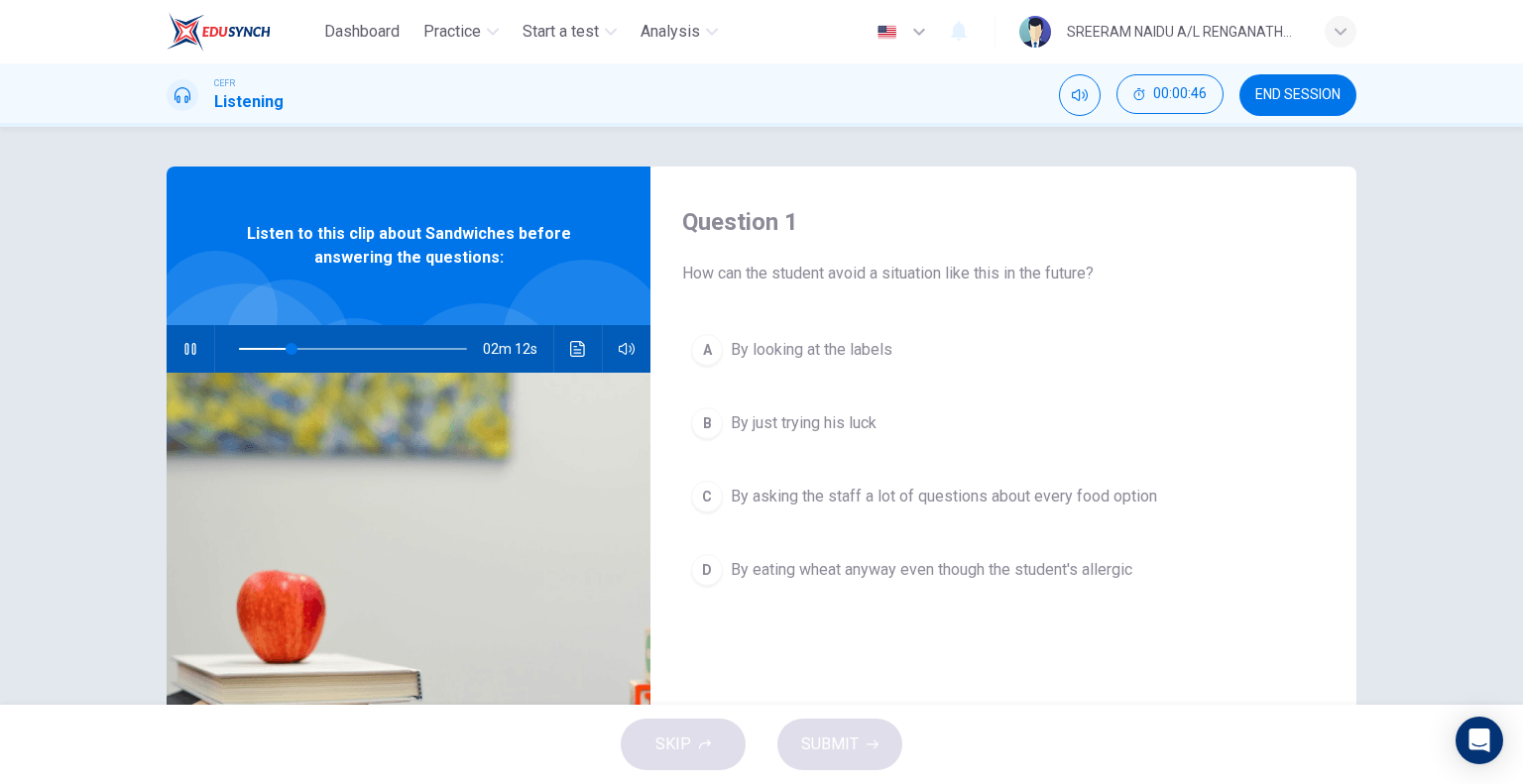 click at bounding box center [190, 349] 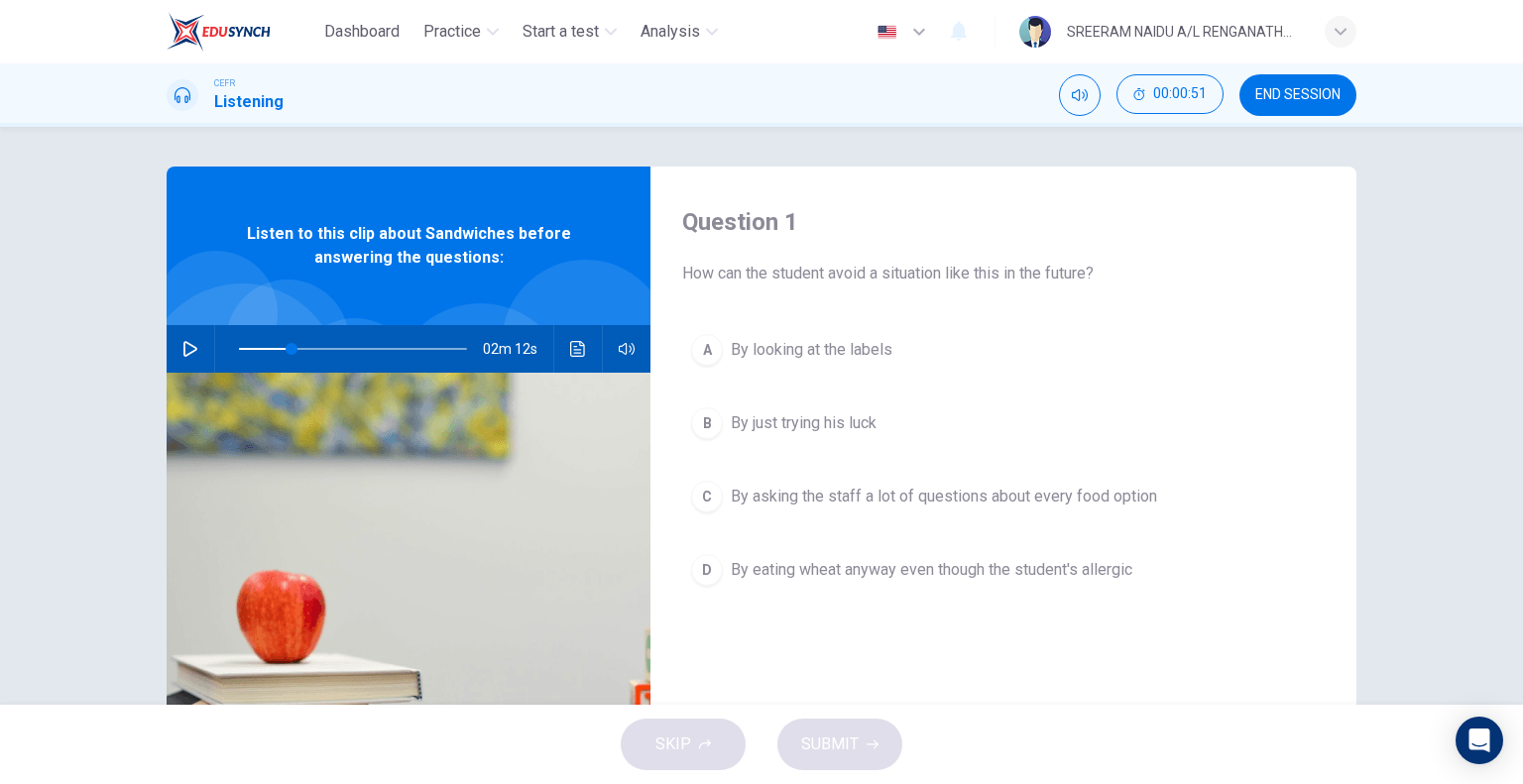 click on "00:05:46
00:10:59
6
00:02:07
03m 51s
00:06:34
03m 09s
00:10:30
00:11:19
00:13:09
00:02:45
00:04:27
00:06:15
03m 33s
03m 13s
00:09:06
SREERAM NAIDU A/L RENGANATHAN
00m 55s
00:04:41
00:05:21
00:06:09
03m 45s
00:11:51
00:12:51
00:00:41
00:01:59
60
00:04:43
00:07:17
00:11:38
00:12:12
33
04m 34s
00:07:29
03m 10s
00:08:14
01m 22s
00:04:18
00:10:45
00:11:17
27
00:02:39
03m 25s
00:01:12
00:02:55
00:00:59
03m 59s
00:08:21
00:10:03
00:00:07
00:01:32
00:07:10
03m 30s
03m 02s
00:01:15
01m 59s
62
78
00m 33s
00m 16s
Start a test
00:01:34
04m 42s
00:06:47
00:12:19
00:00:45
00:01:55
00:04:14
00:05:49
en
00:00:49
00:00:52
00:02:13
00:05:39
00:06:46
00:08:07
Question 9
00:10:09
00:00:27
02m 27s
17
51
00:04:47
00:07:05
00:02:26
00:02:54
00:08:33
00:12:40
00:01:06
00:01:27
00m 15s
00m 13s
00:08:39
00:08:42
04m 17s
03m 31s
00:10:10
00:12:05
02m 33s
E
00:12:45
00:01:53
01m 10s
04m 23s" at bounding box center (1003, 510) 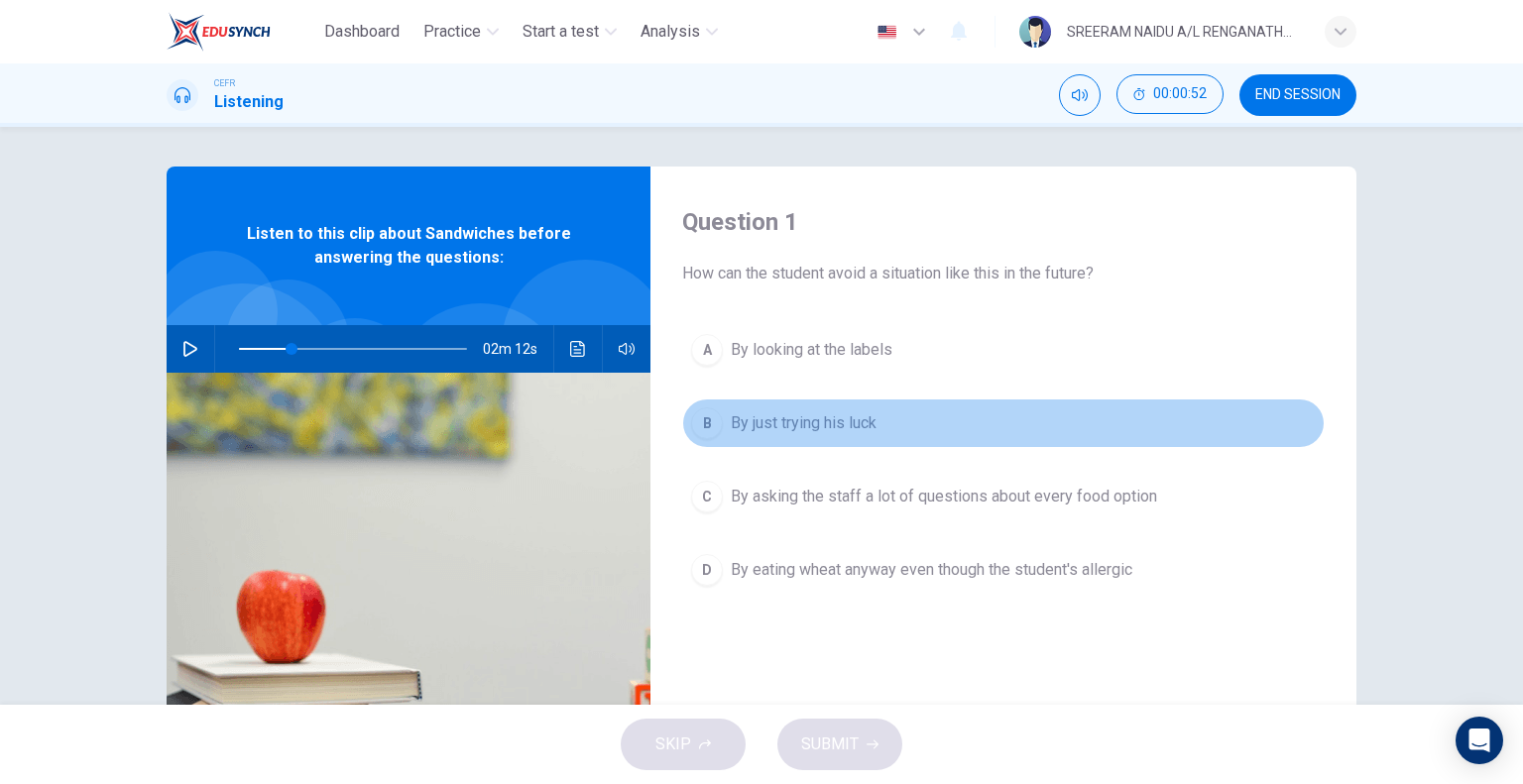 click on "B" at bounding box center (707, 350) 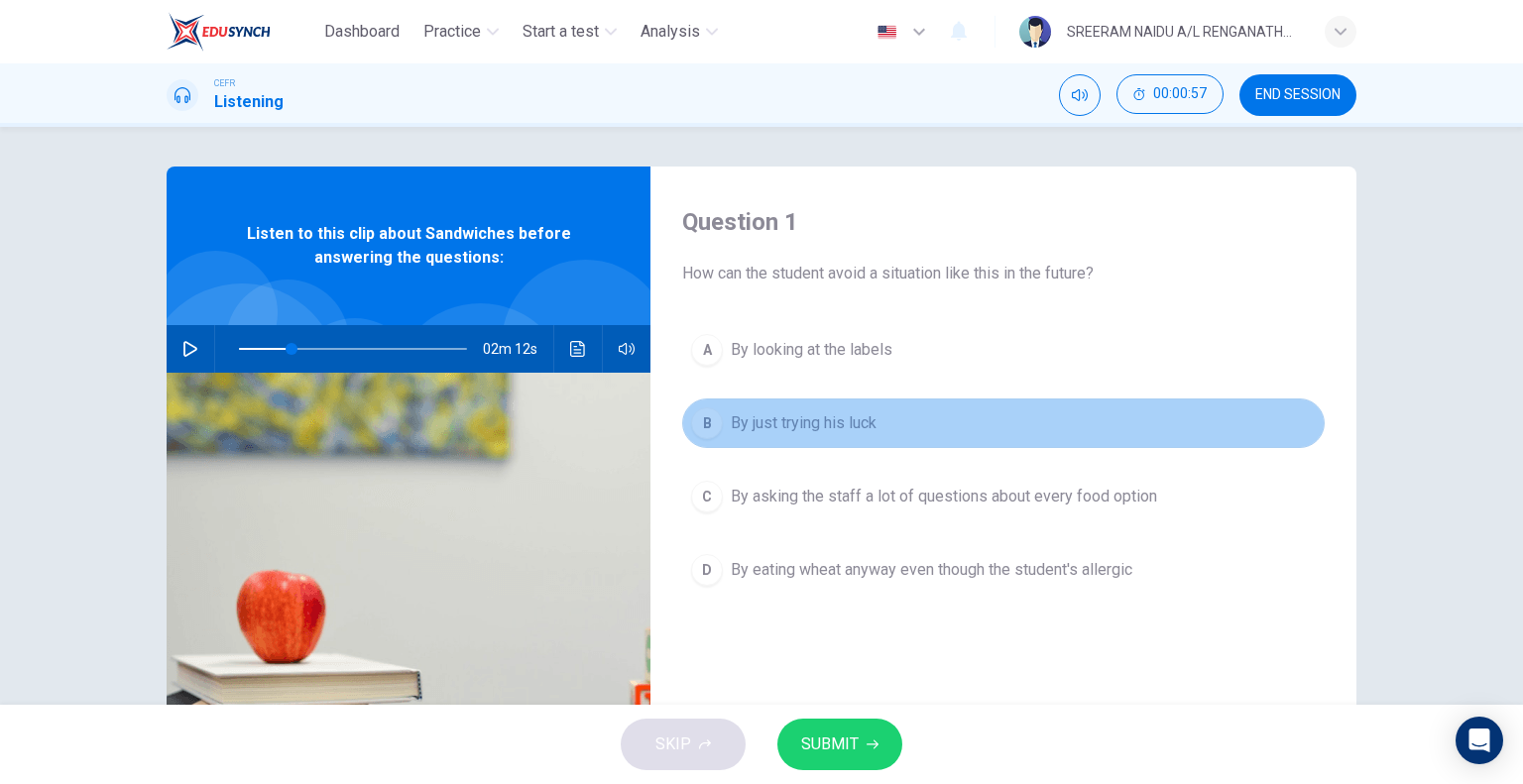 click on "By just trying his luck" at bounding box center (803, 423) 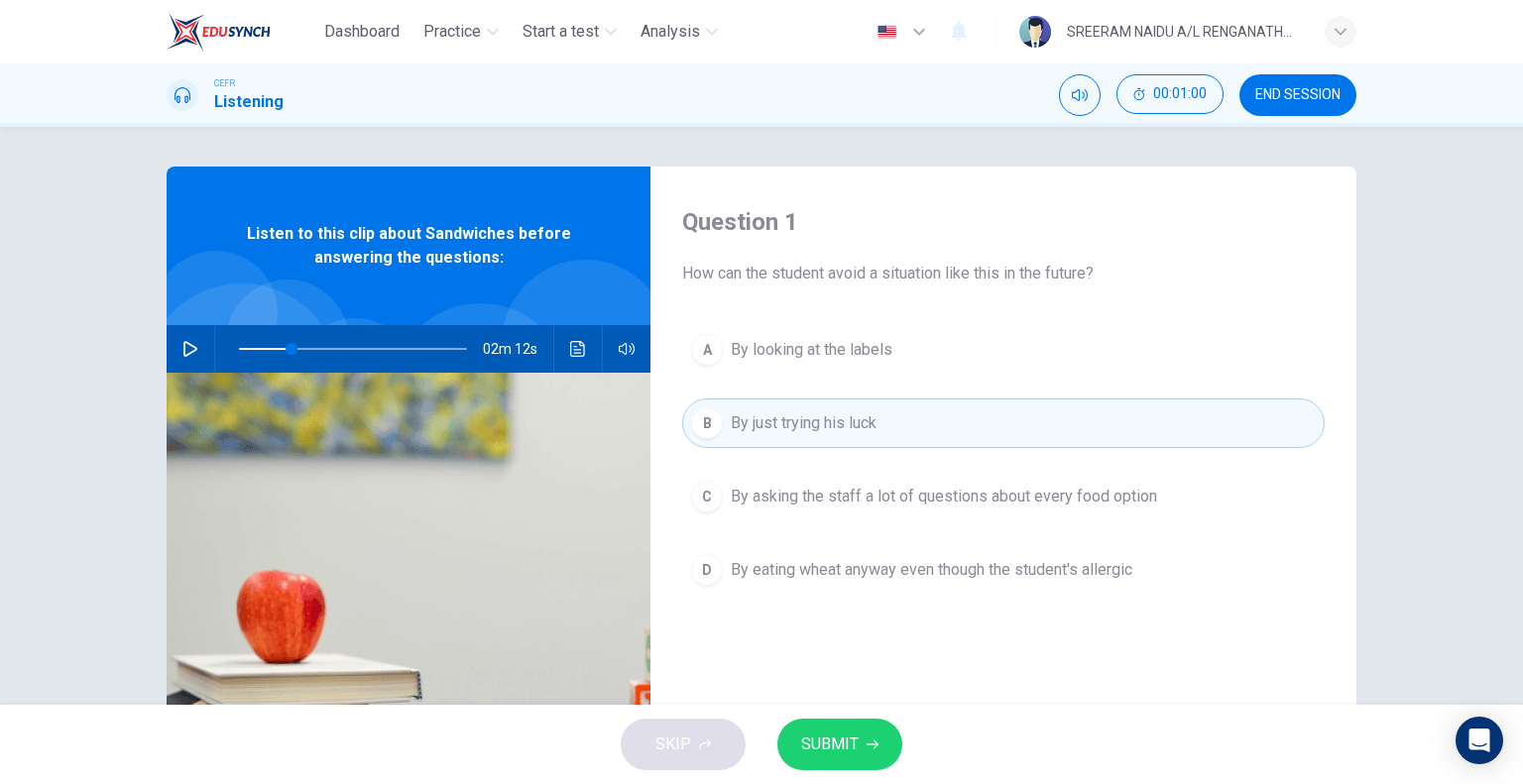 click on "By asking the staff a lot of questions about every food option" at bounding box center (811, 350) 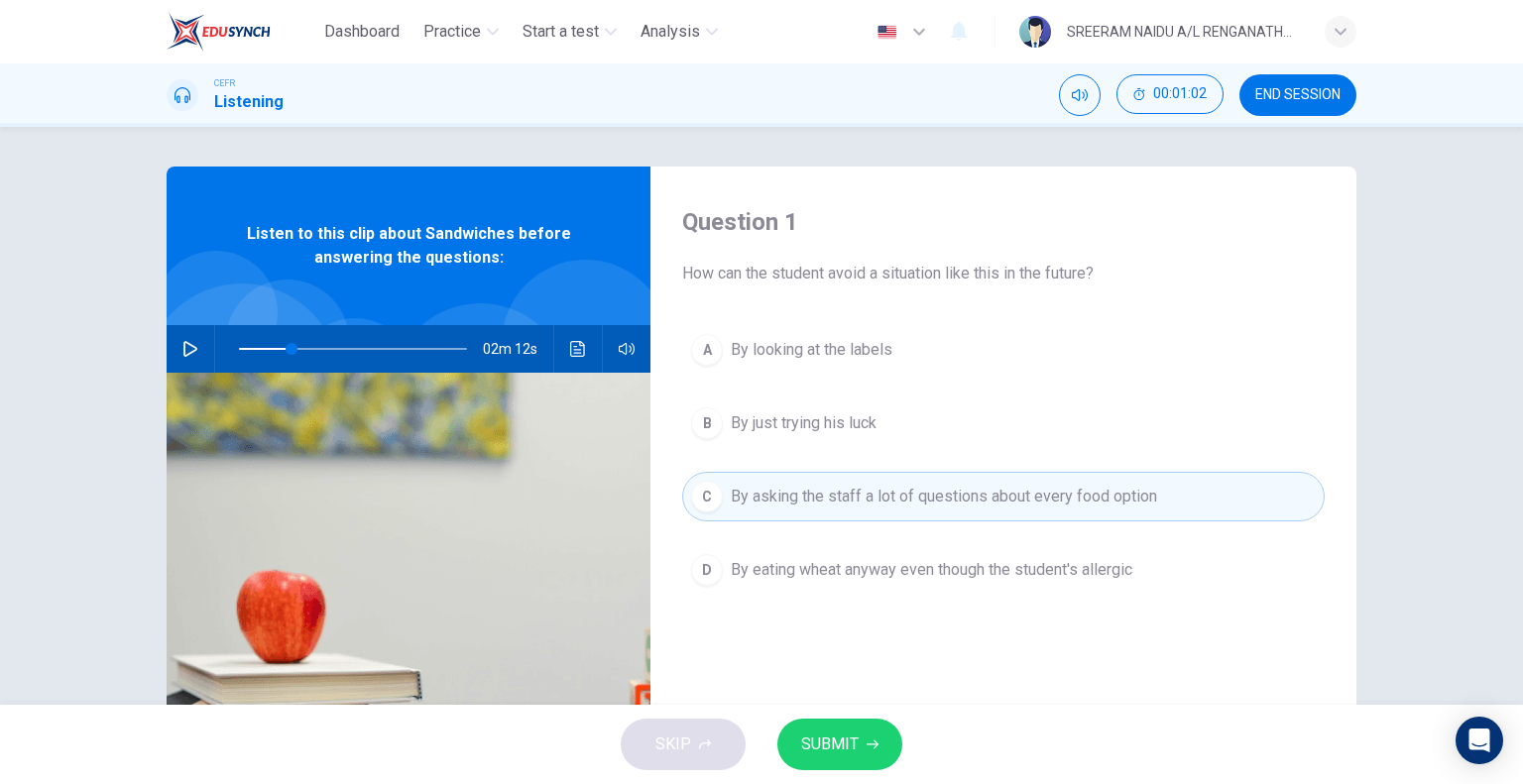 click at bounding box center [190, 349] 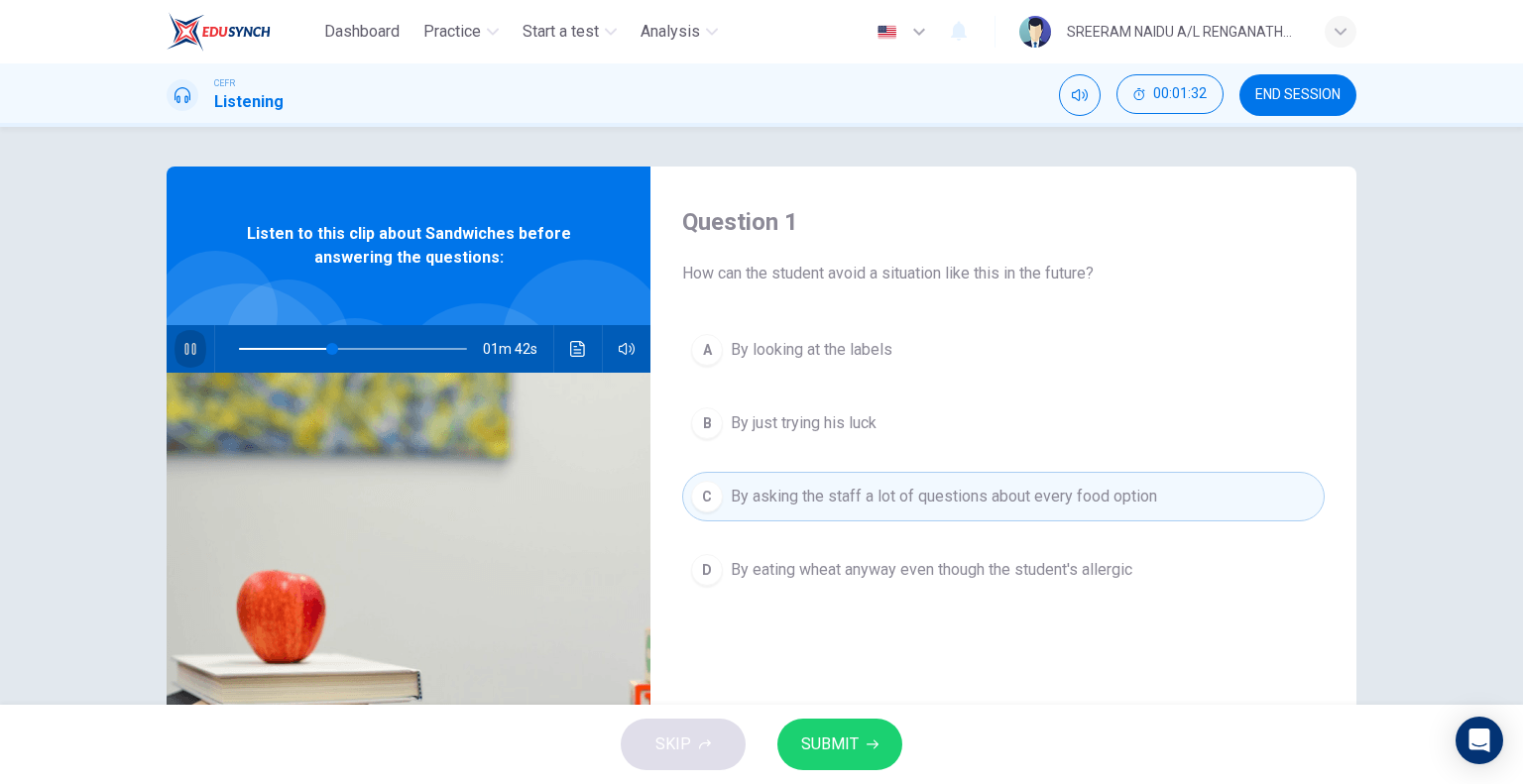 click at bounding box center [190, 349] 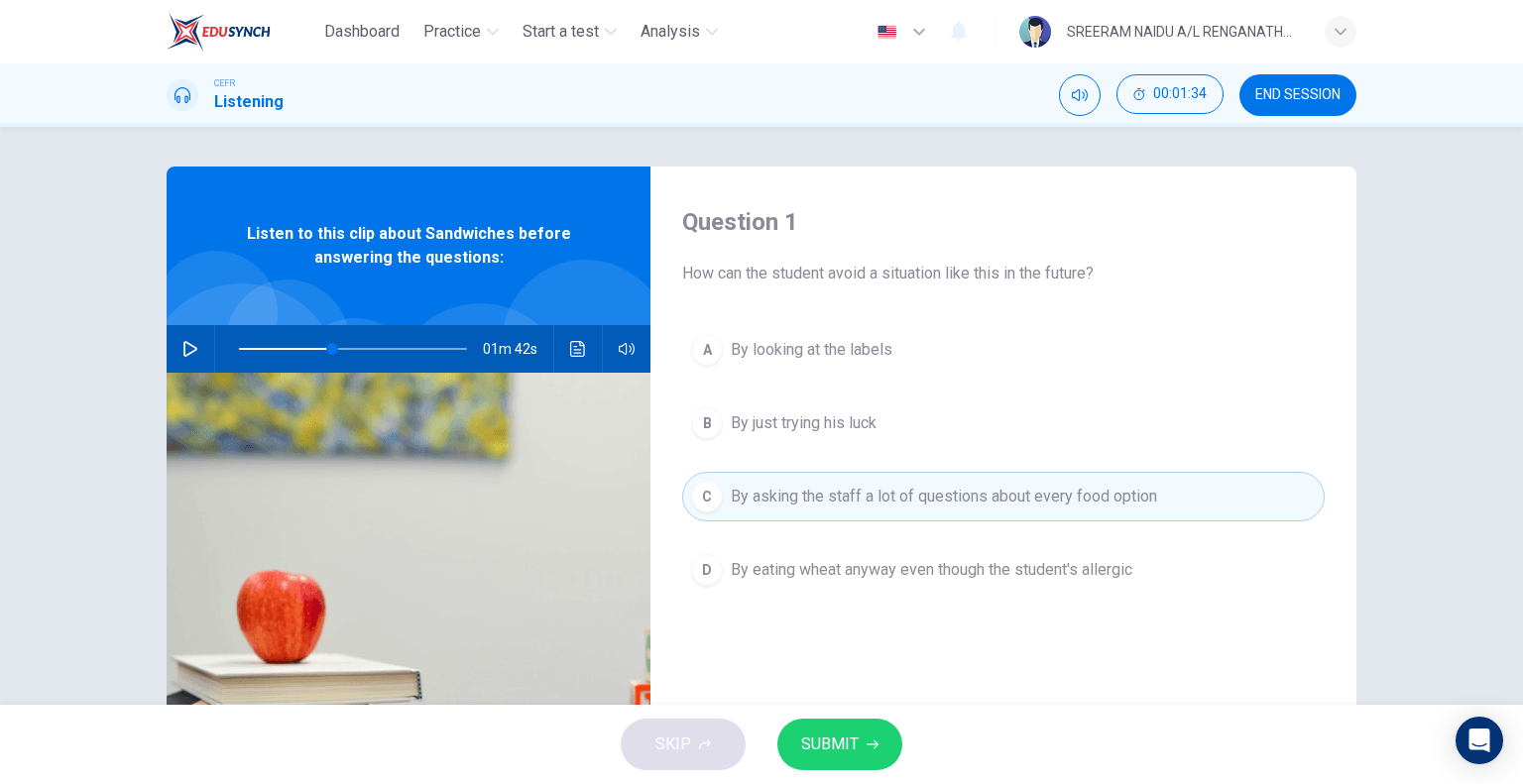 click on "By asking the staff a lot of questions about every food option" at bounding box center (944, 497) 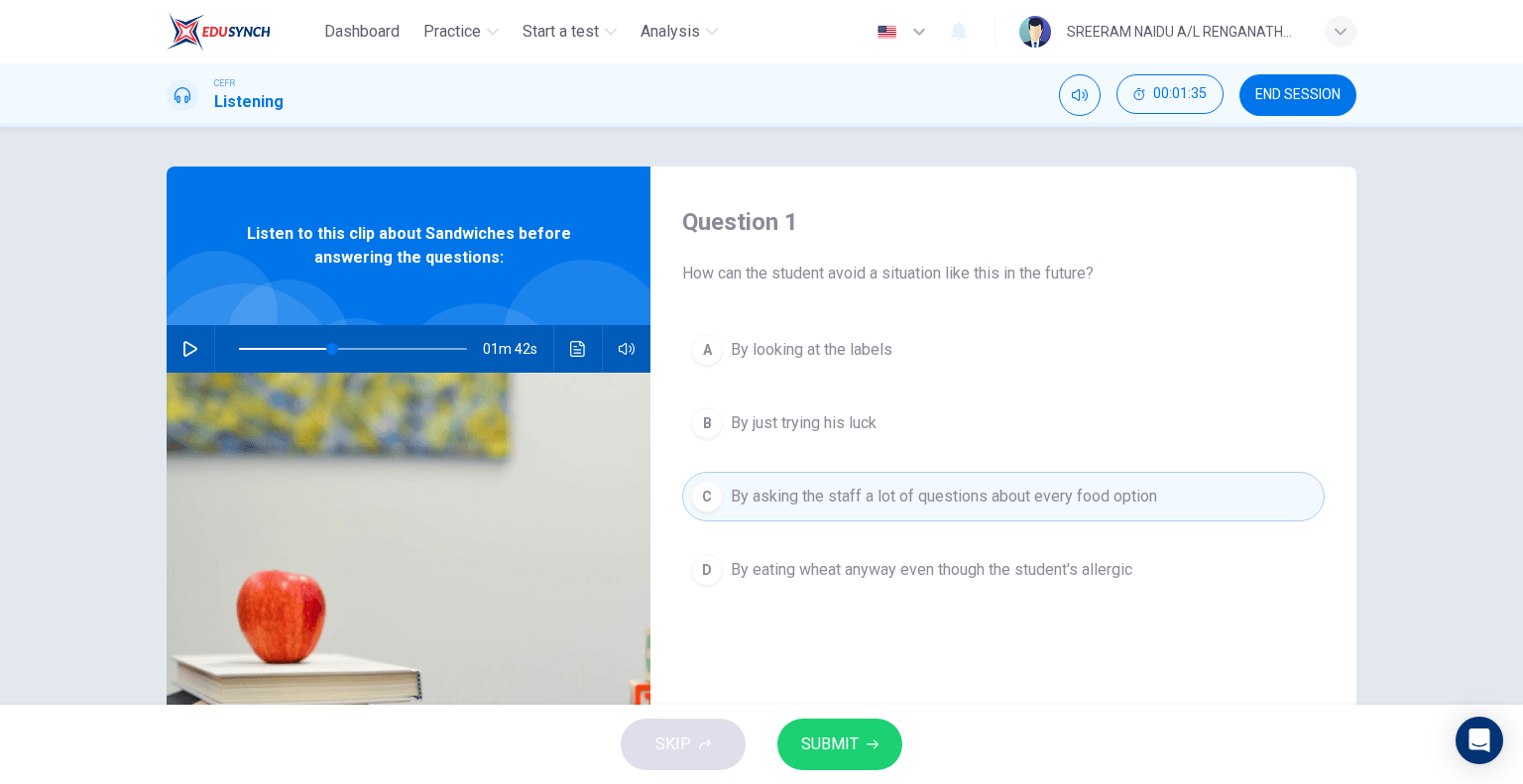 click on "SUBMIT" at bounding box center [840, 744] 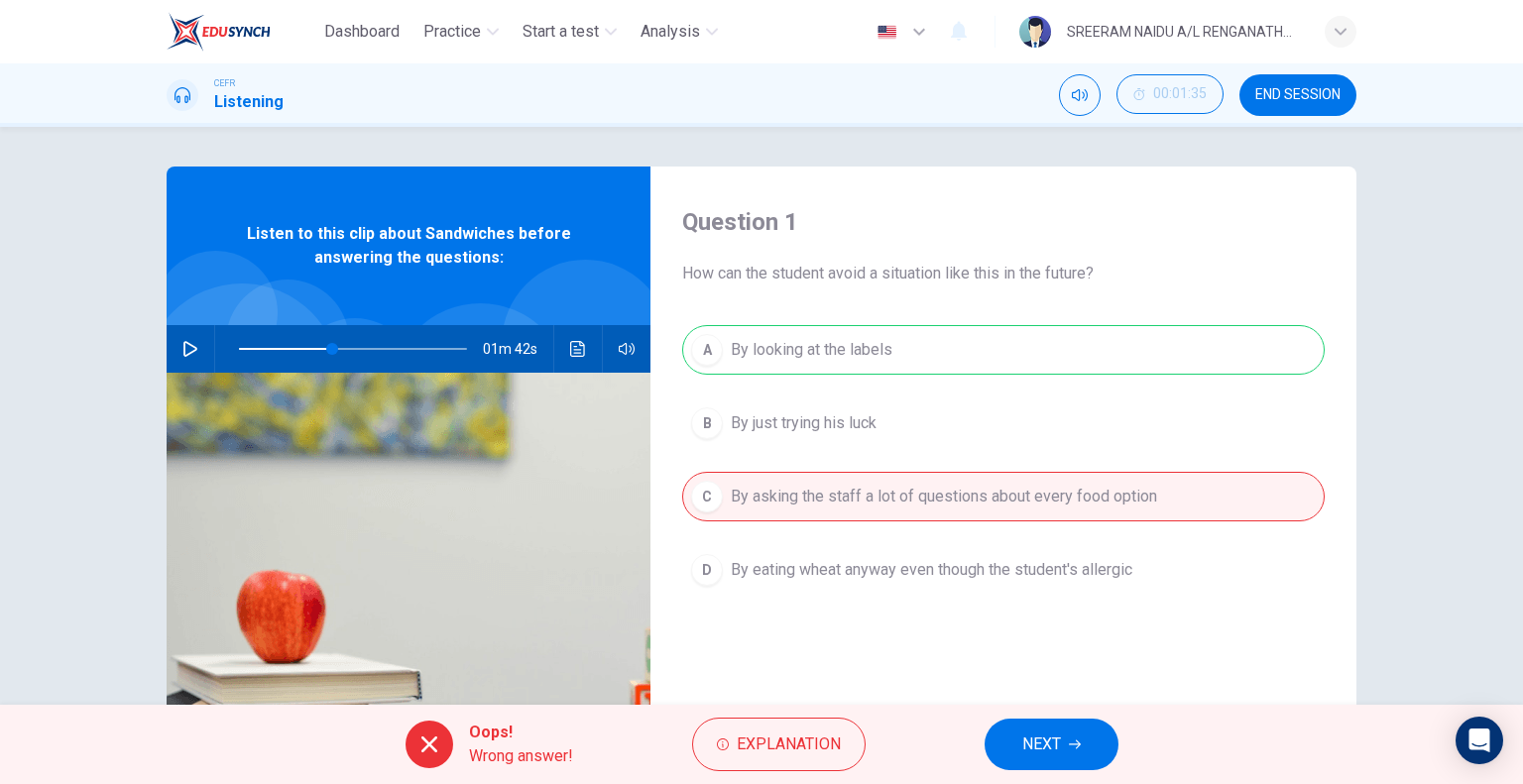 click on "NEXT" at bounding box center (1051, 744) 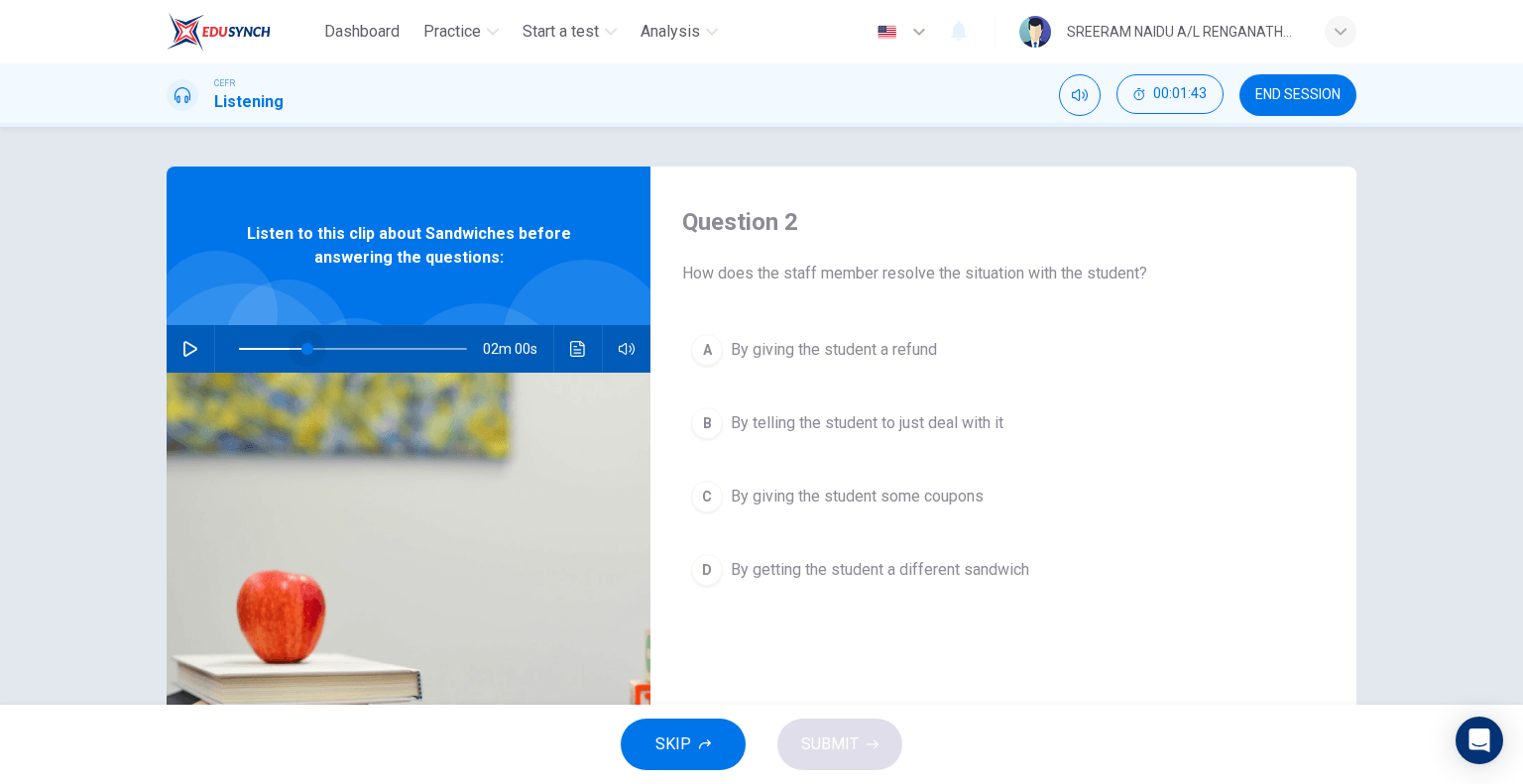 click at bounding box center [353, 349] 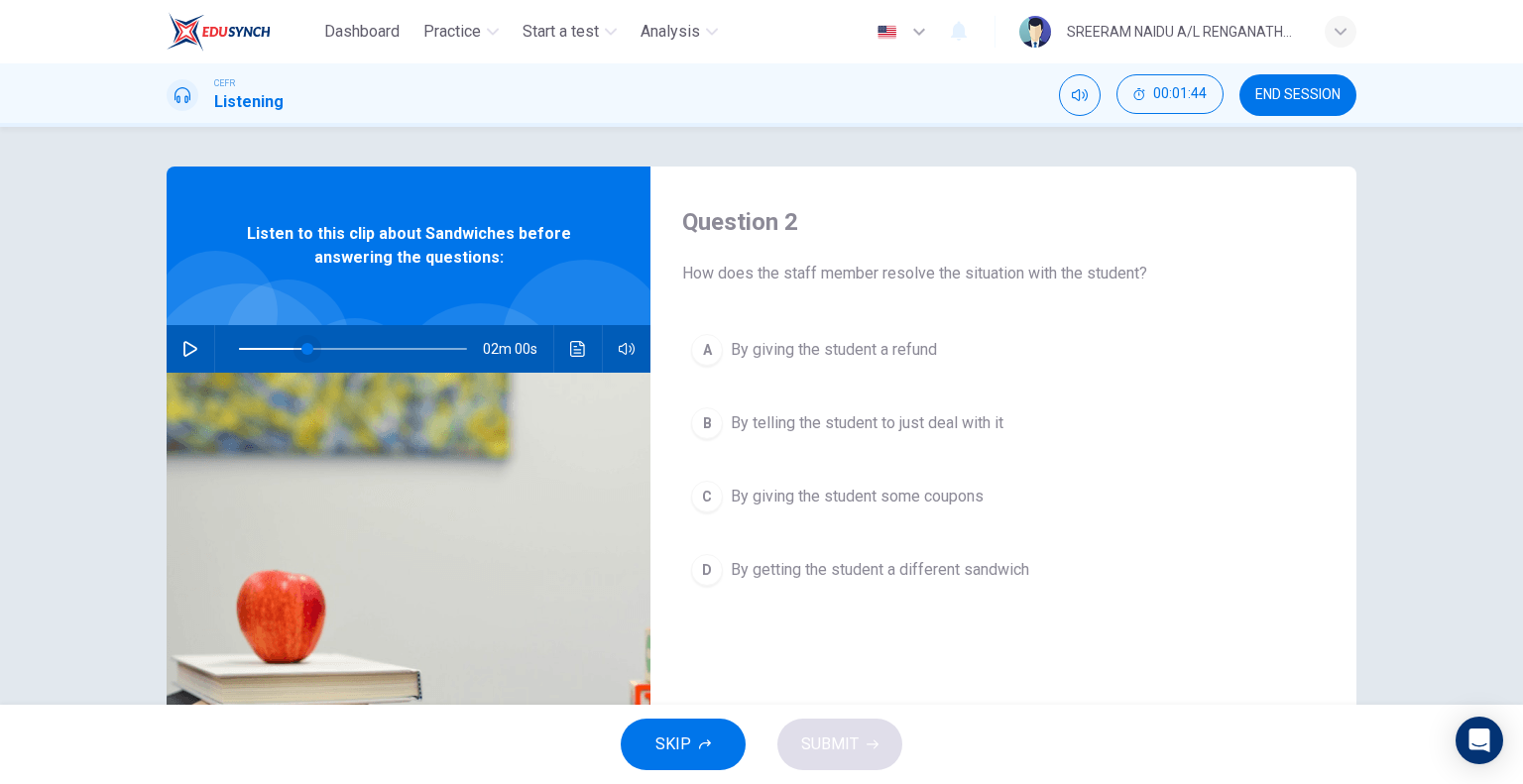click at bounding box center (307, 349) 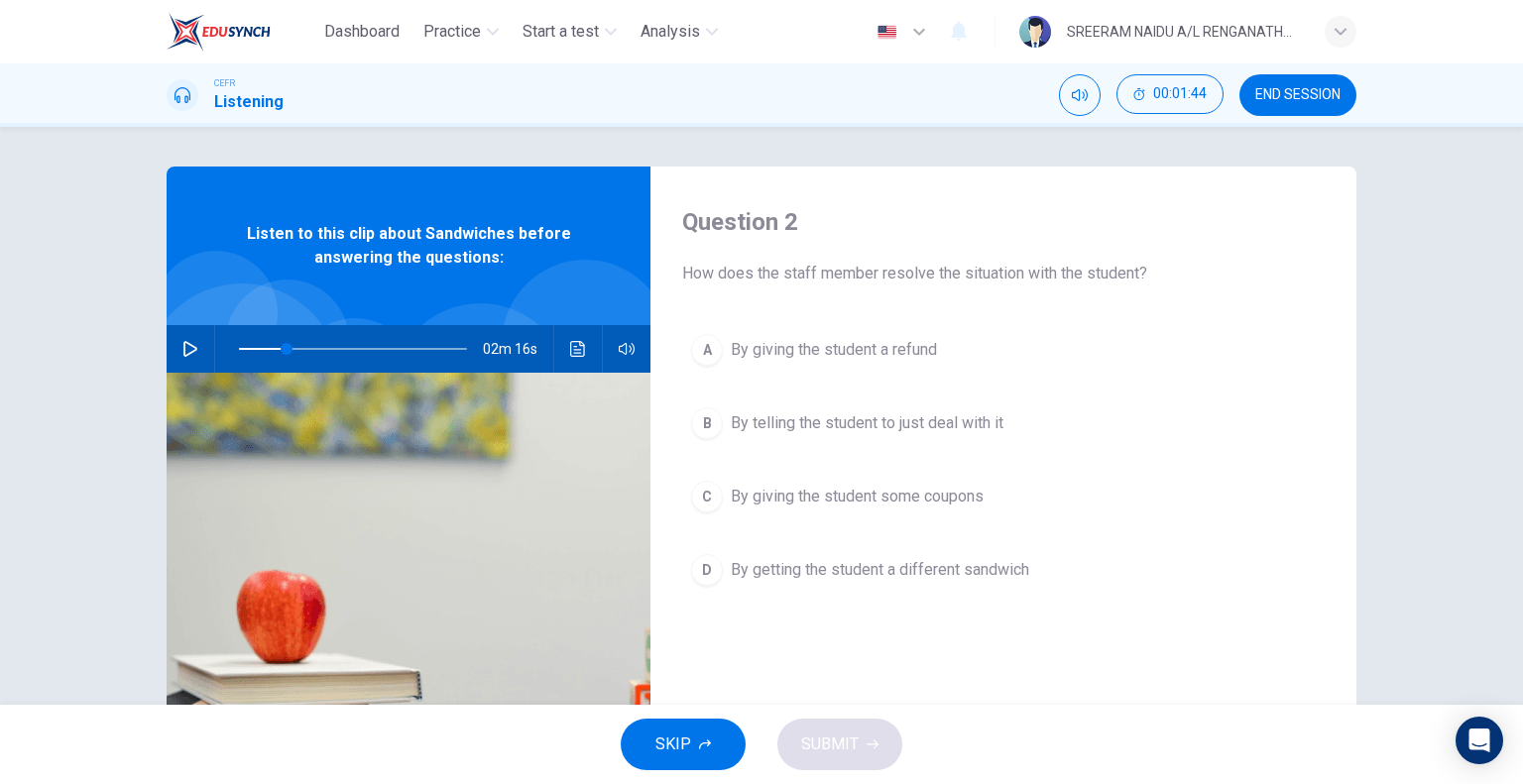 click at bounding box center [190, 349] 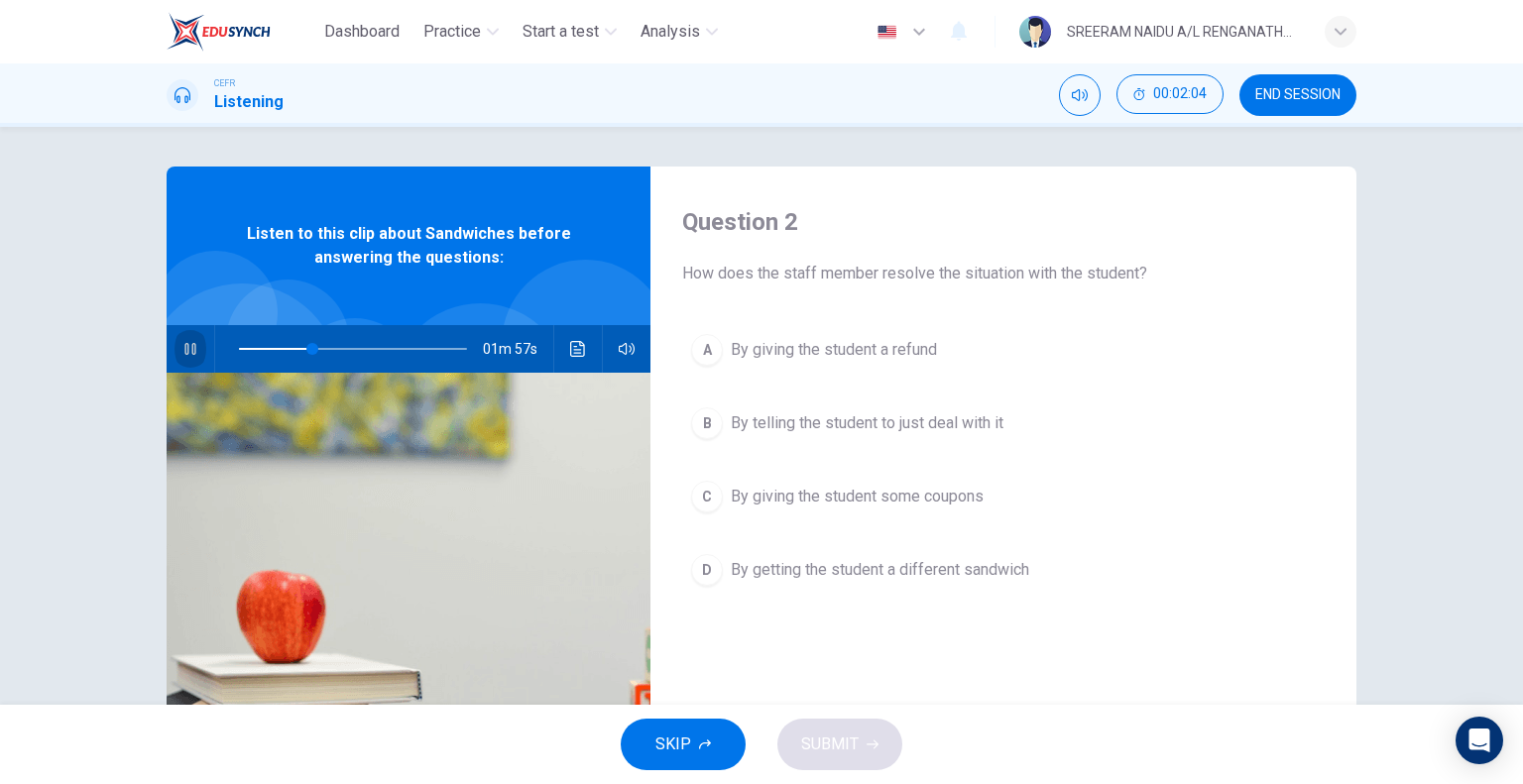 click at bounding box center [190, 349] 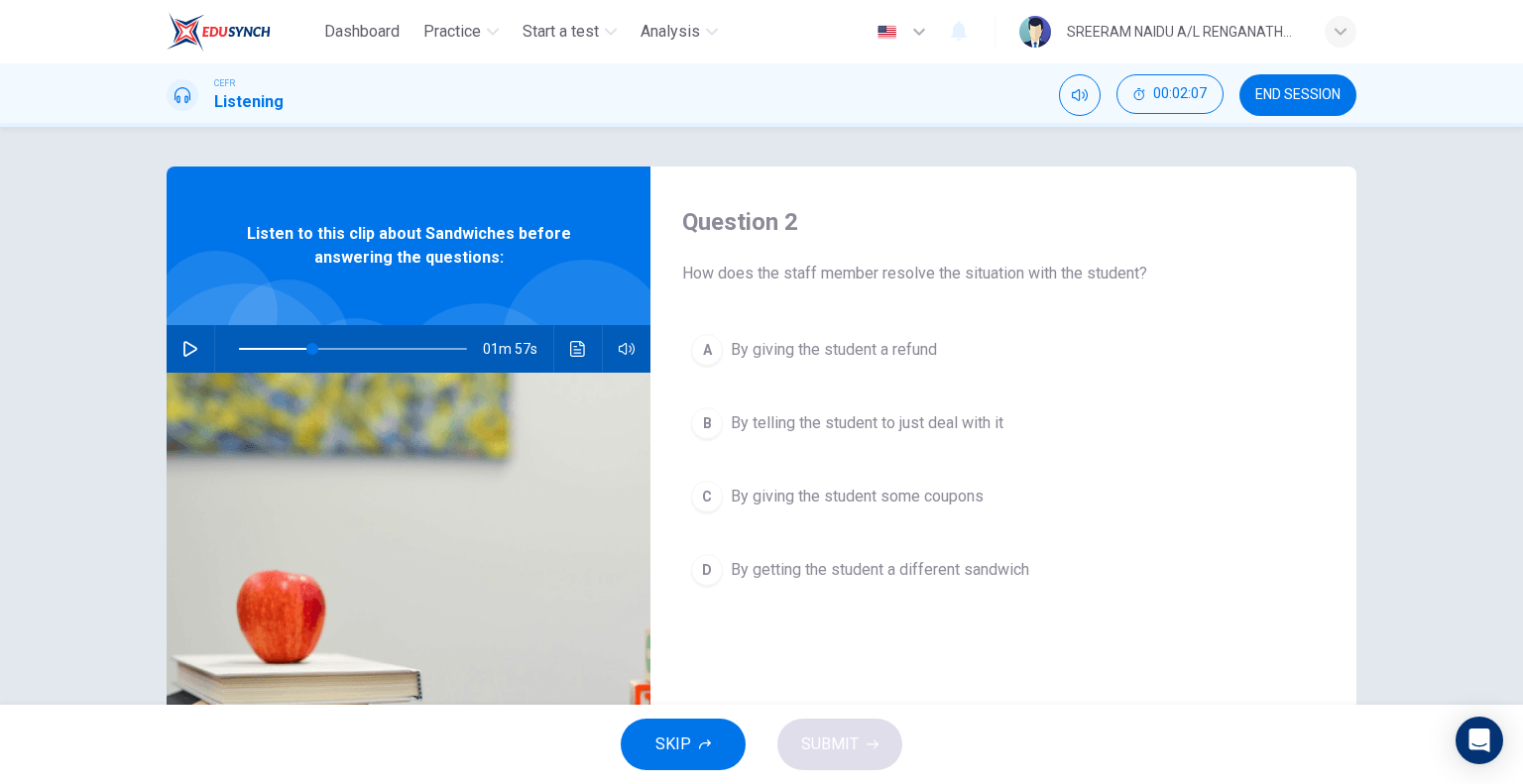 click at bounding box center (190, 349) 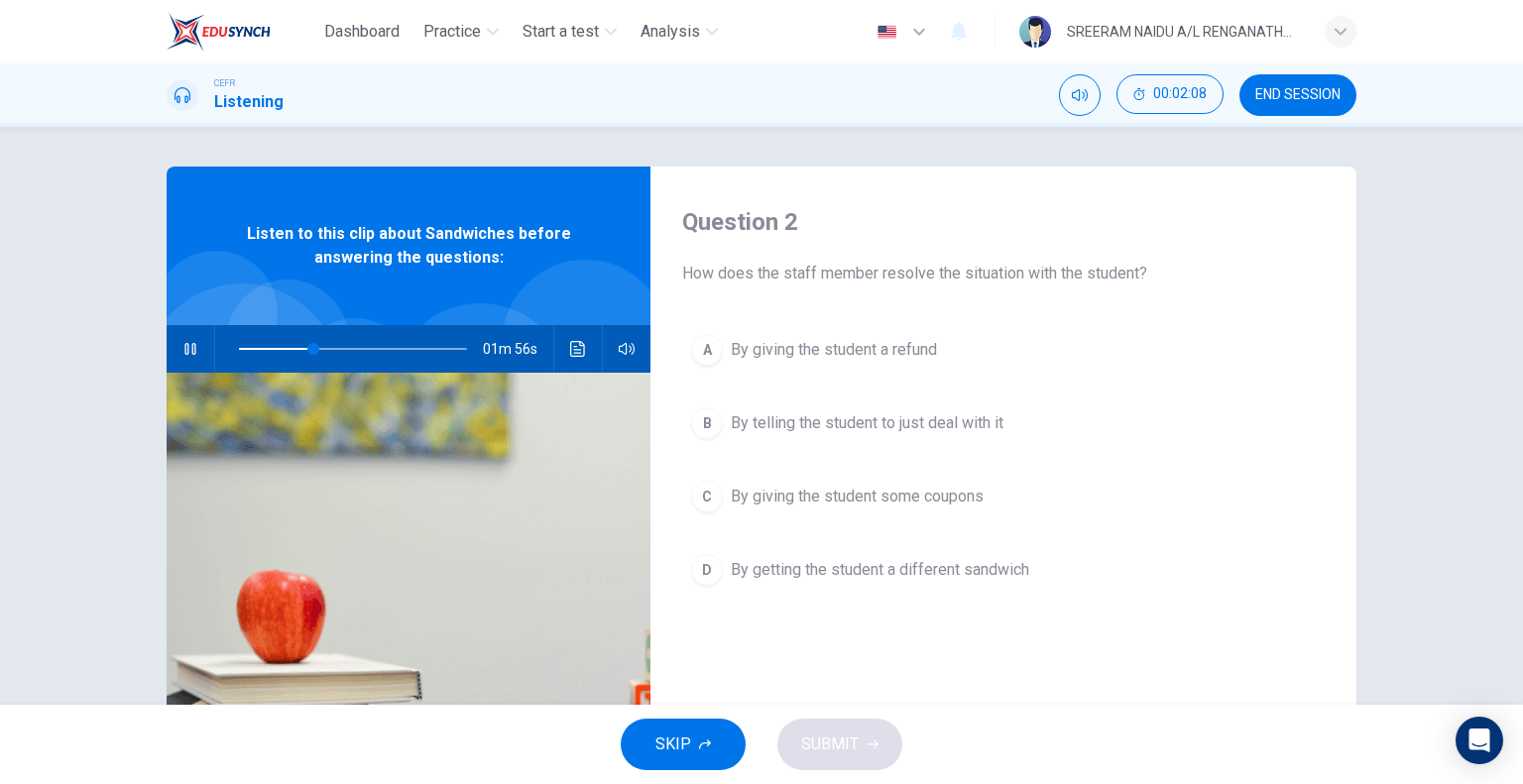 click on "By getting the student a different sandwich" at bounding box center [834, 350] 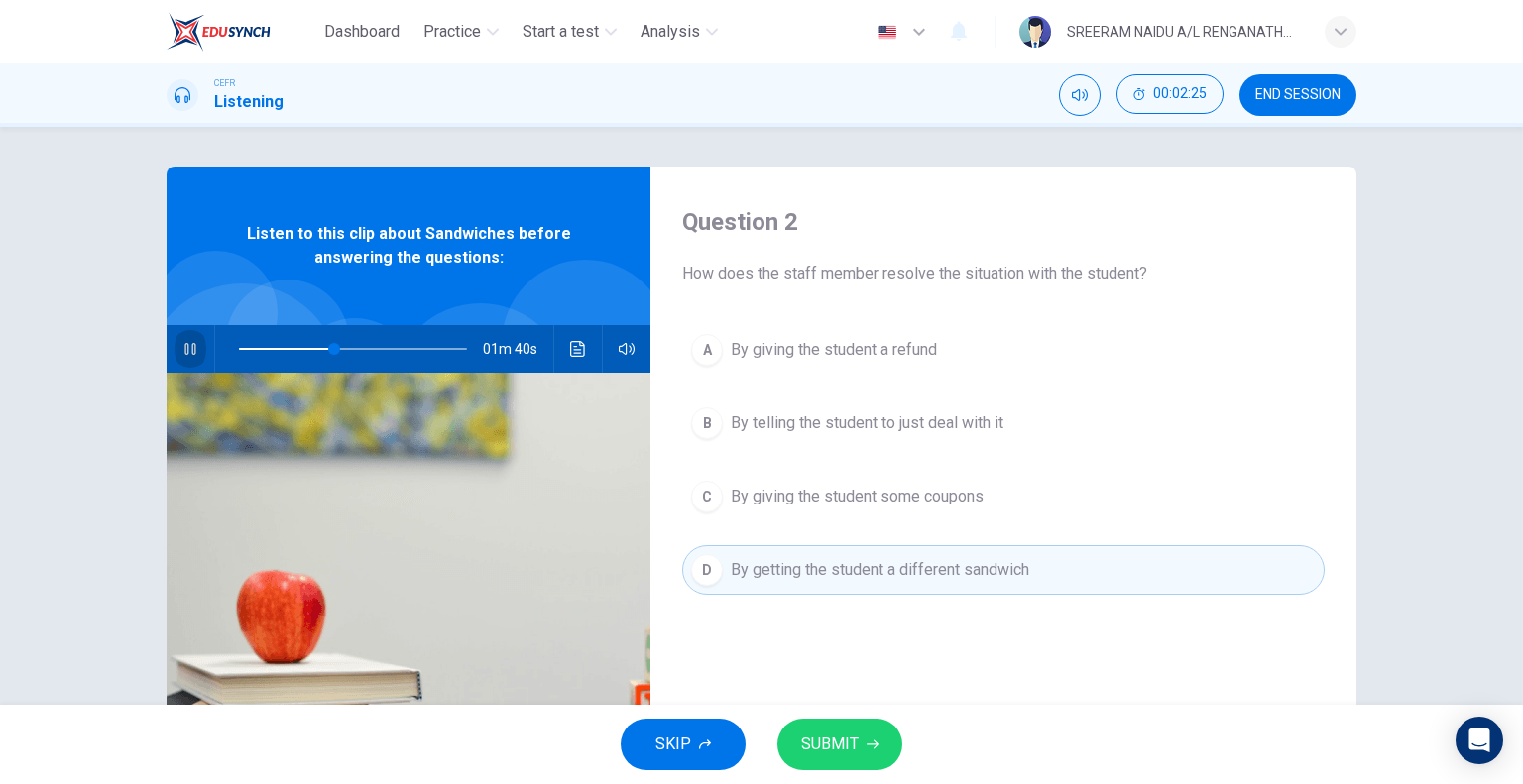 click at bounding box center [190, 349] 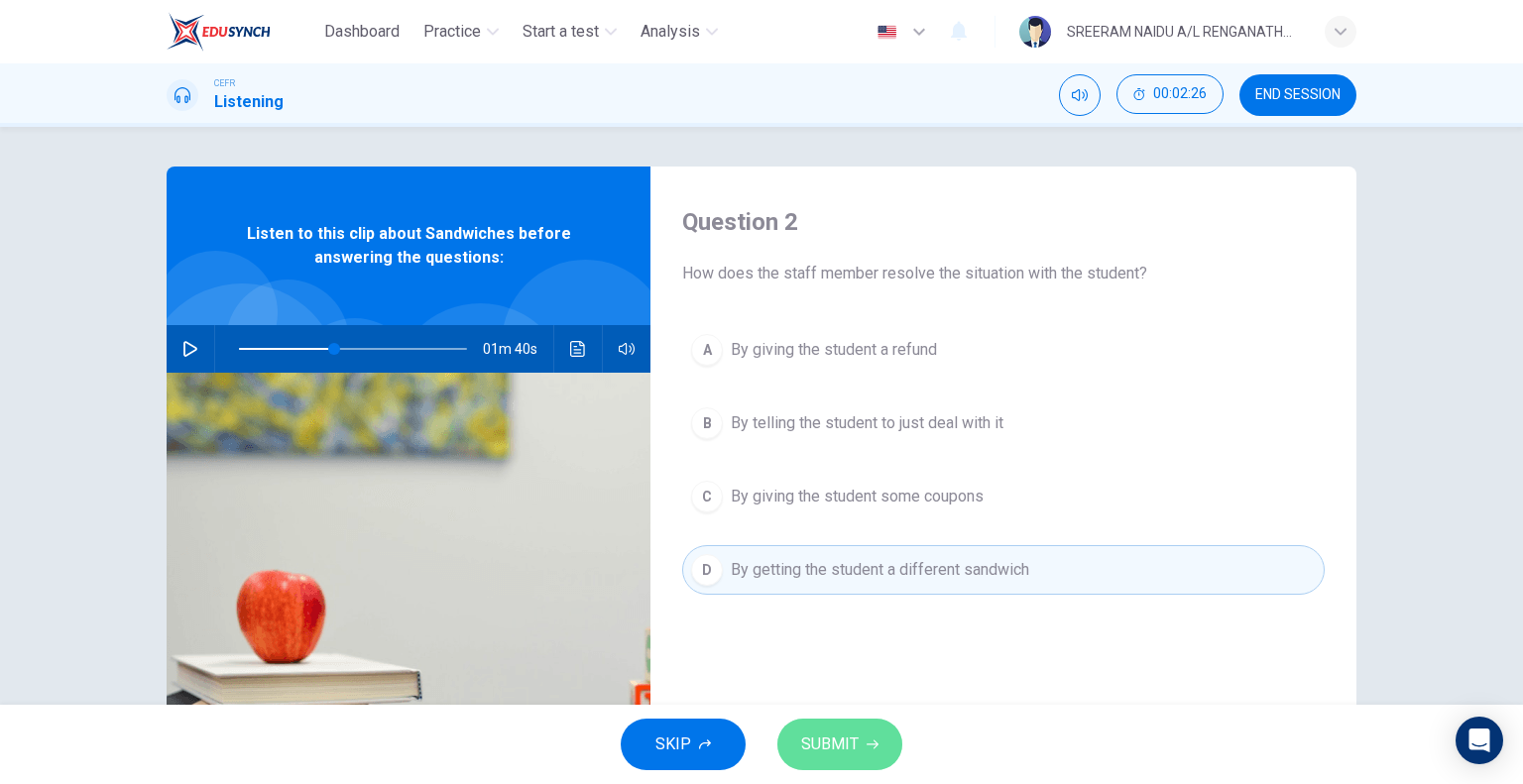 click on "SUBMIT" at bounding box center (840, 744) 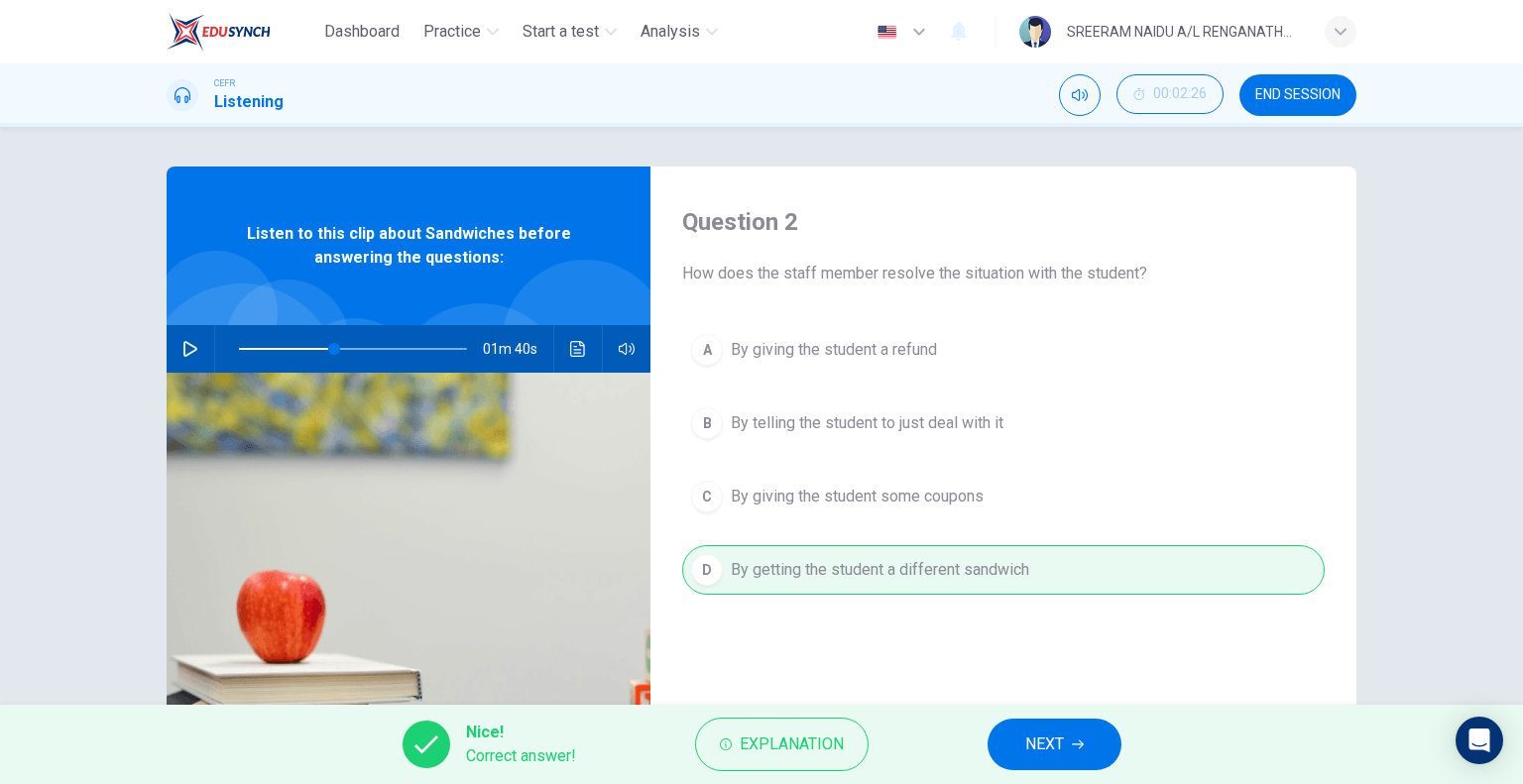 click on "NEXT" at bounding box center (1054, 744) 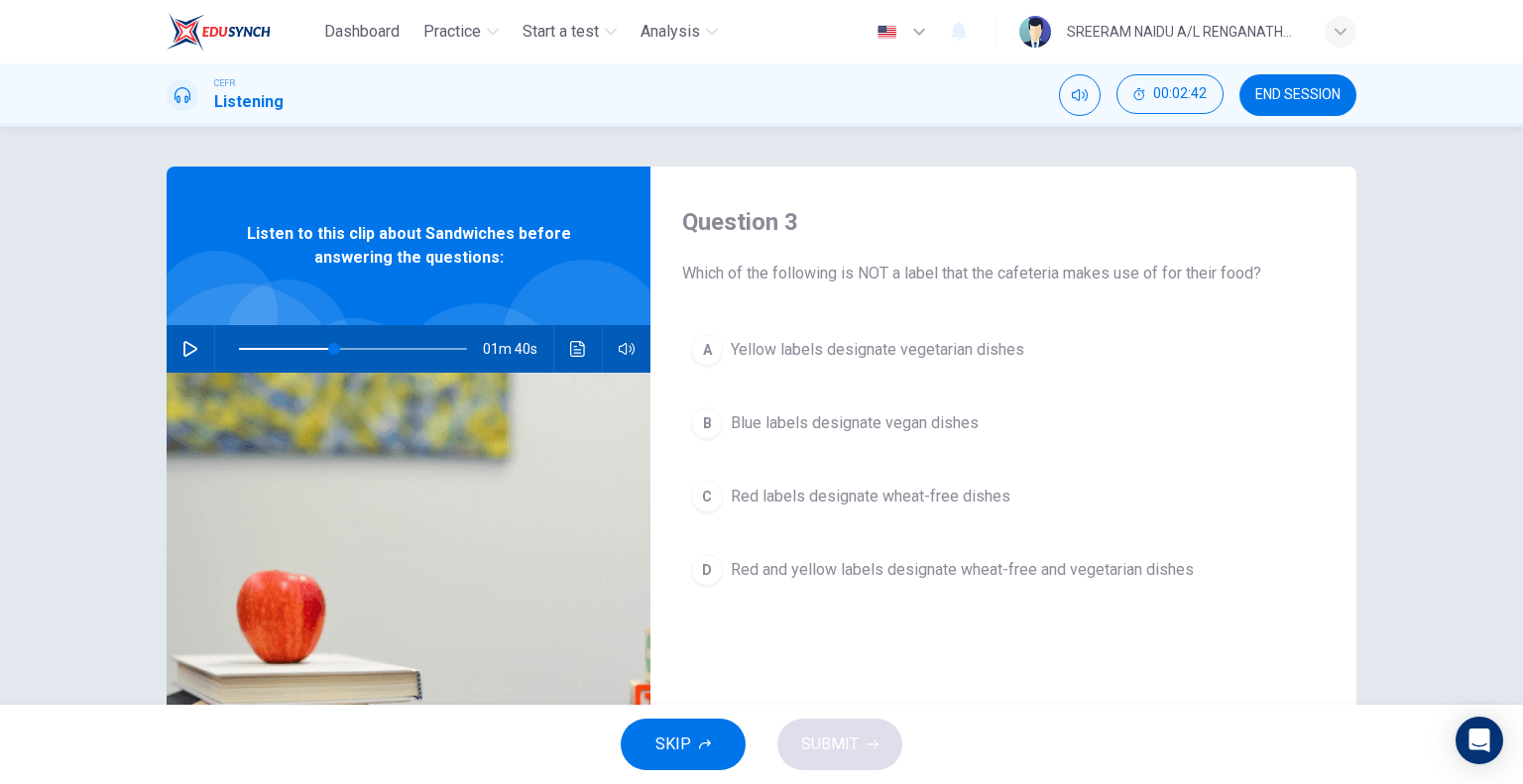 click at bounding box center (190, 349) 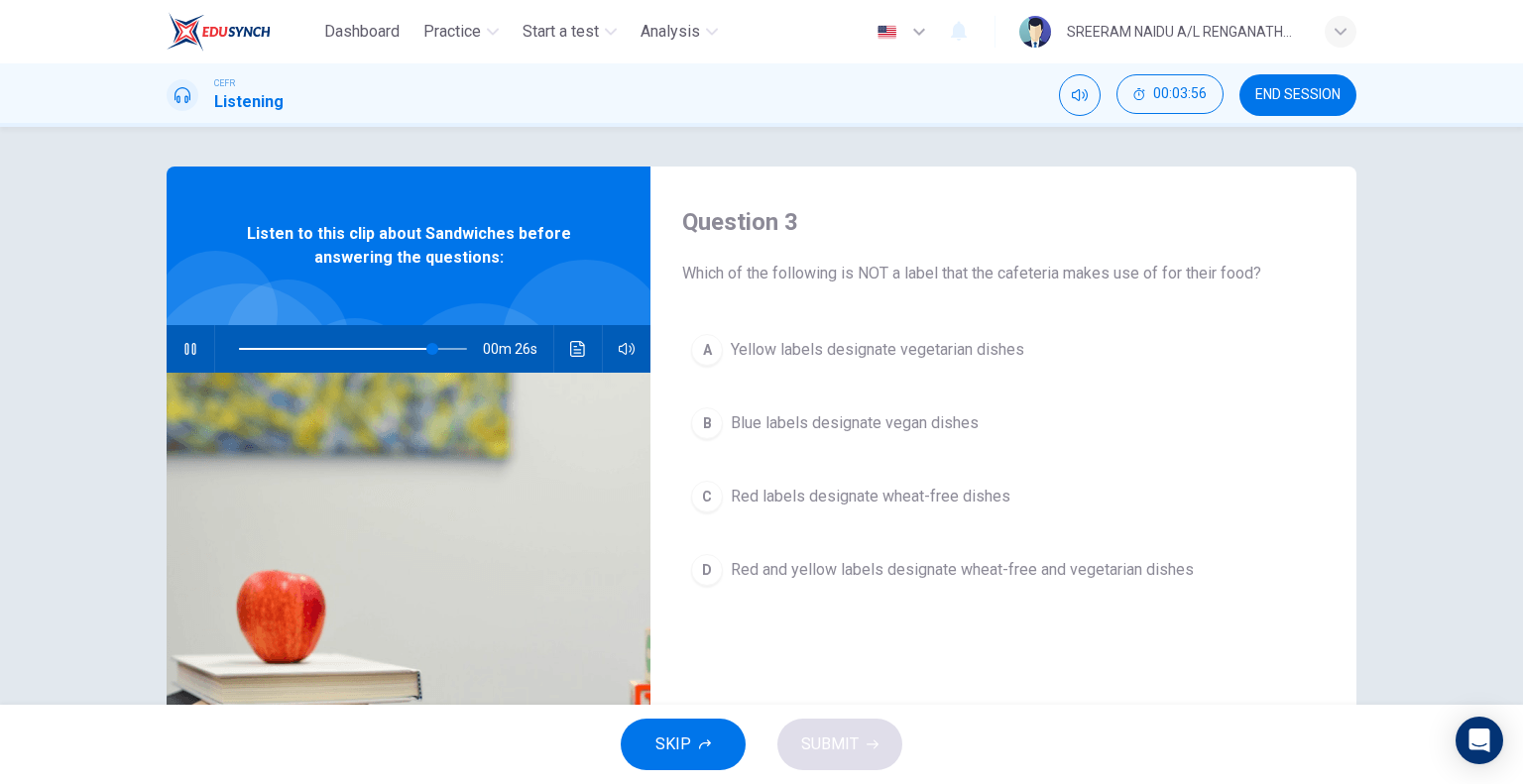 click at bounding box center (190, 349) 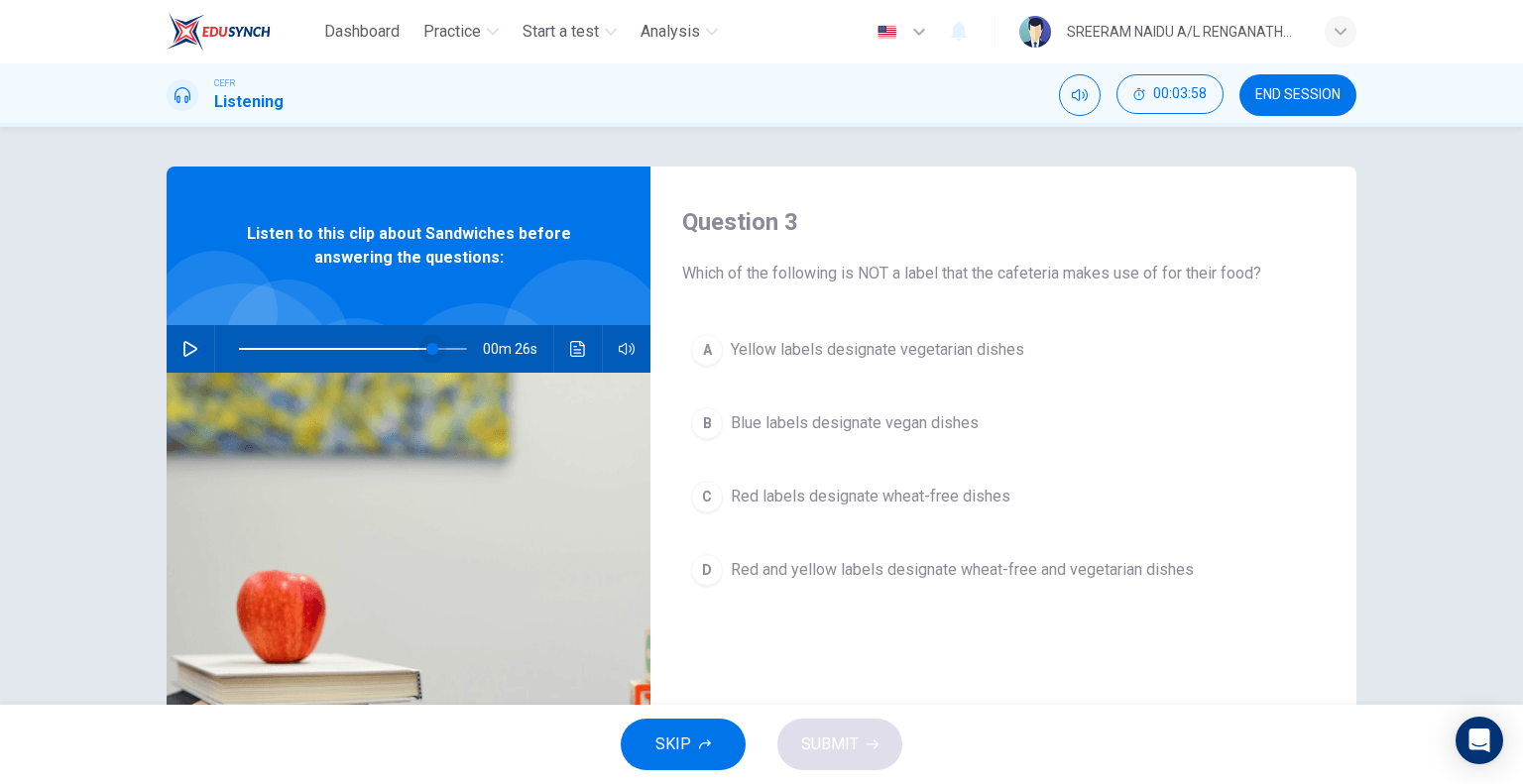 click at bounding box center (432, 349) 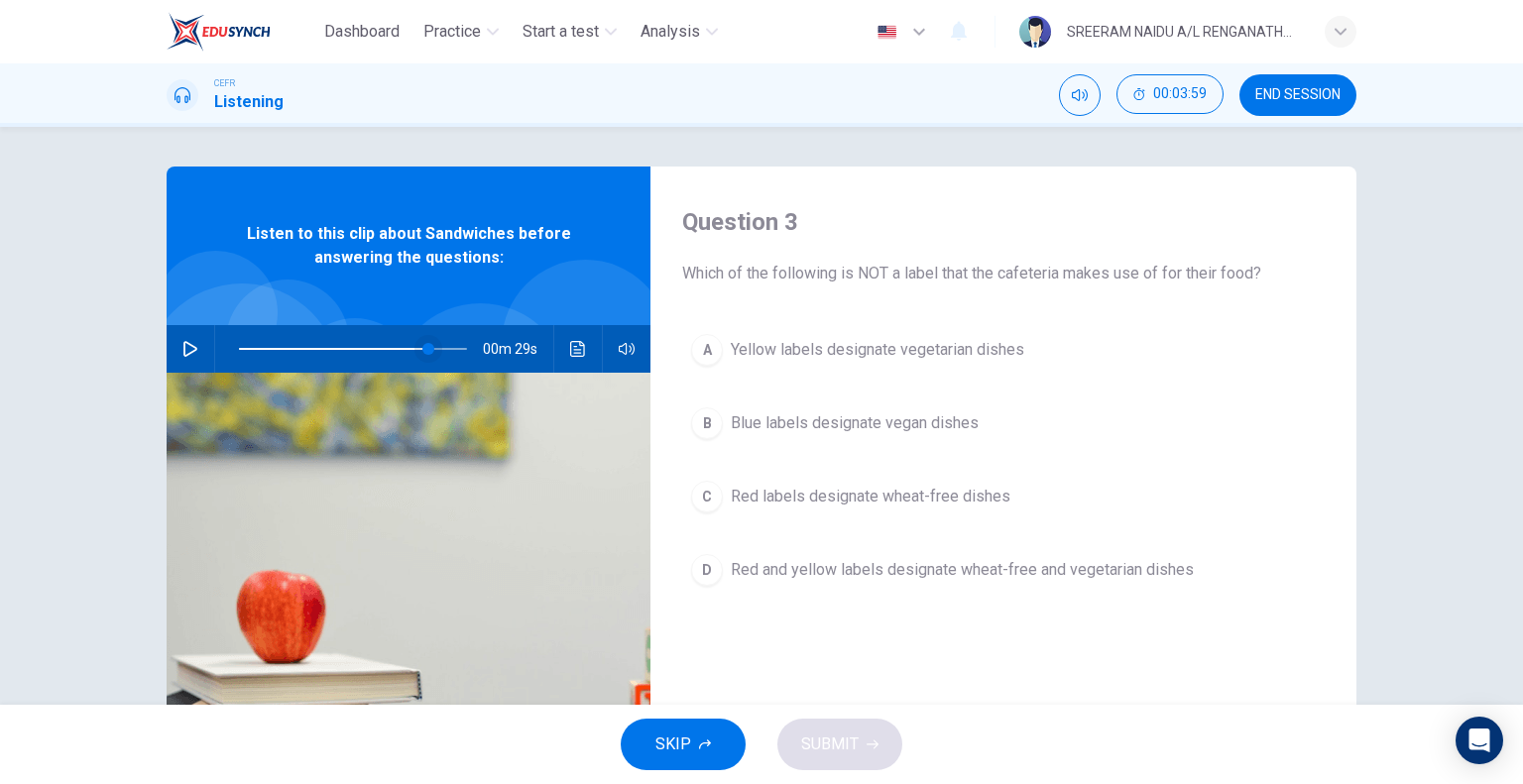 click at bounding box center (428, 349) 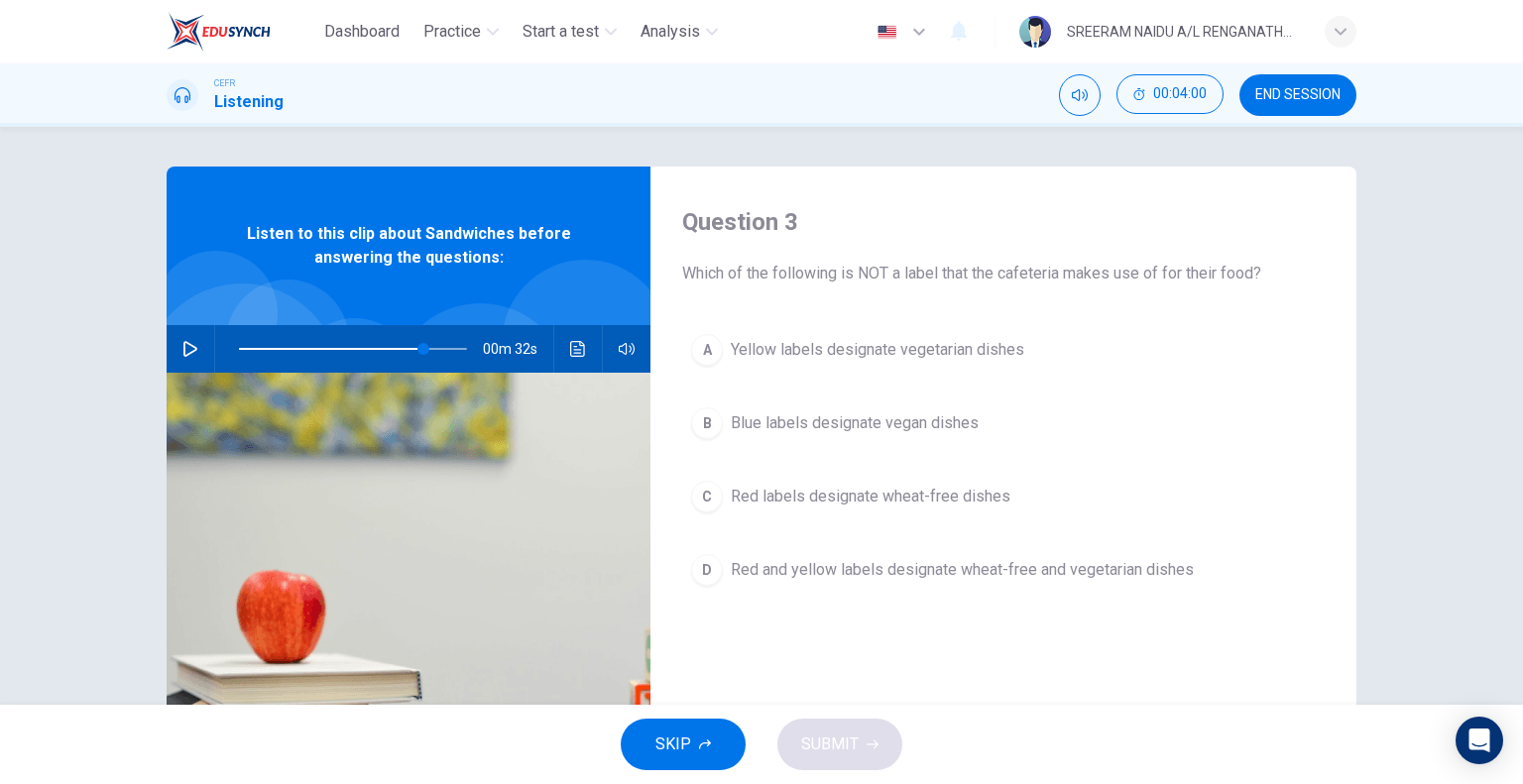 click on "00m 32s" at bounding box center (409, 349) 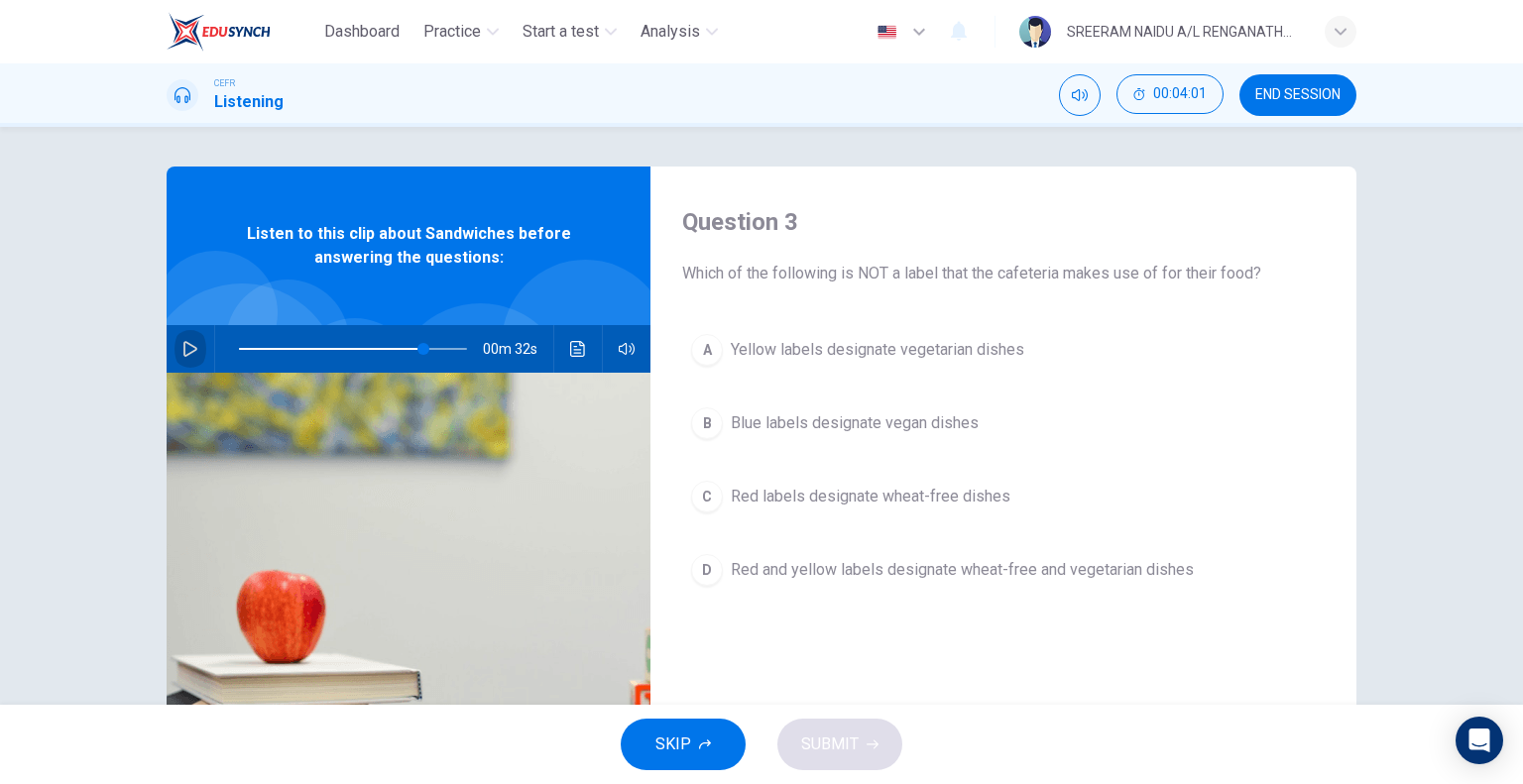click at bounding box center (190, 349) 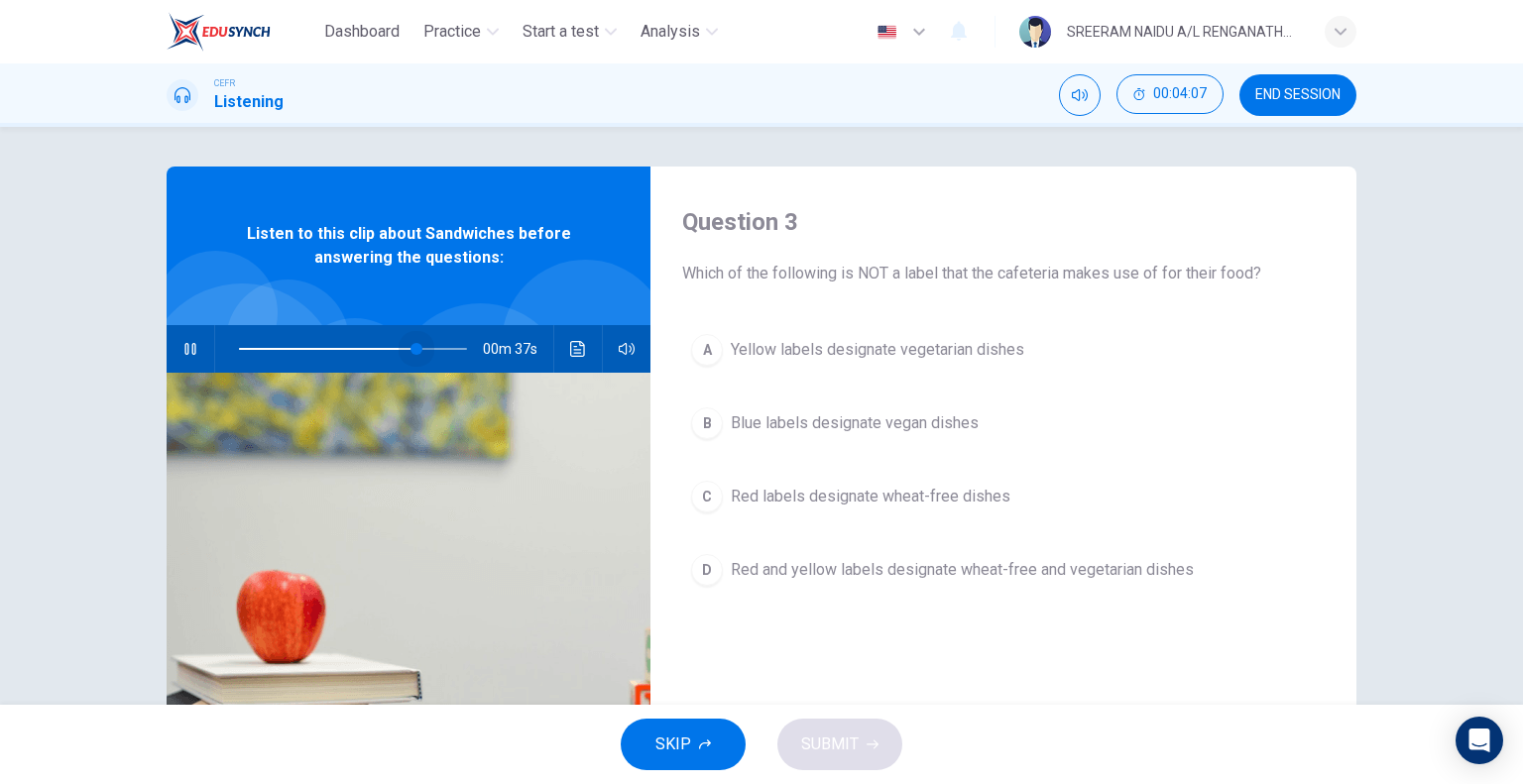 click at bounding box center [416, 349] 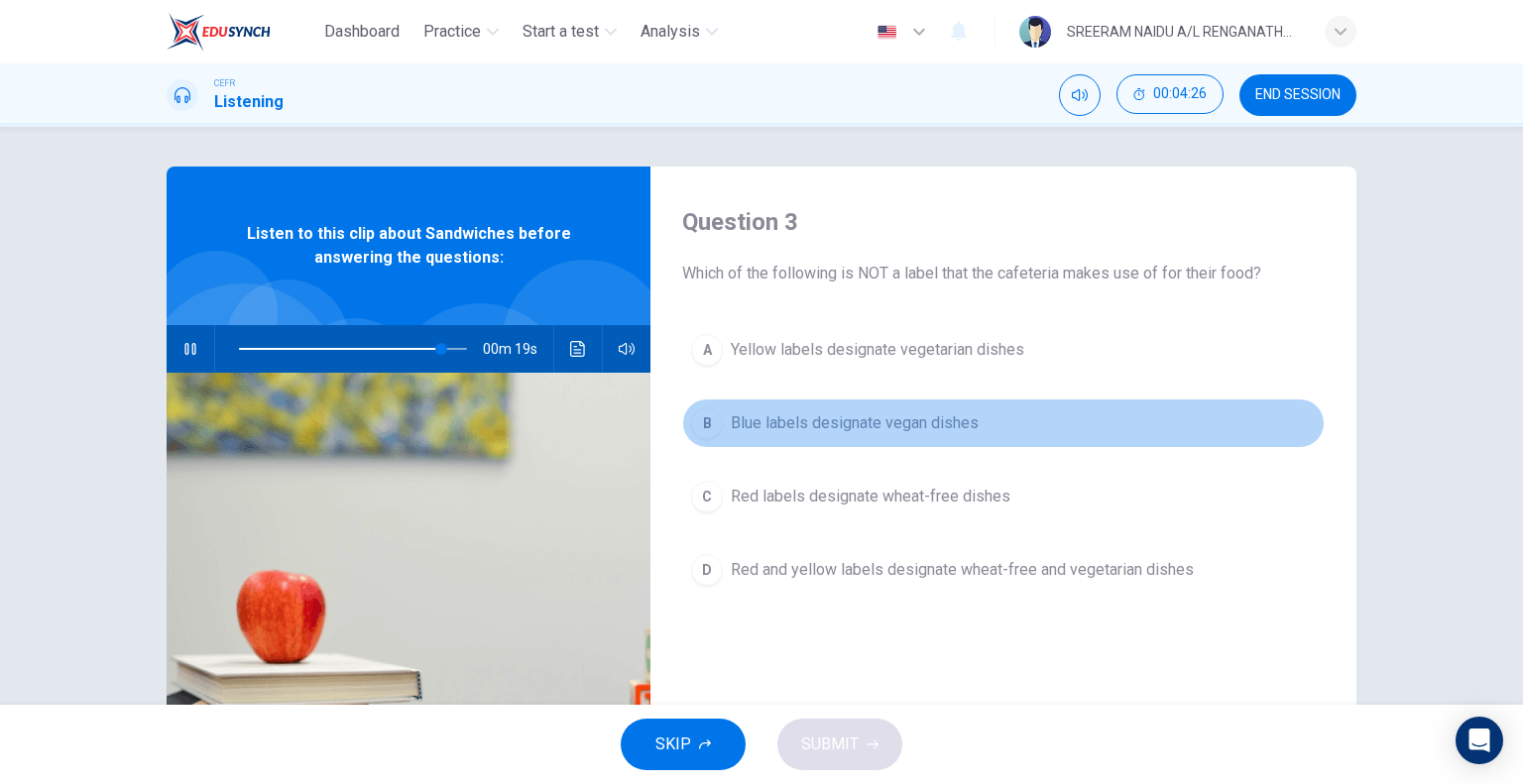 click on "B" at bounding box center [707, 350] 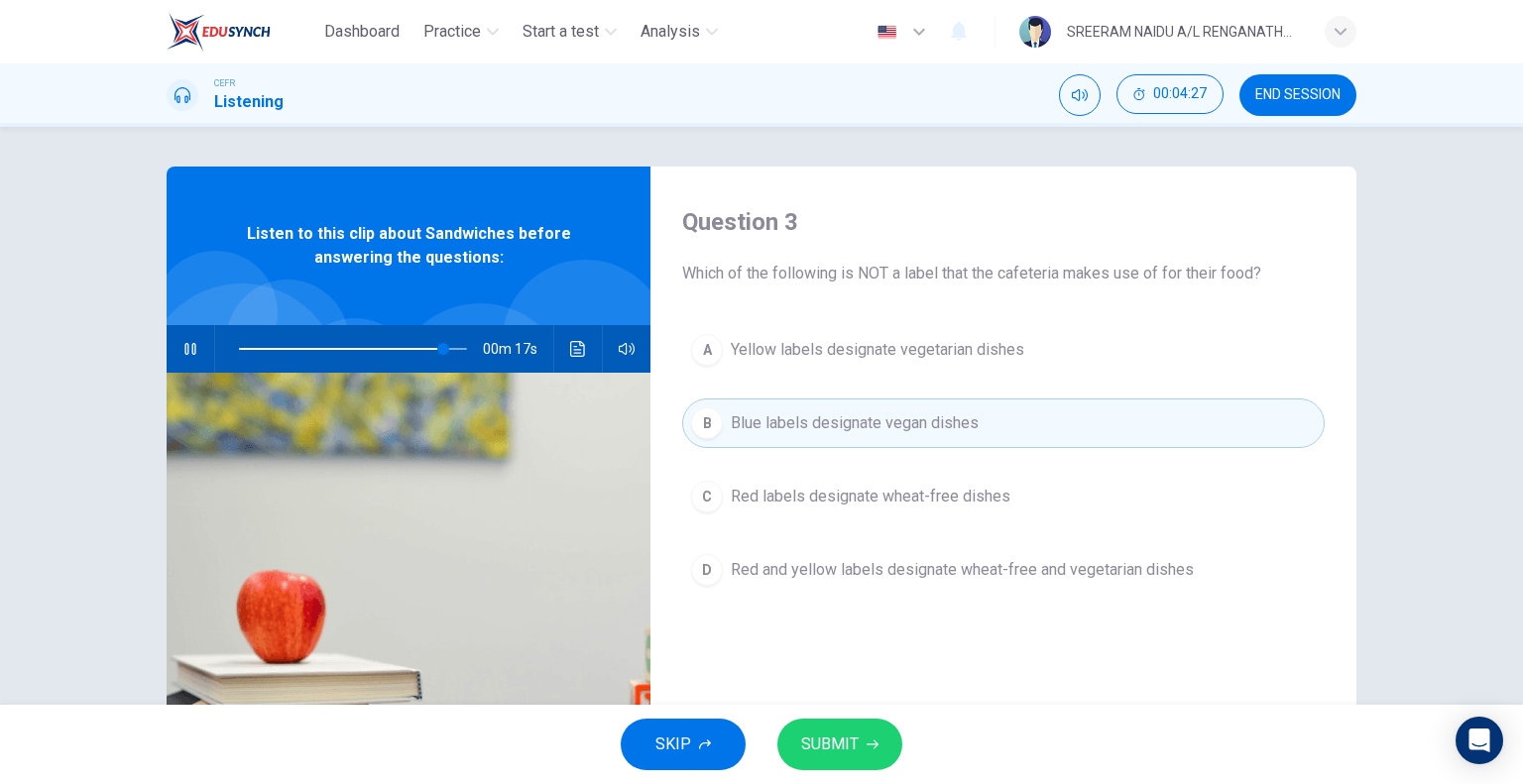 click on "SKIP SUBMIT" at bounding box center (762, 744) 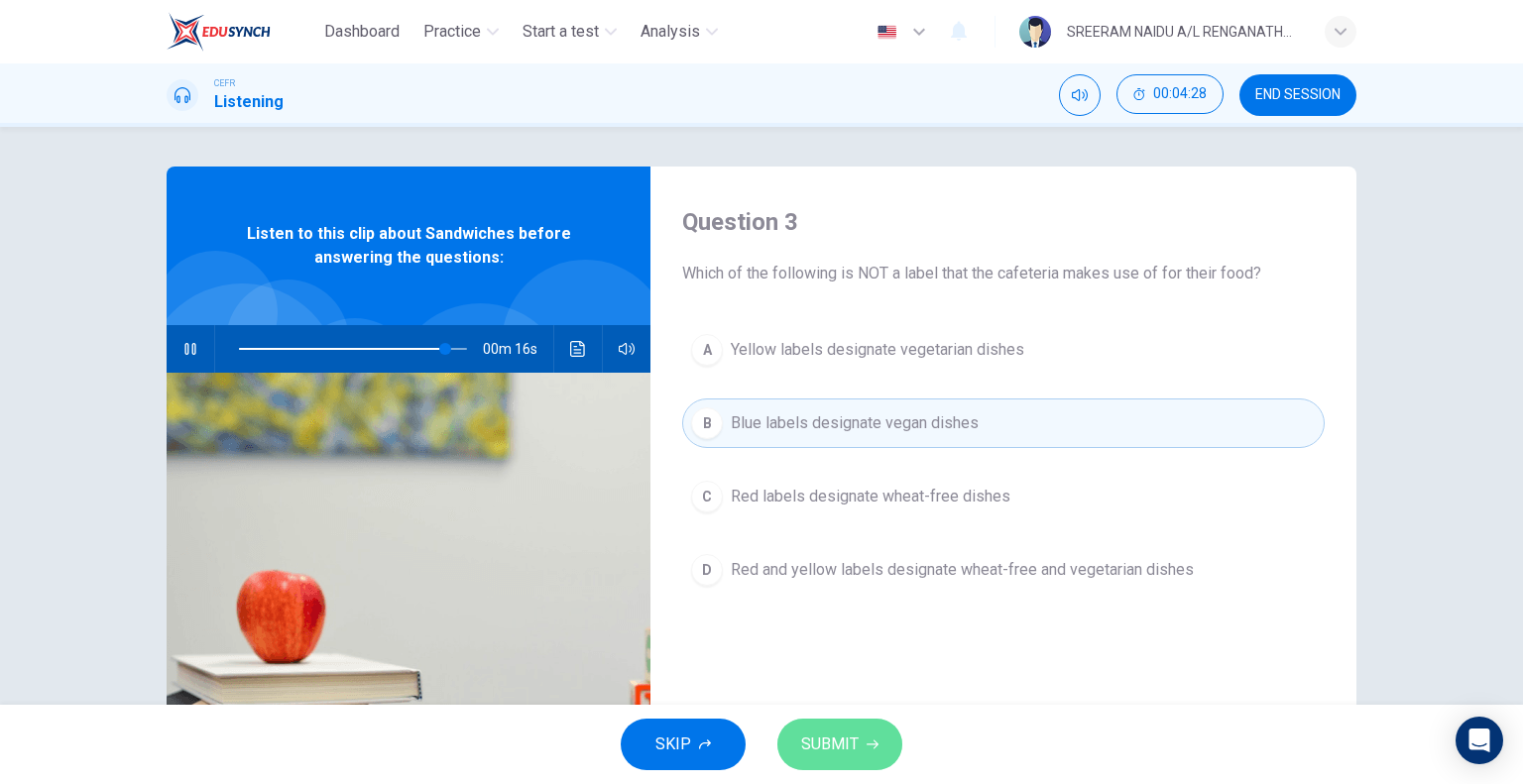 click on "SUBMIT" at bounding box center (840, 744) 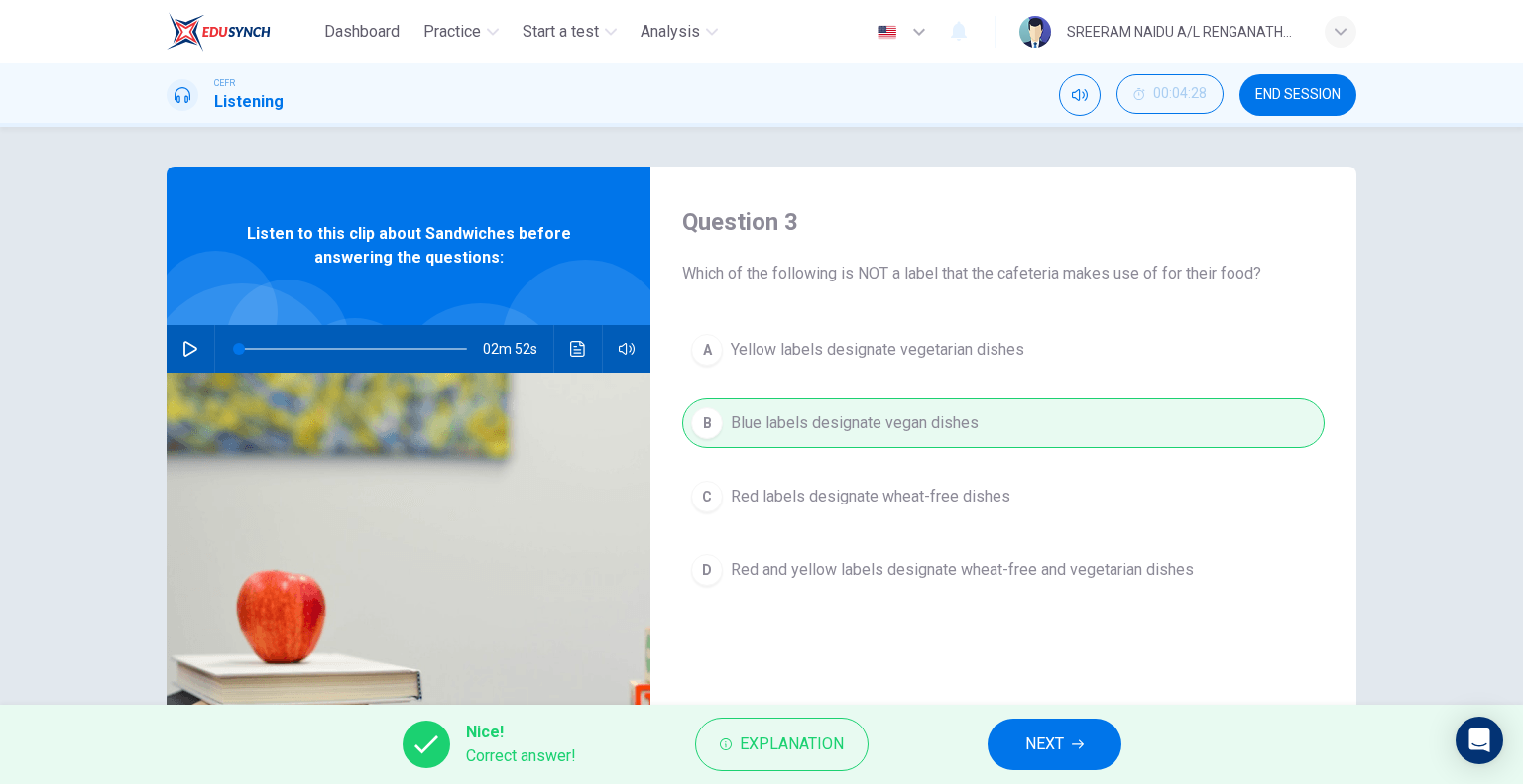 click on "NEXT" at bounding box center (1054, 744) 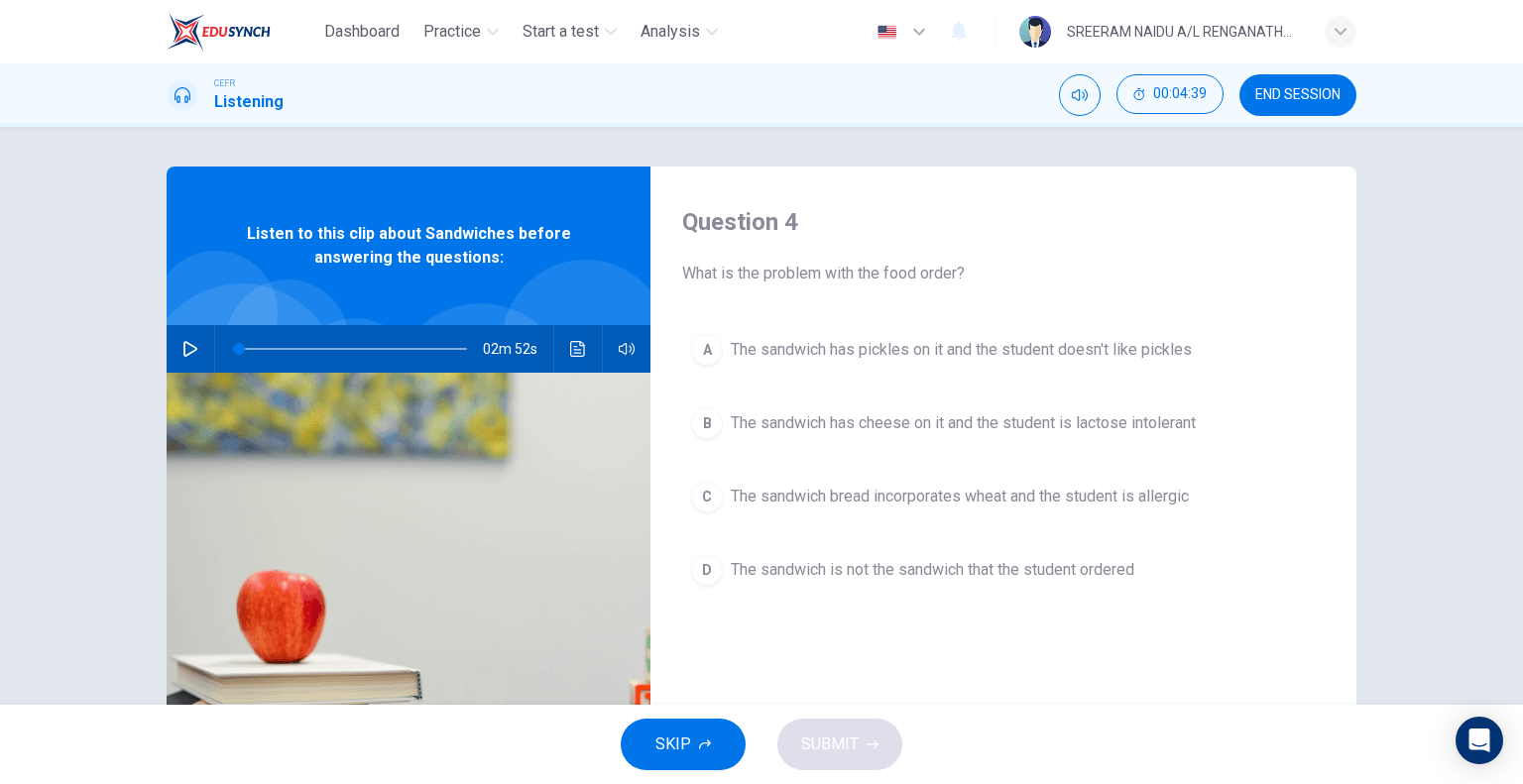 click on "C" at bounding box center (707, 350) 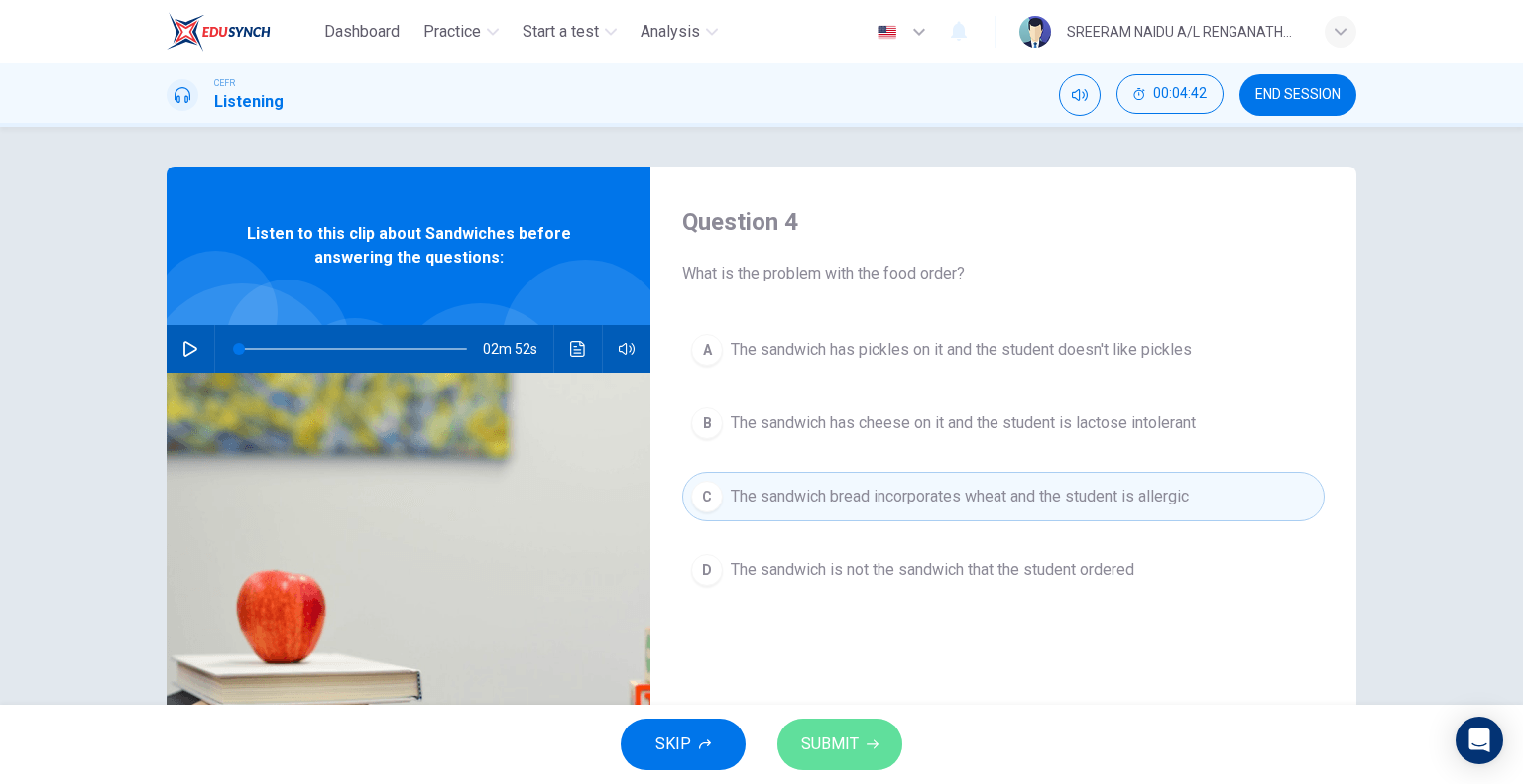 click on "SUBMIT" at bounding box center (840, 744) 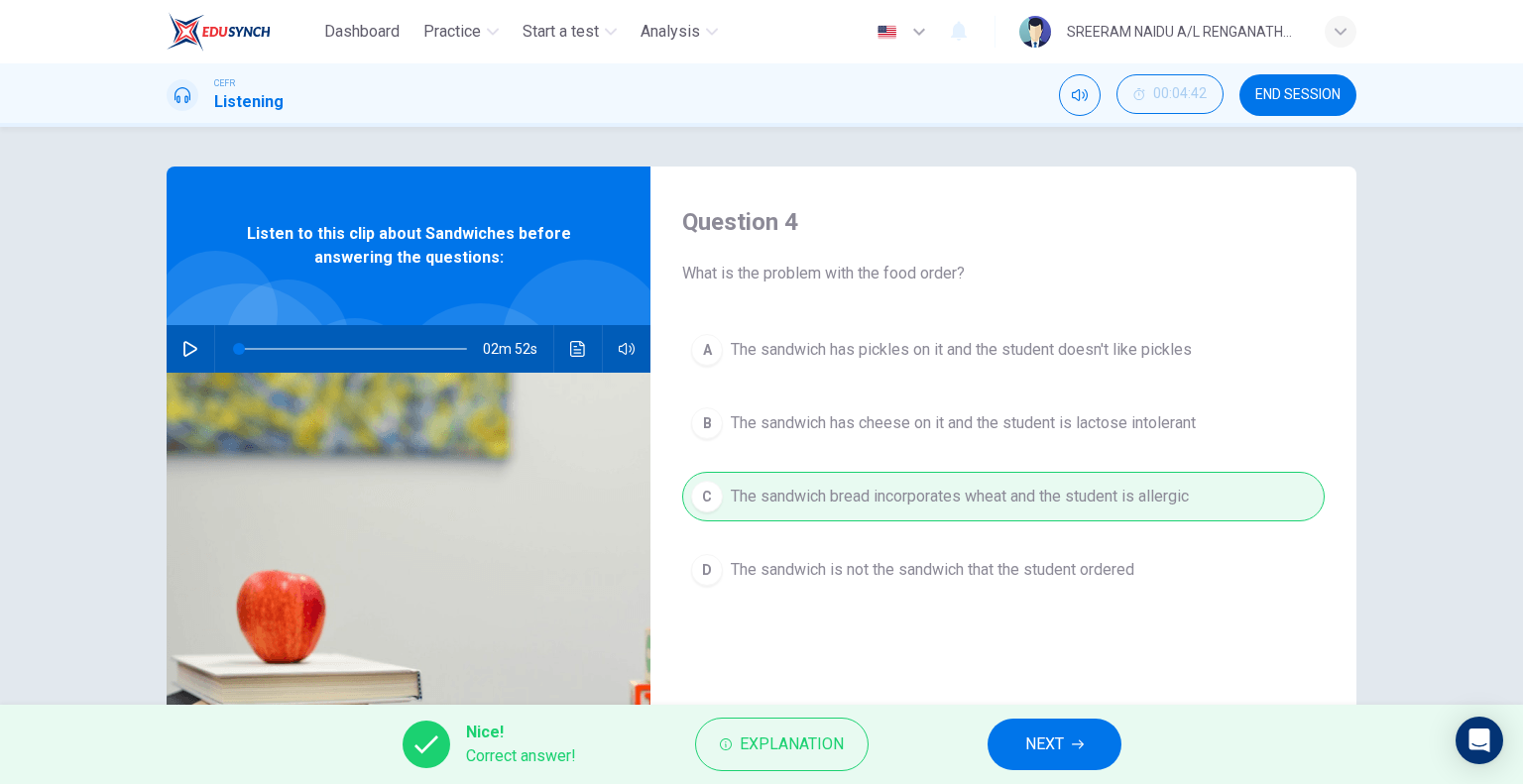 drag, startPoint x: 1048, startPoint y: 735, endPoint x: 1048, endPoint y: 748, distance: 13 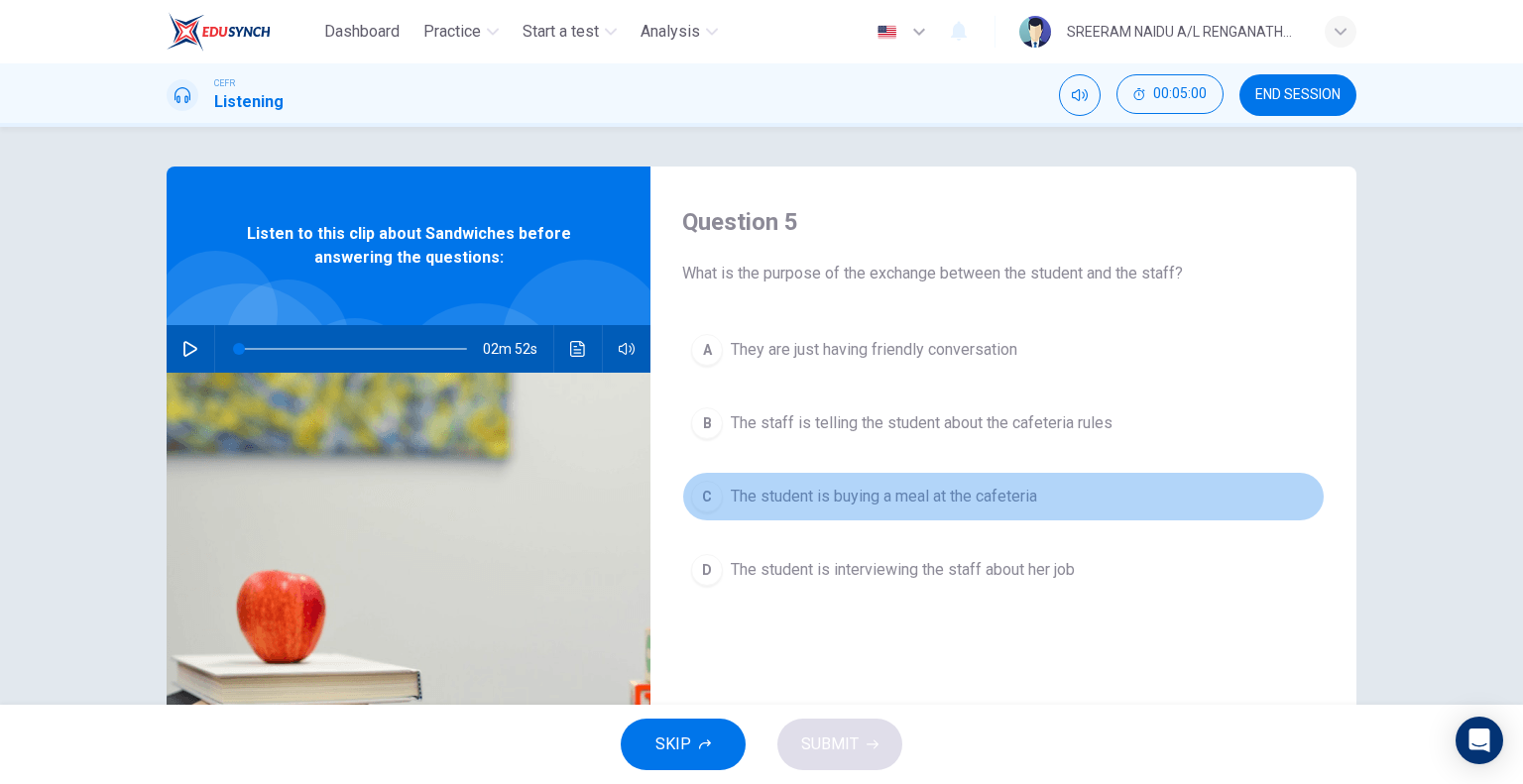 drag, startPoint x: 853, startPoint y: 485, endPoint x: 864, endPoint y: 505, distance: 22.82542 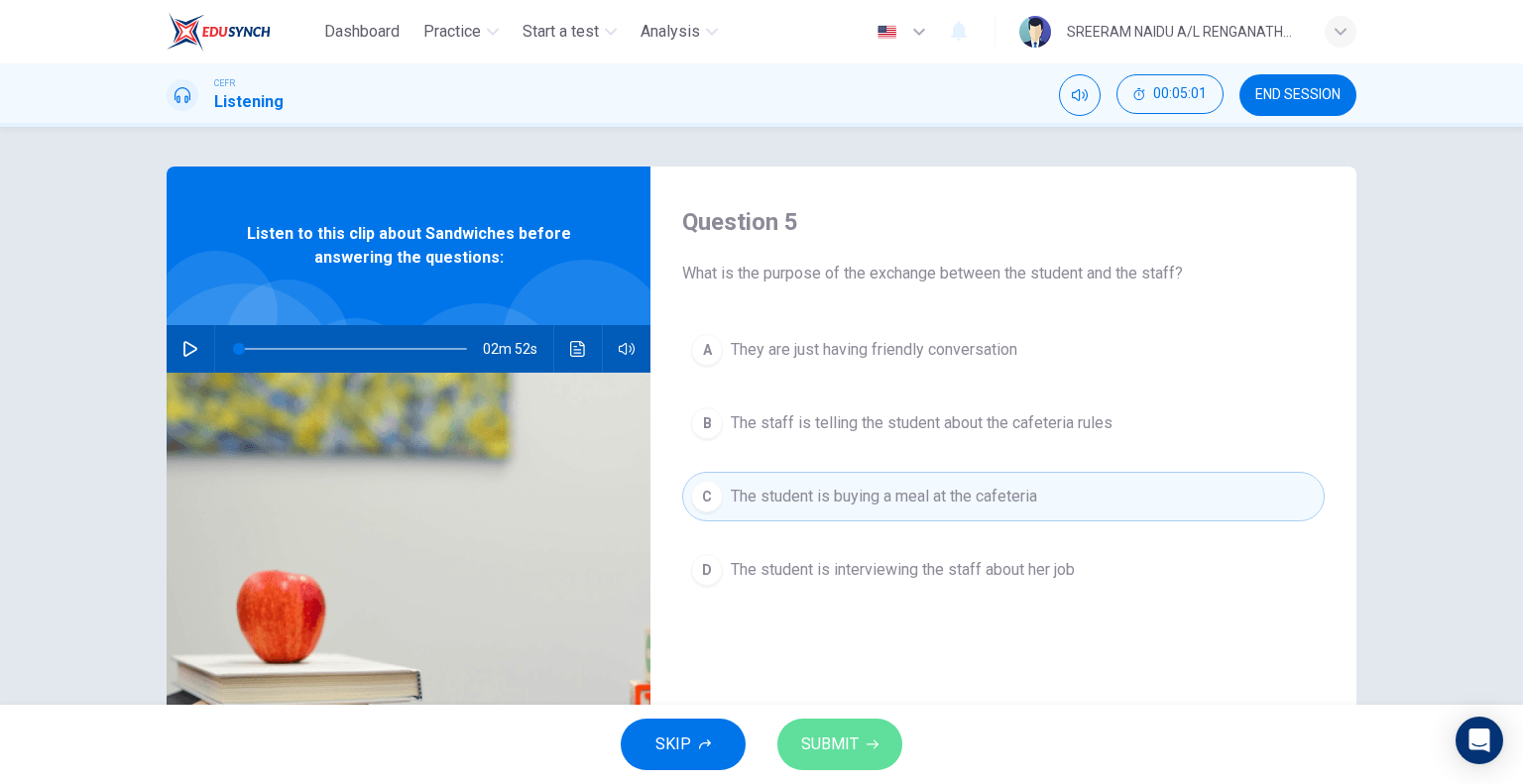 click at bounding box center [873, 744] 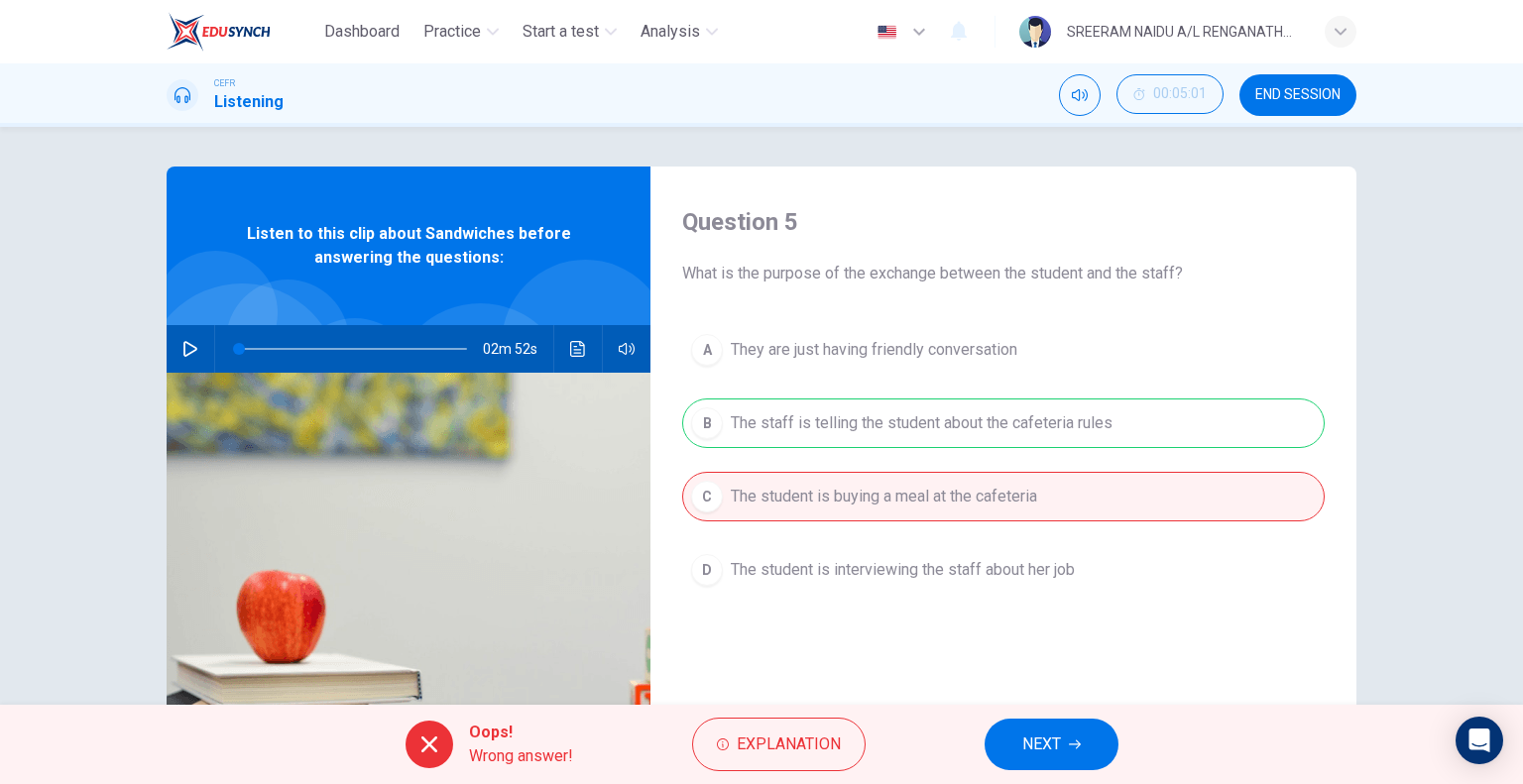 click on "NEXT" at bounding box center [1041, 744] 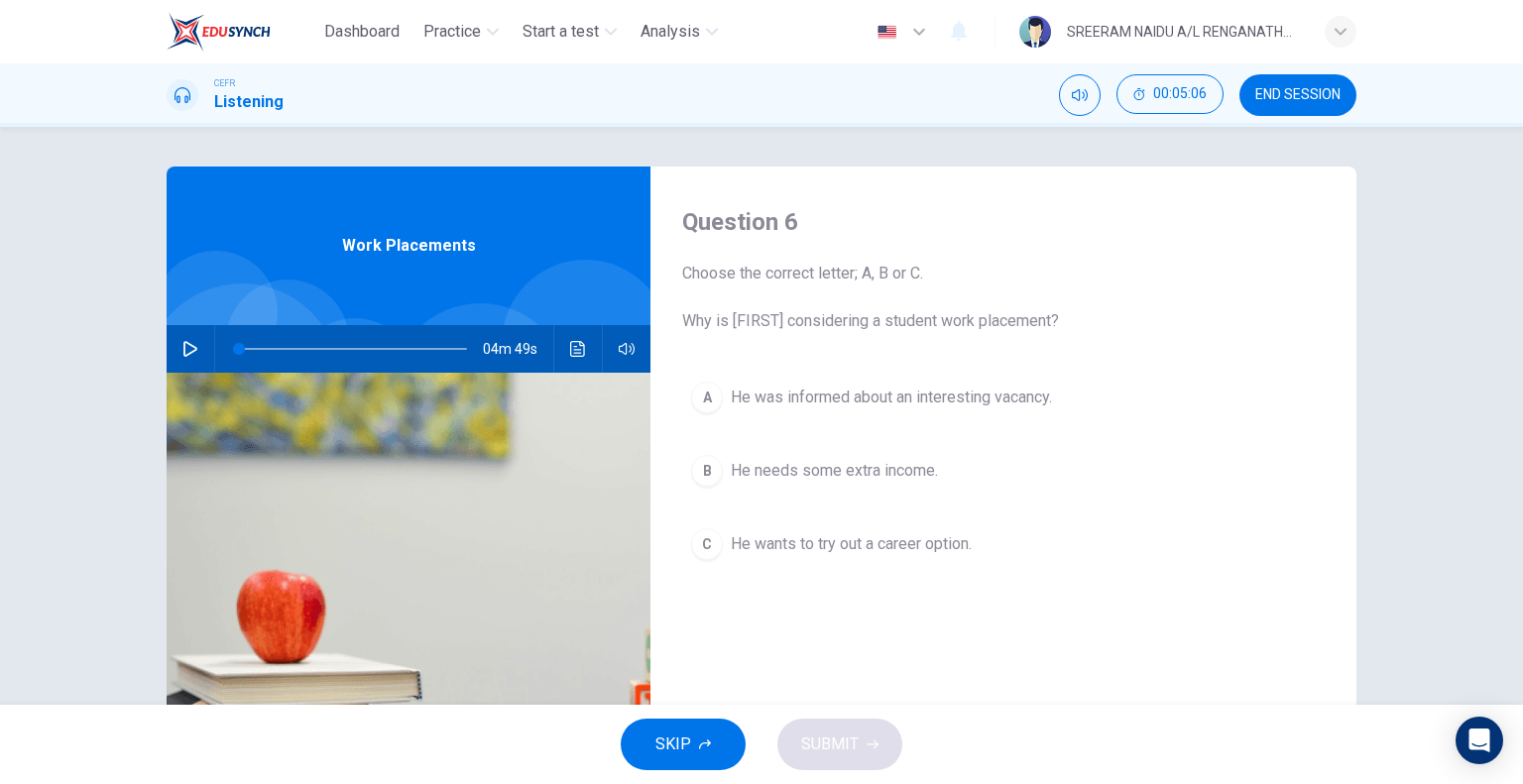 click at bounding box center [190, 349] 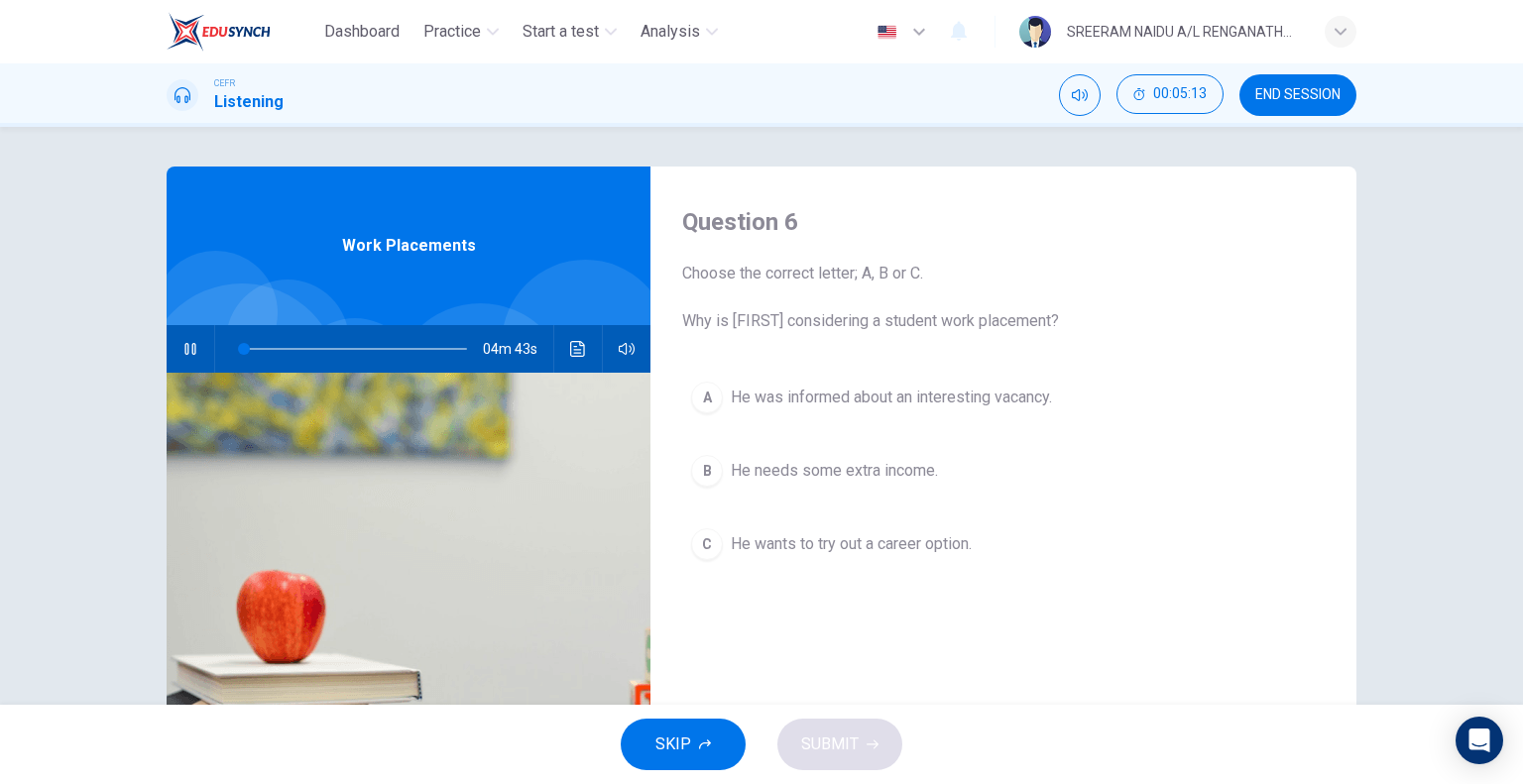 type 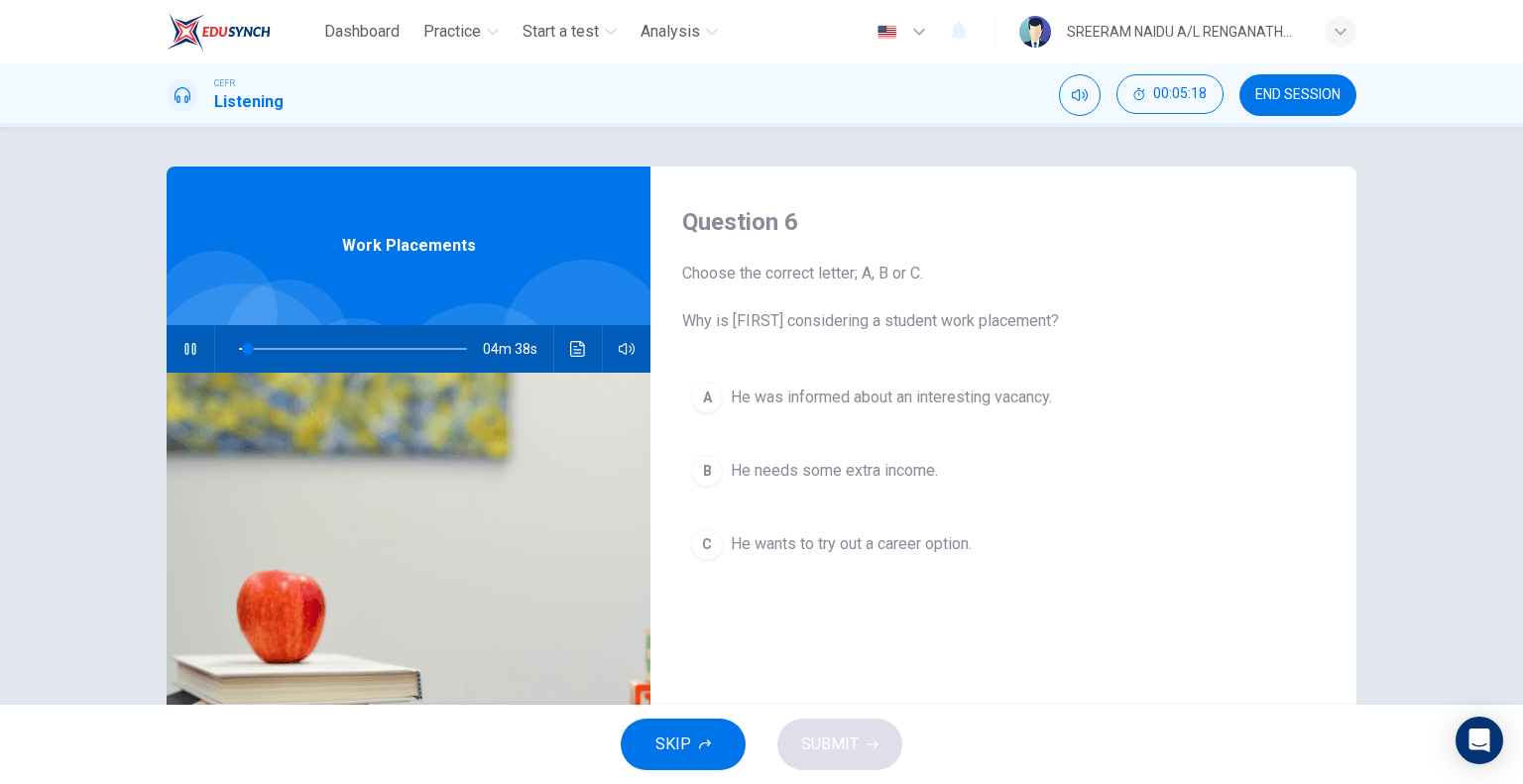 click at bounding box center [190, 349] 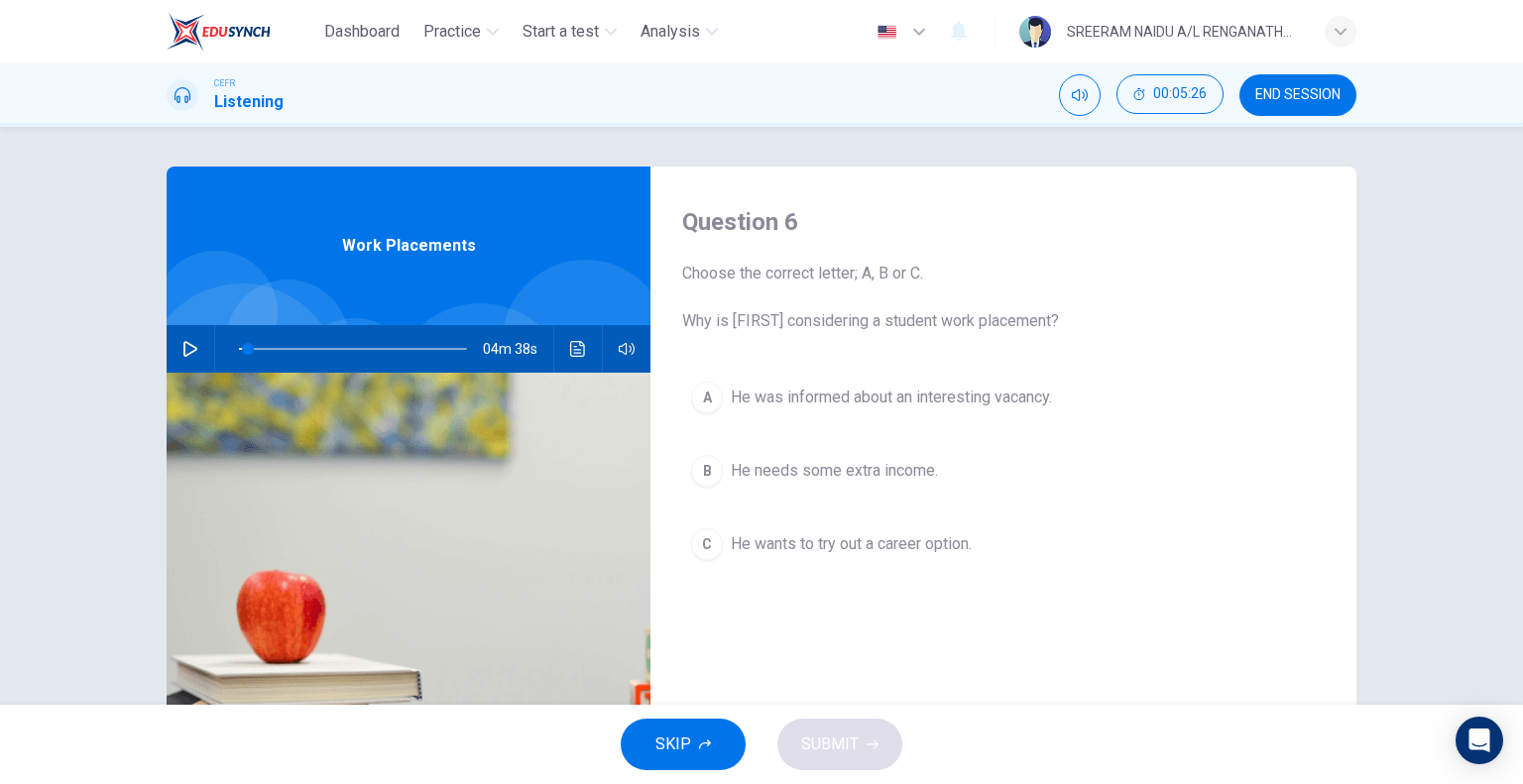 click at bounding box center (190, 349) 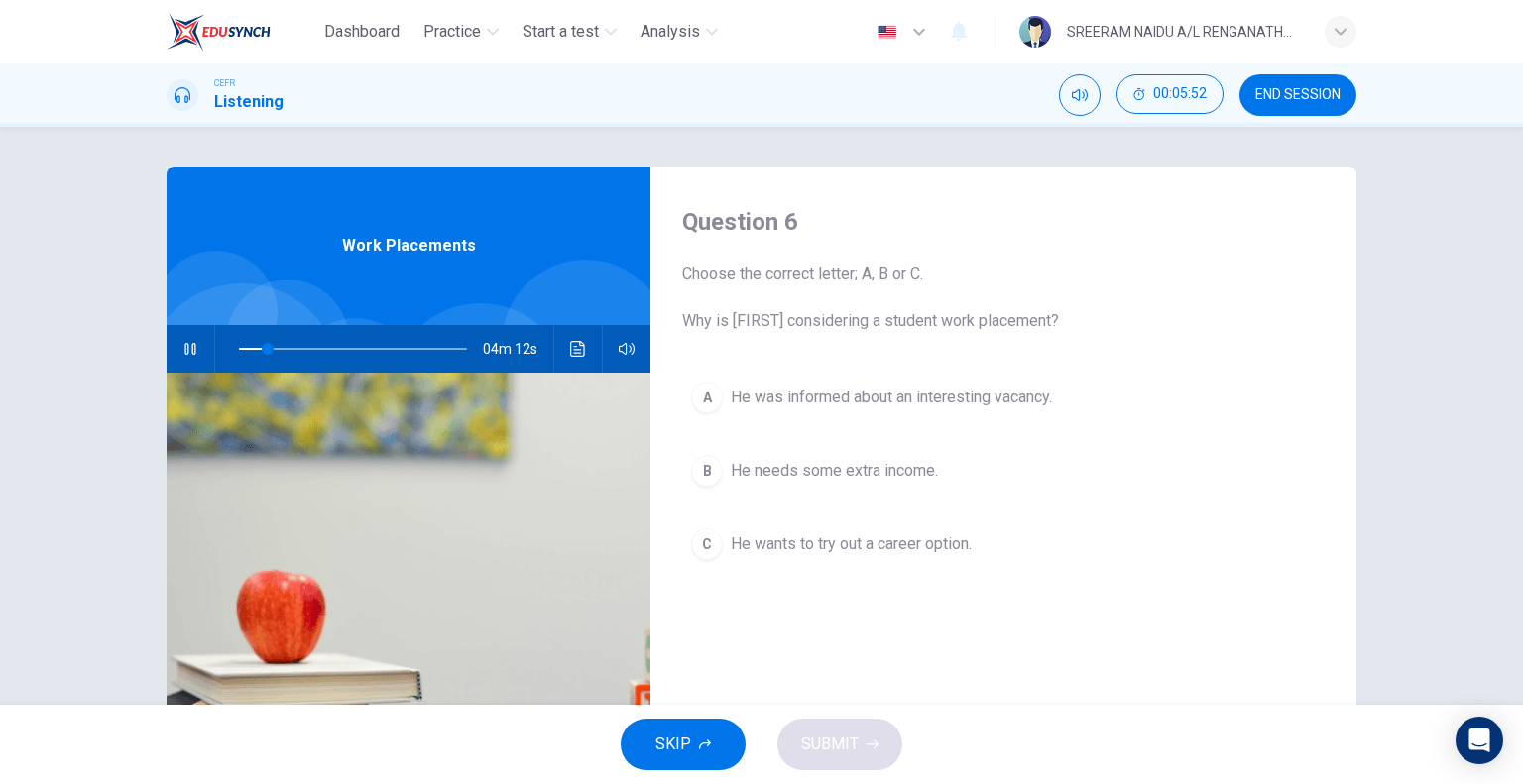 click at bounding box center (190, 349) 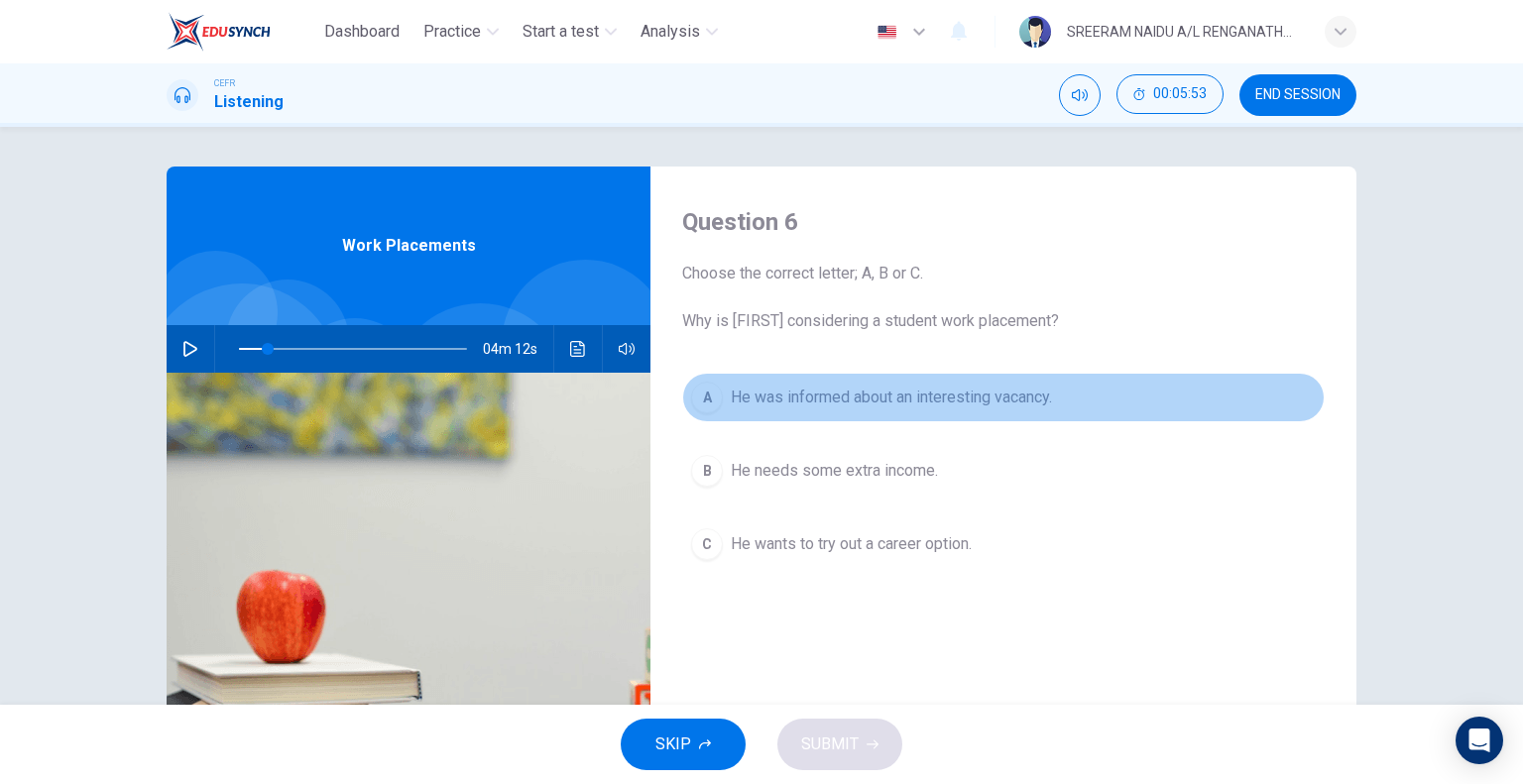 click on "A" at bounding box center (707, 397) 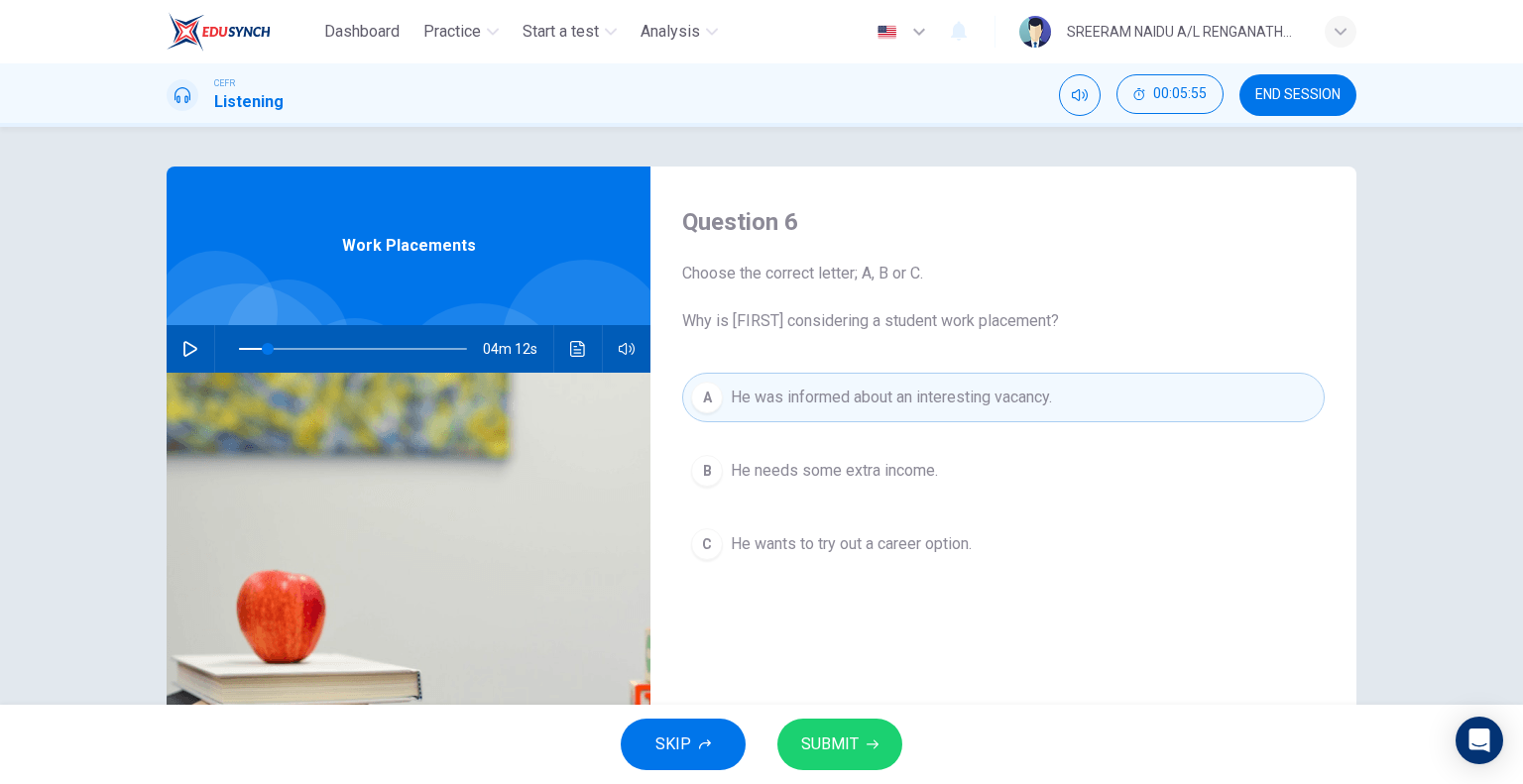 click on "SUBMIT" at bounding box center [830, 744] 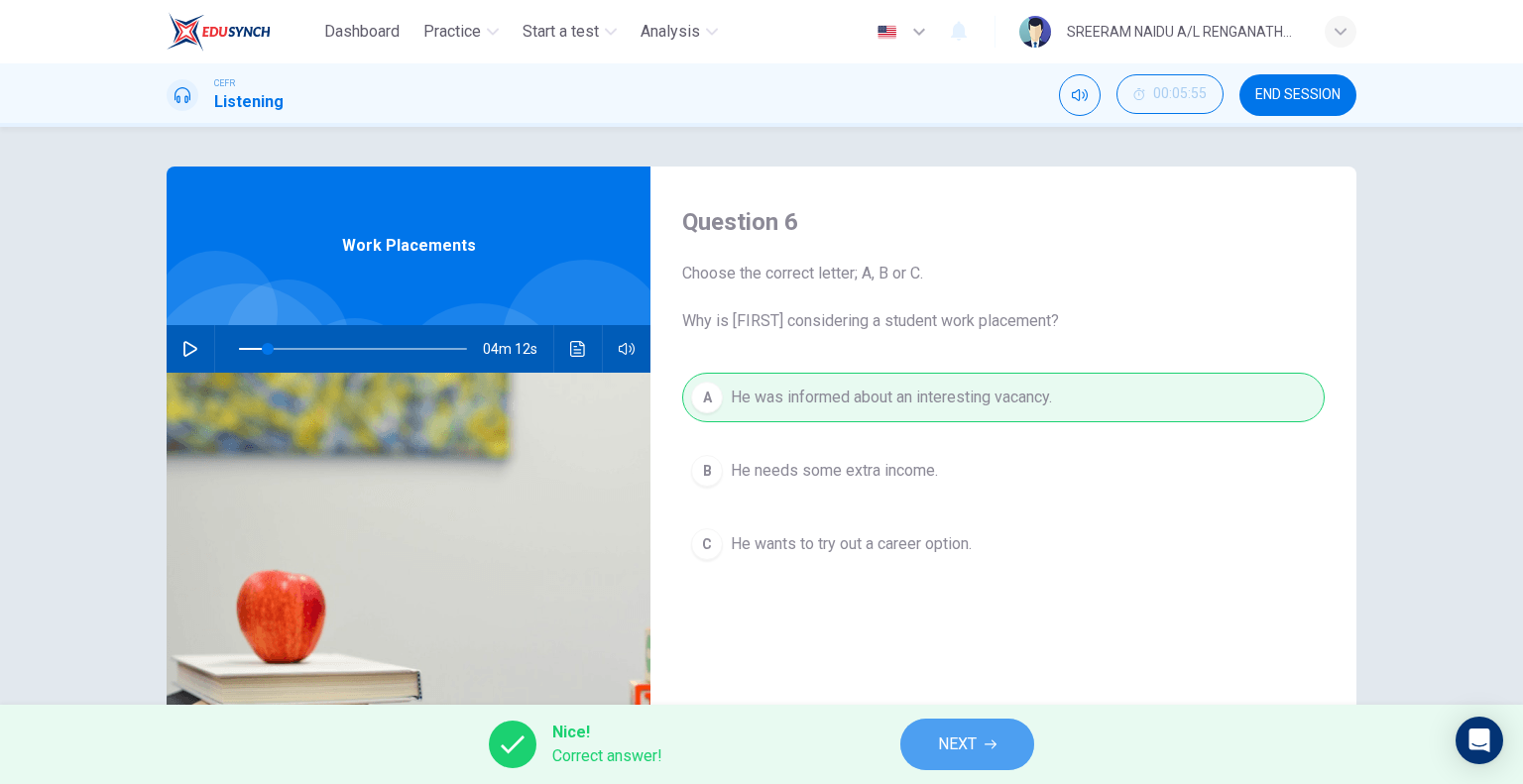 click on "NEXT" at bounding box center (967, 744) 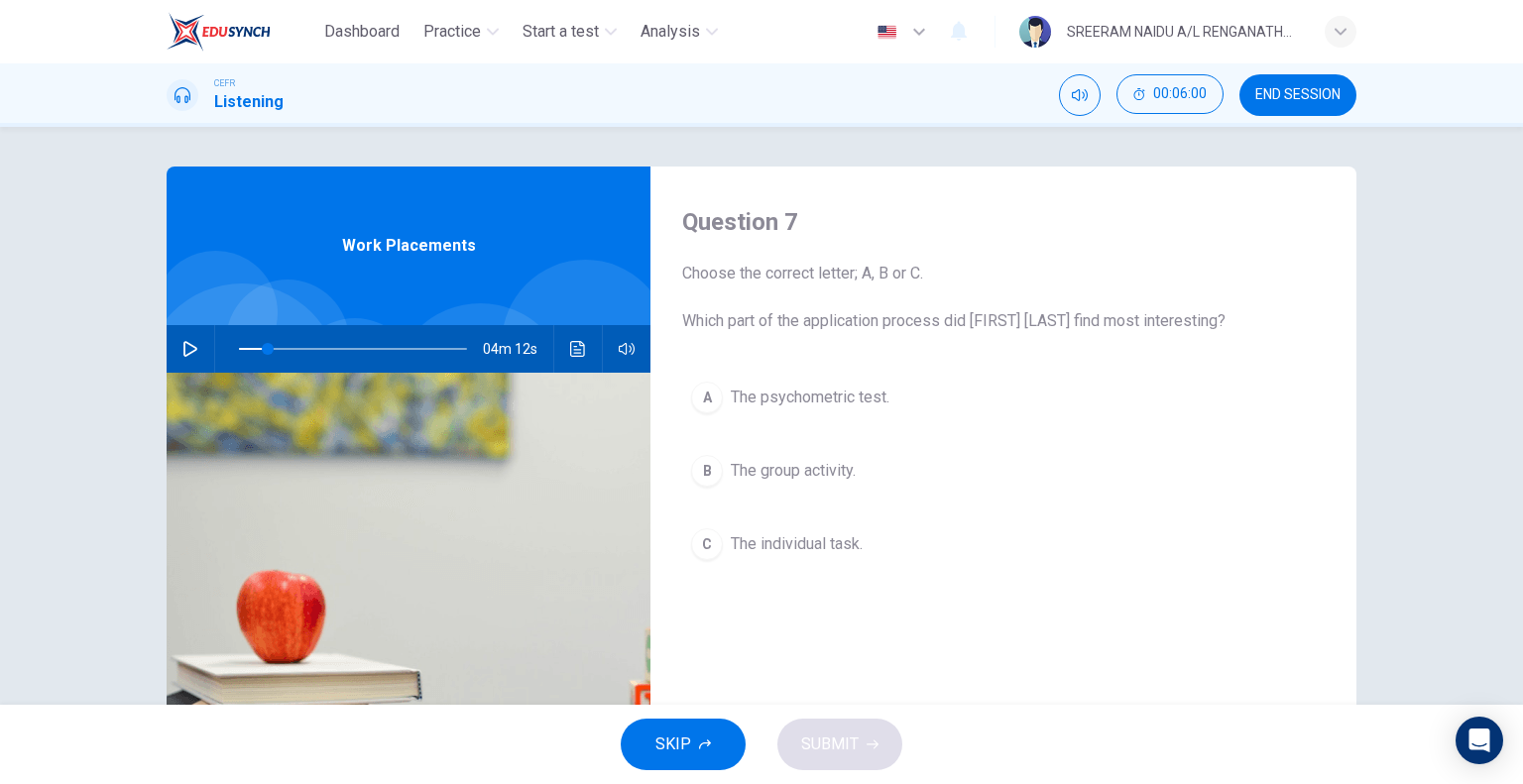 click at bounding box center (190, 349) 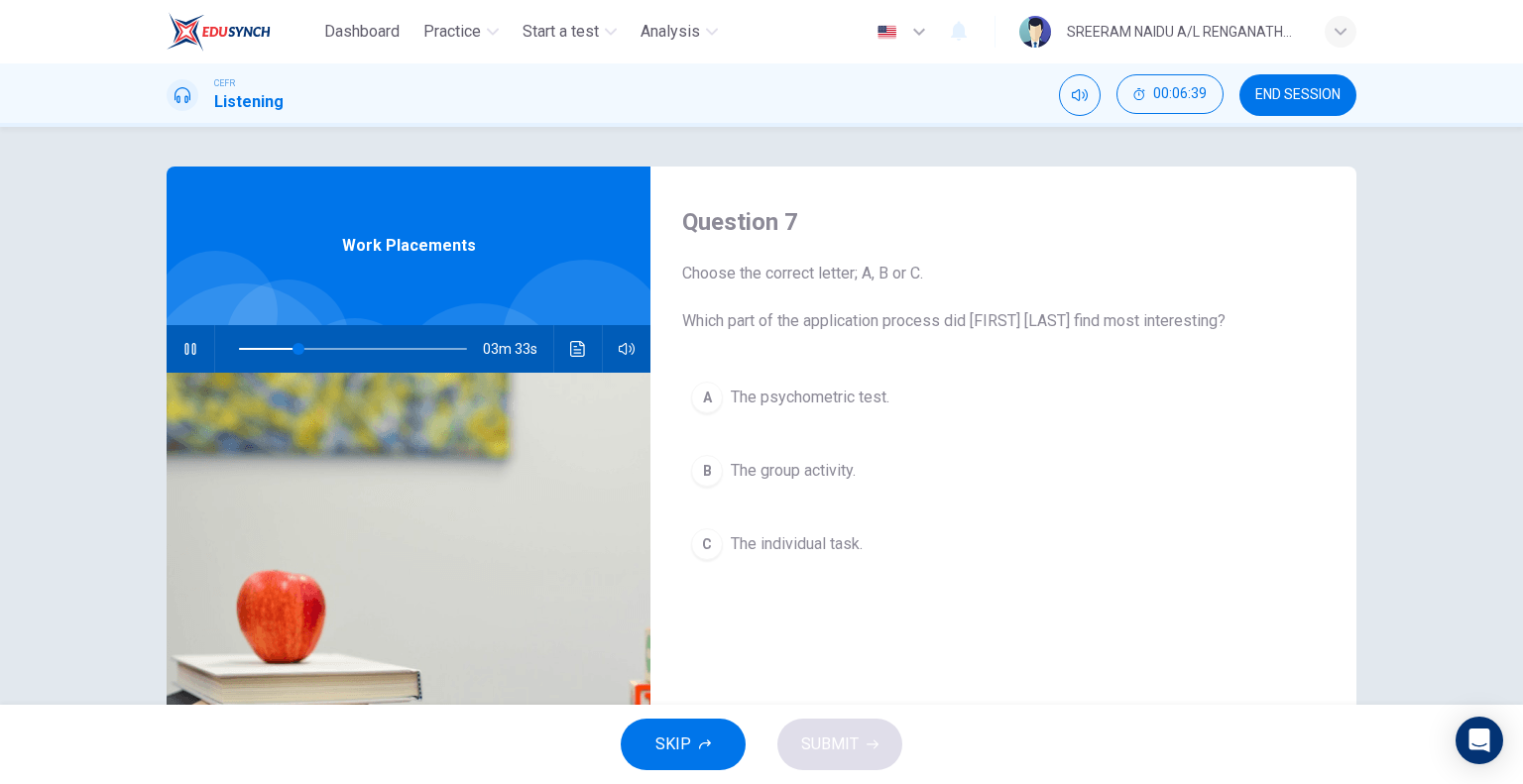 click at bounding box center [190, 349] 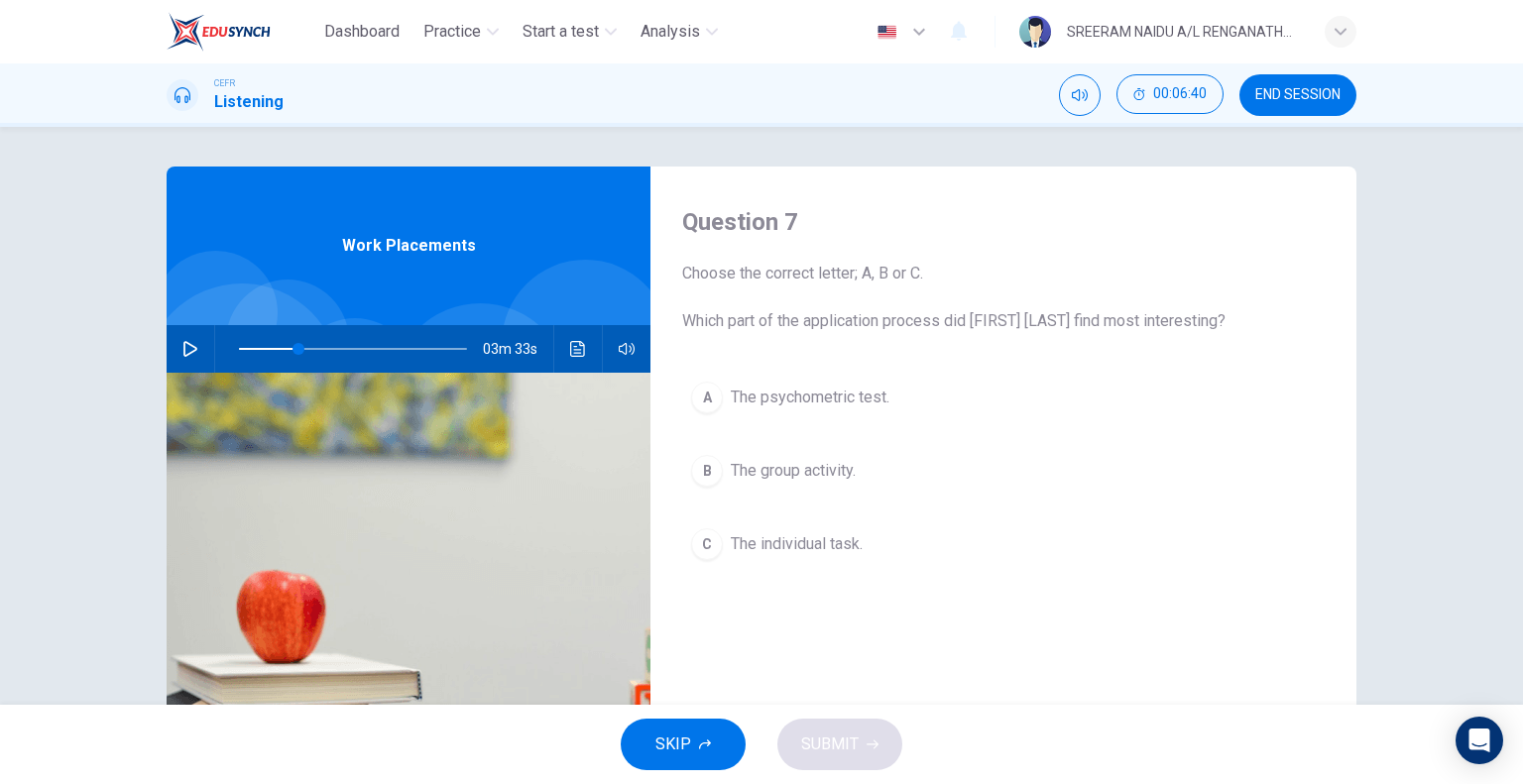 click on "The group activity." at bounding box center (810, 397) 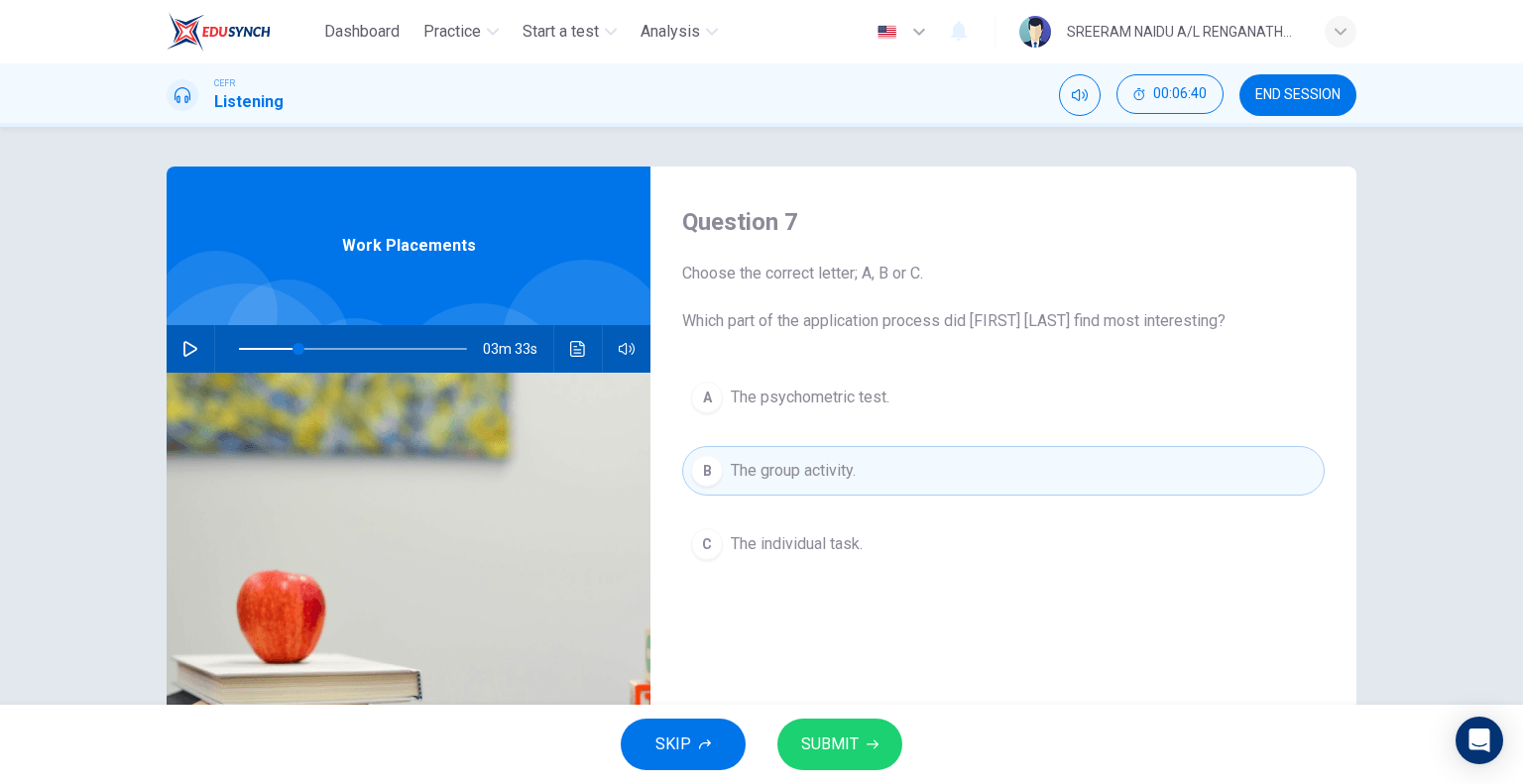 click on "SKIP SUBMIT" at bounding box center (762, 744) 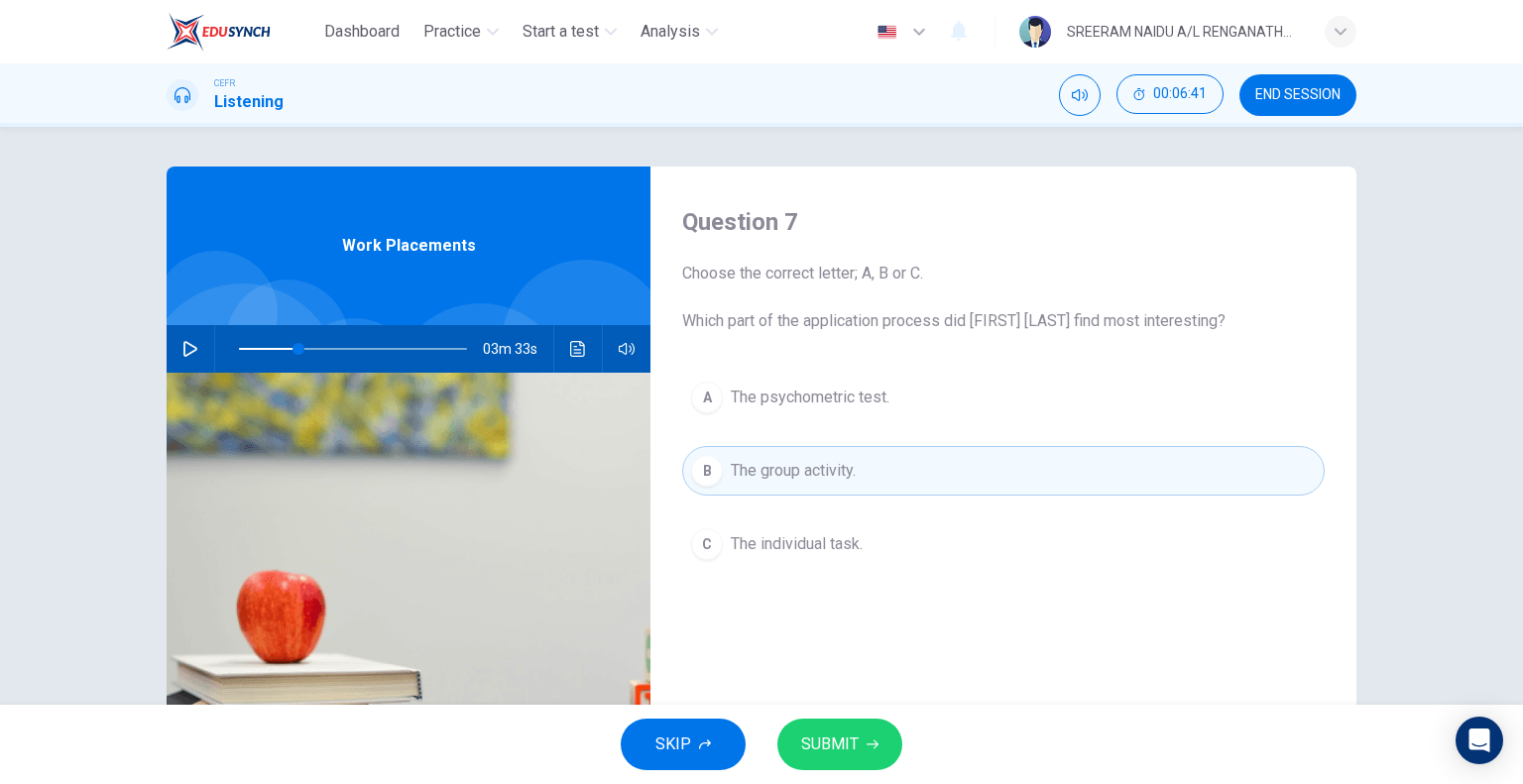click on "SUBMIT" at bounding box center (840, 744) 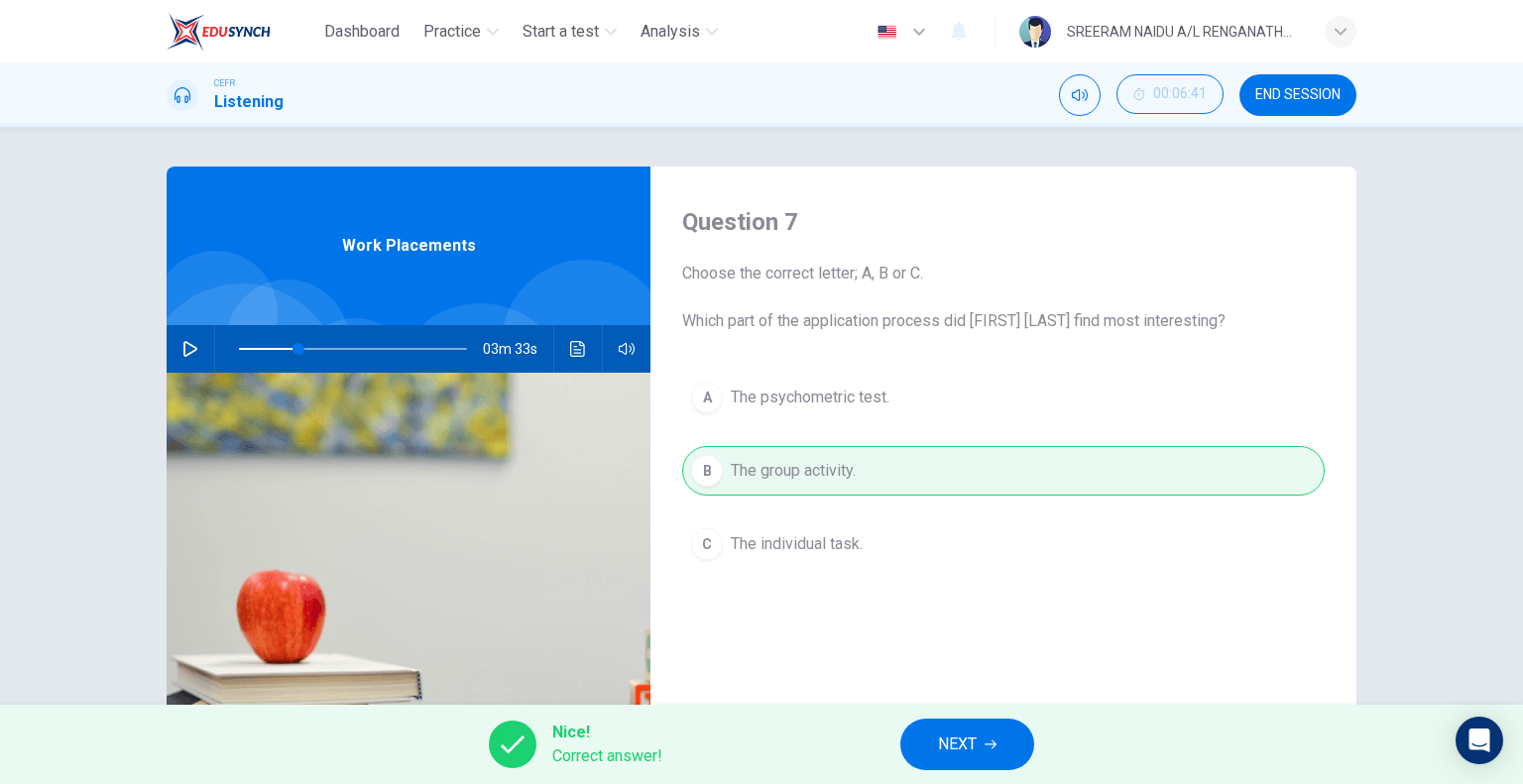 click on "NEXT" at bounding box center (967, 744) 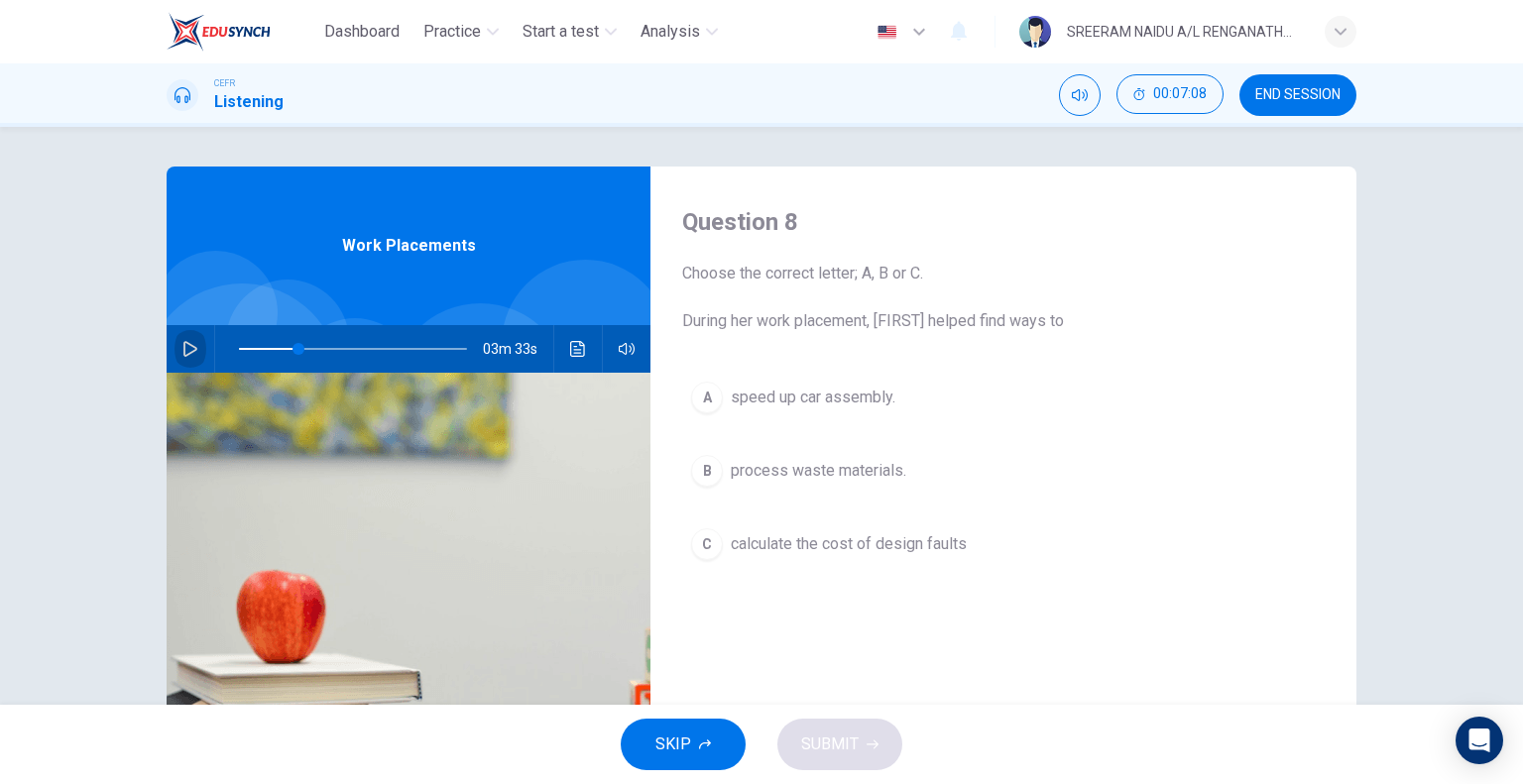 click at bounding box center [190, 349] 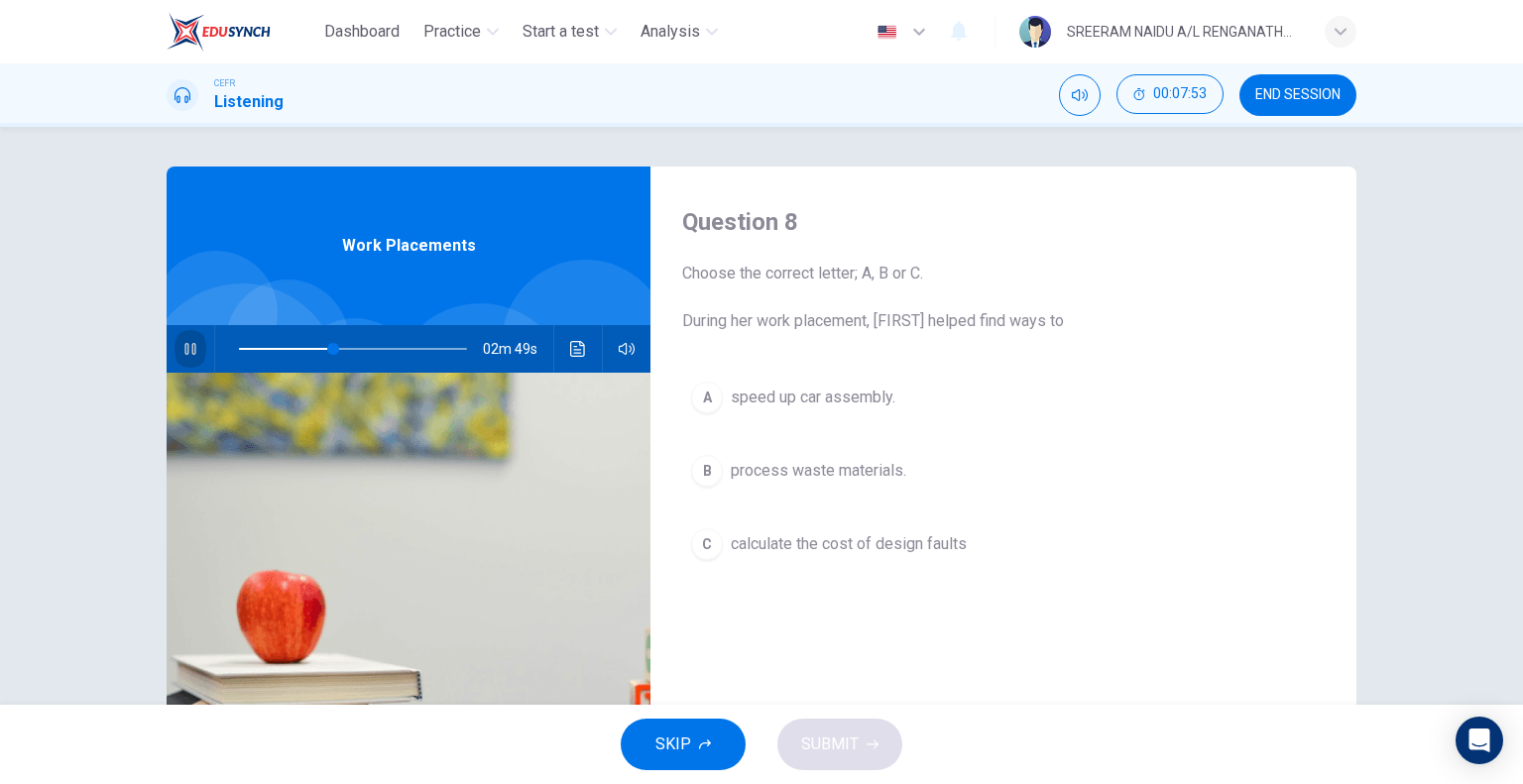click at bounding box center (190, 349) 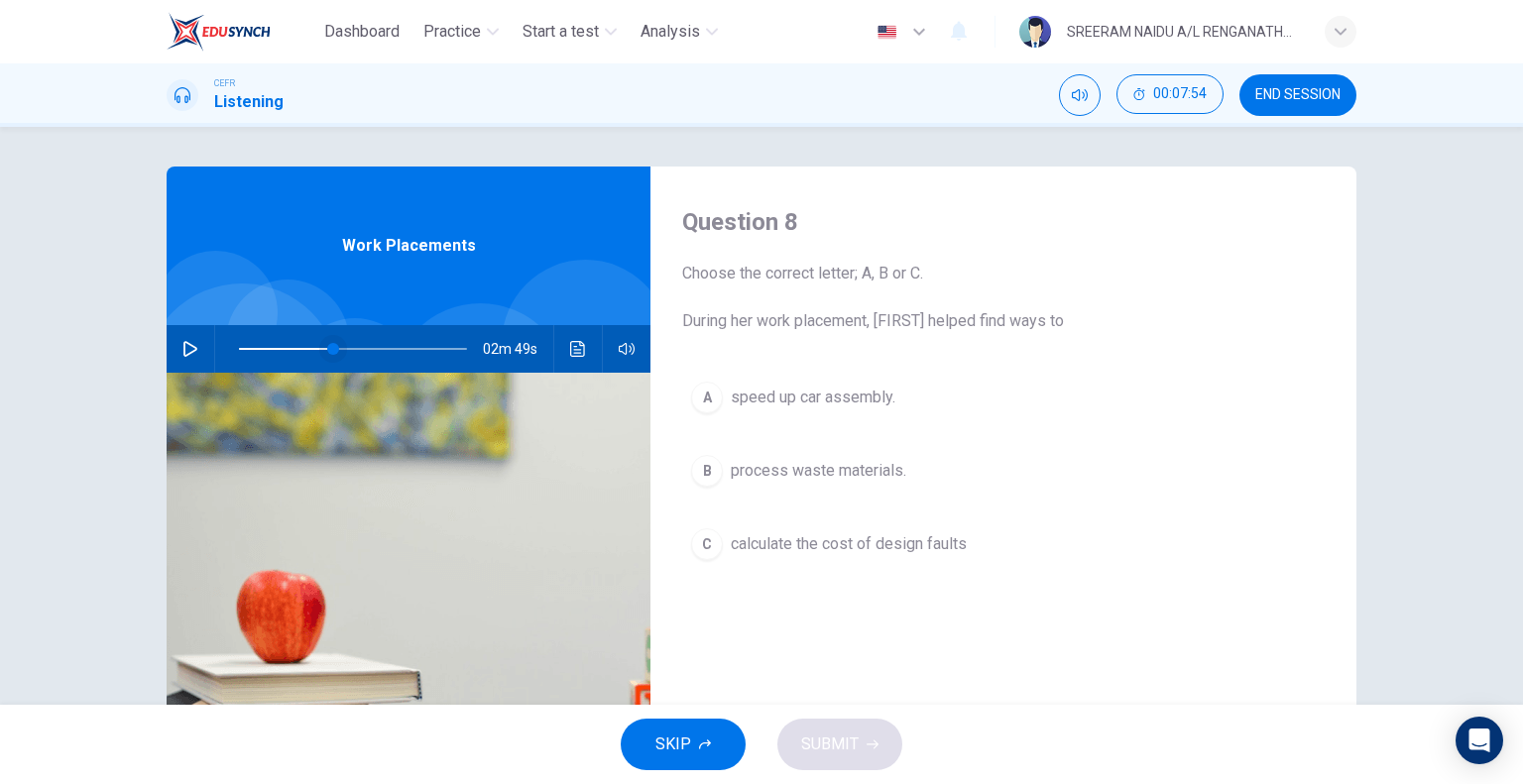 click at bounding box center [333, 349] 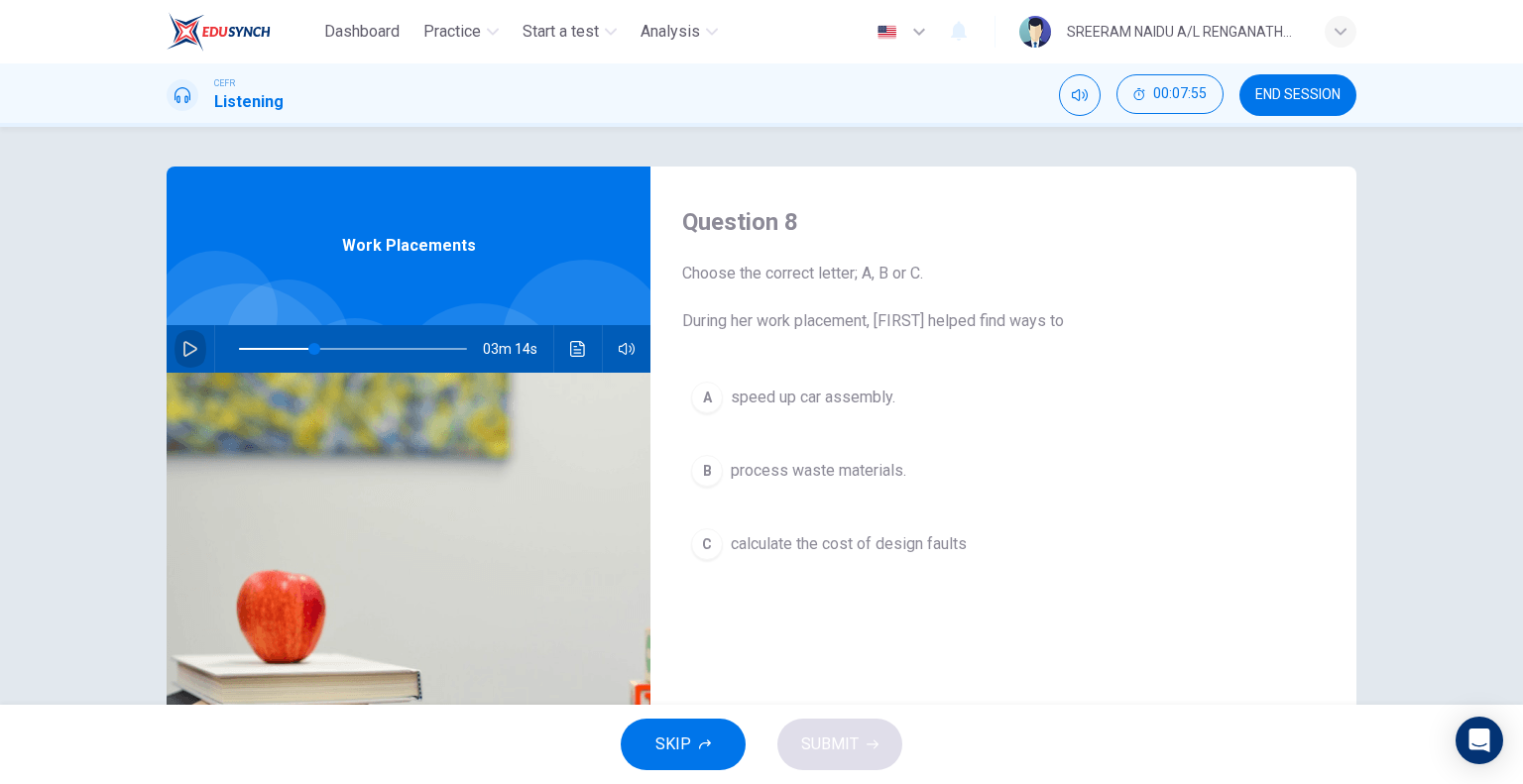 click at bounding box center [190, 349] 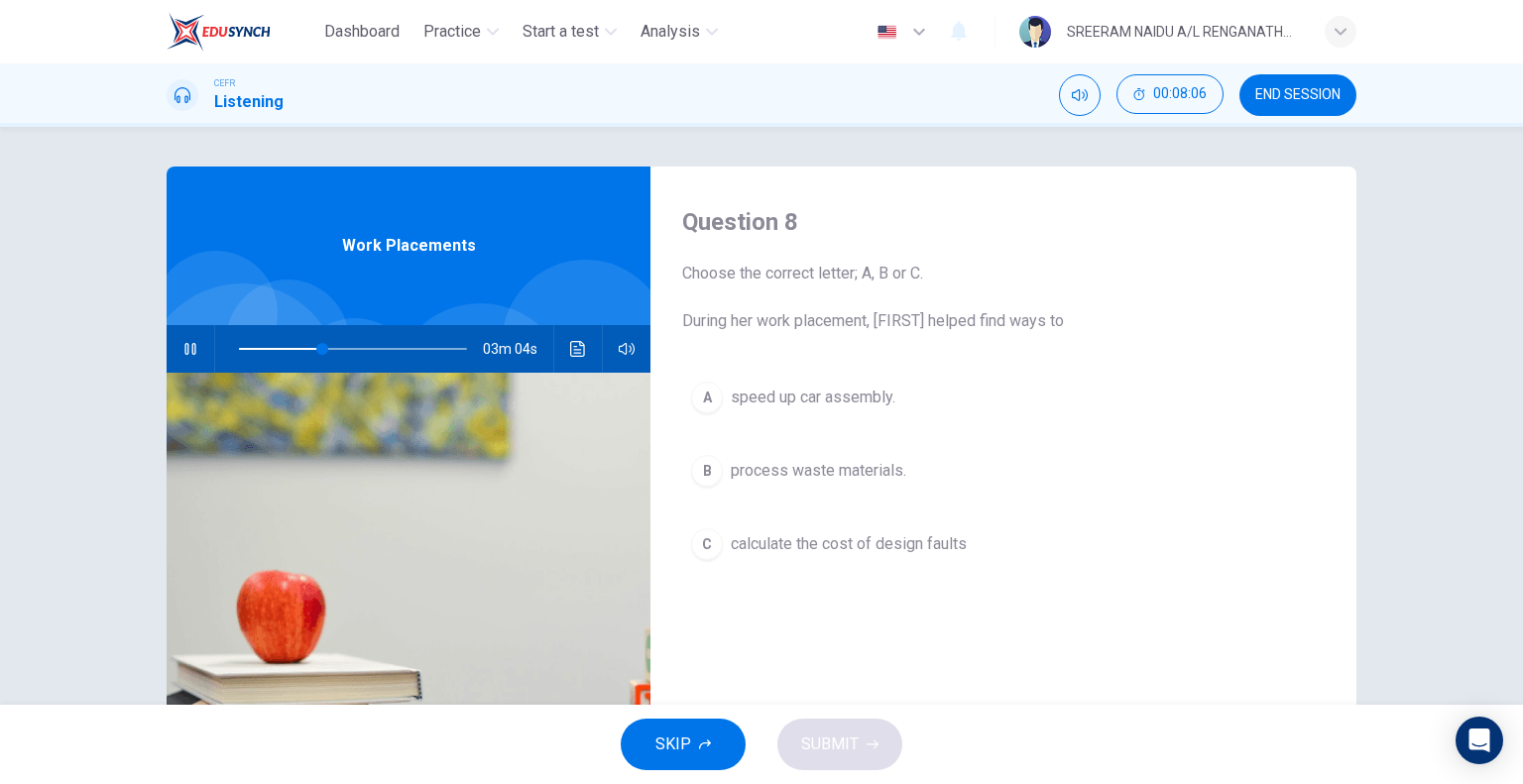 click at bounding box center [189, 349] 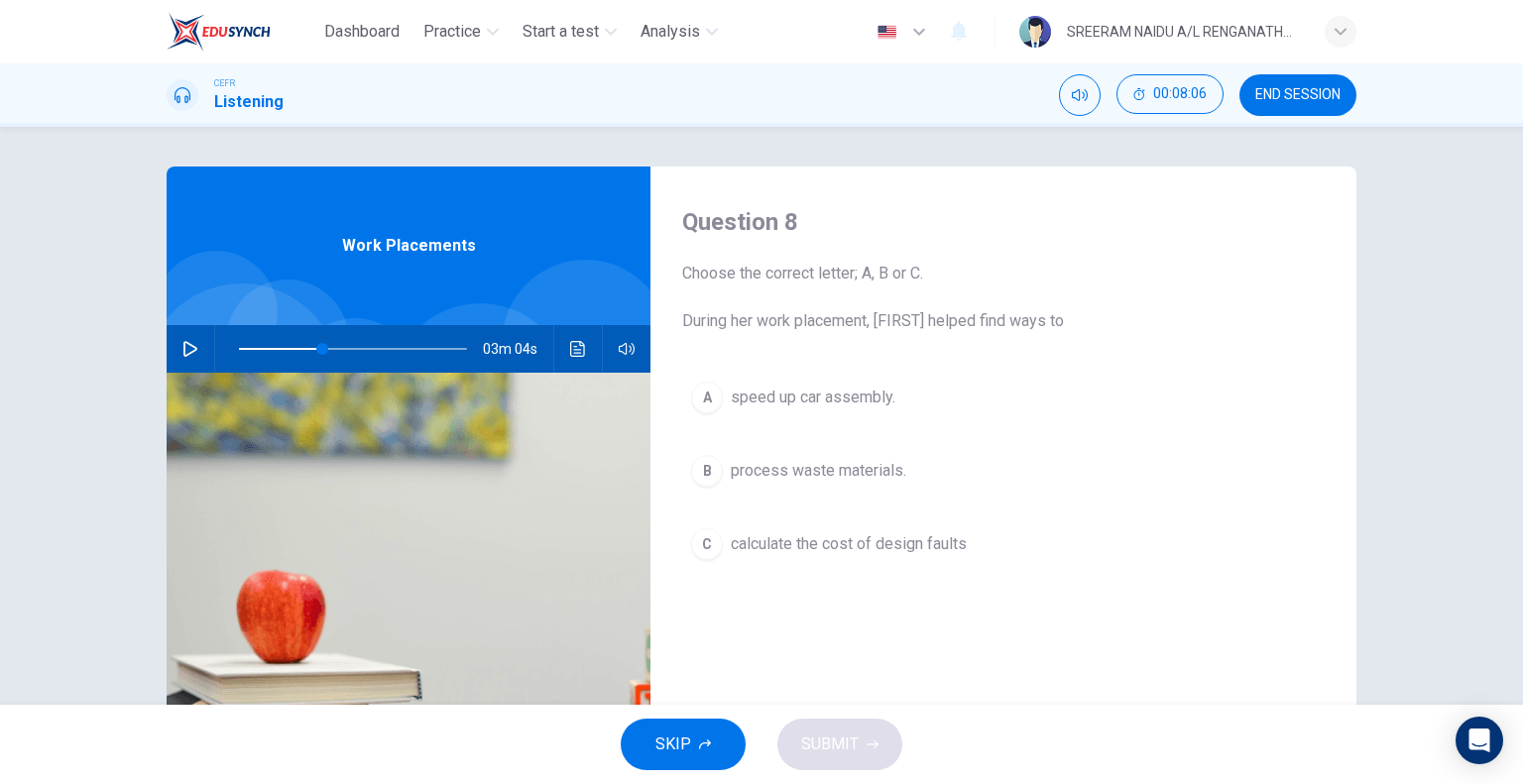 click at bounding box center [190, 349] 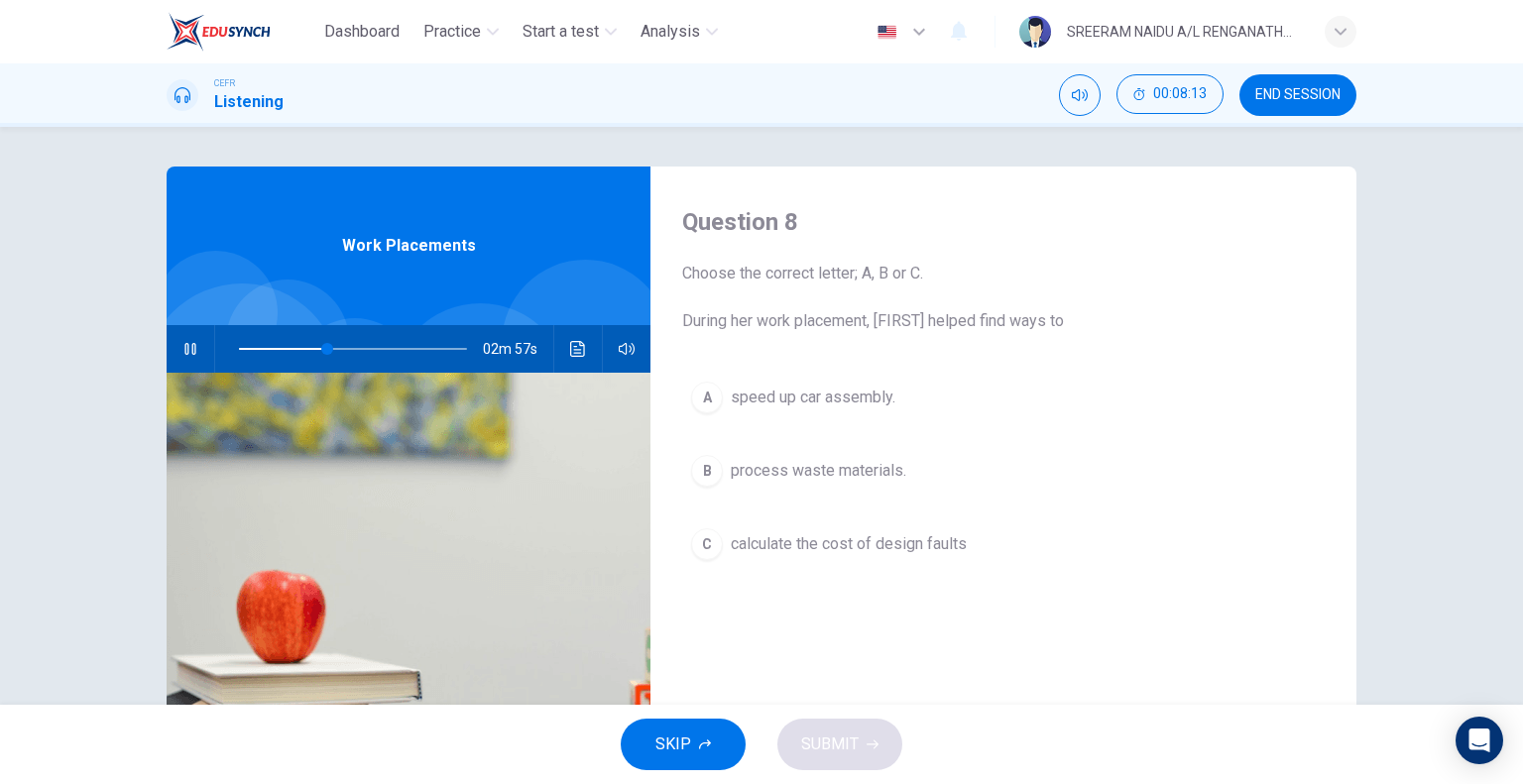 click at bounding box center [189, 349] 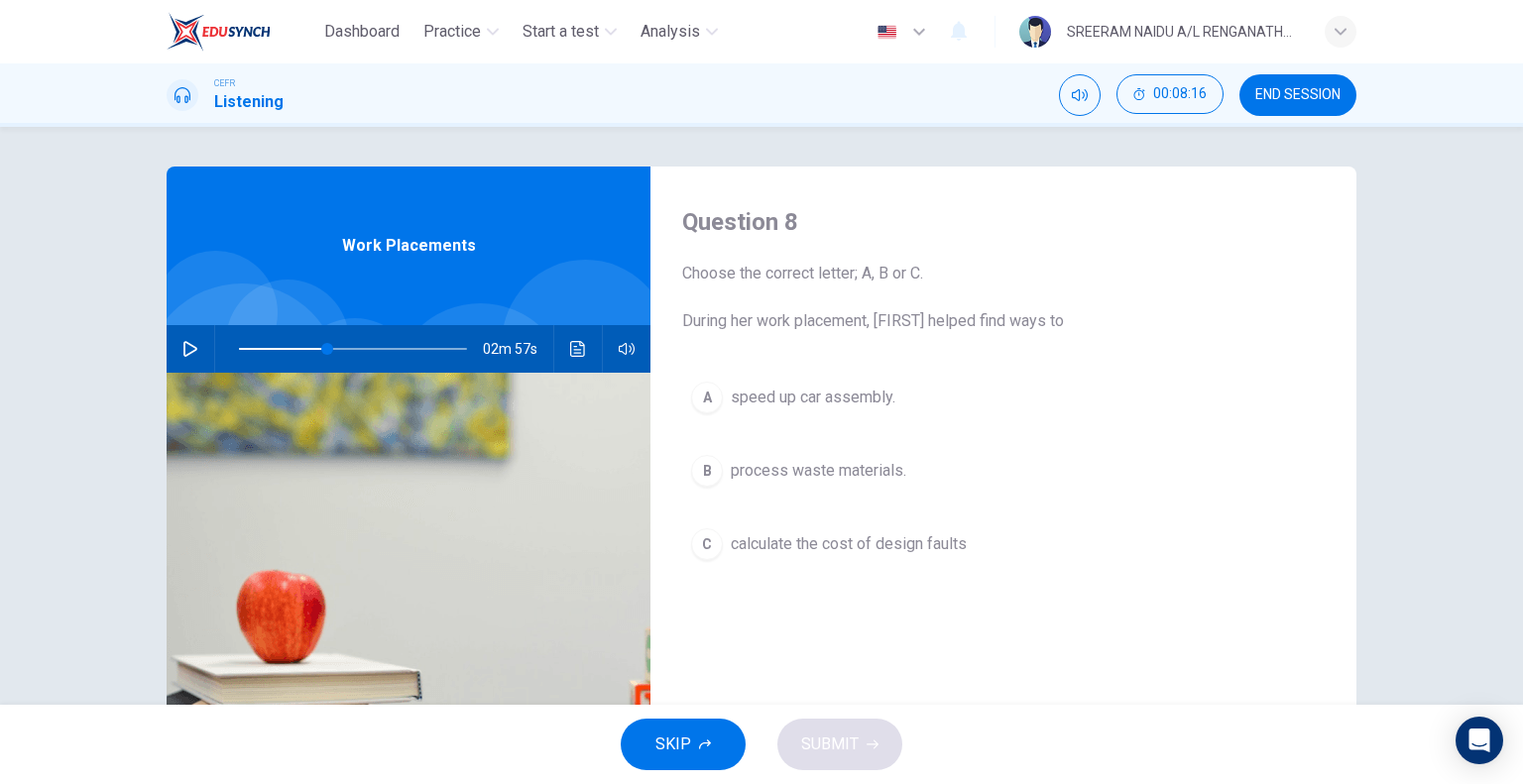 click on "C calculate the cost of design faults" at bounding box center [1003, 544] 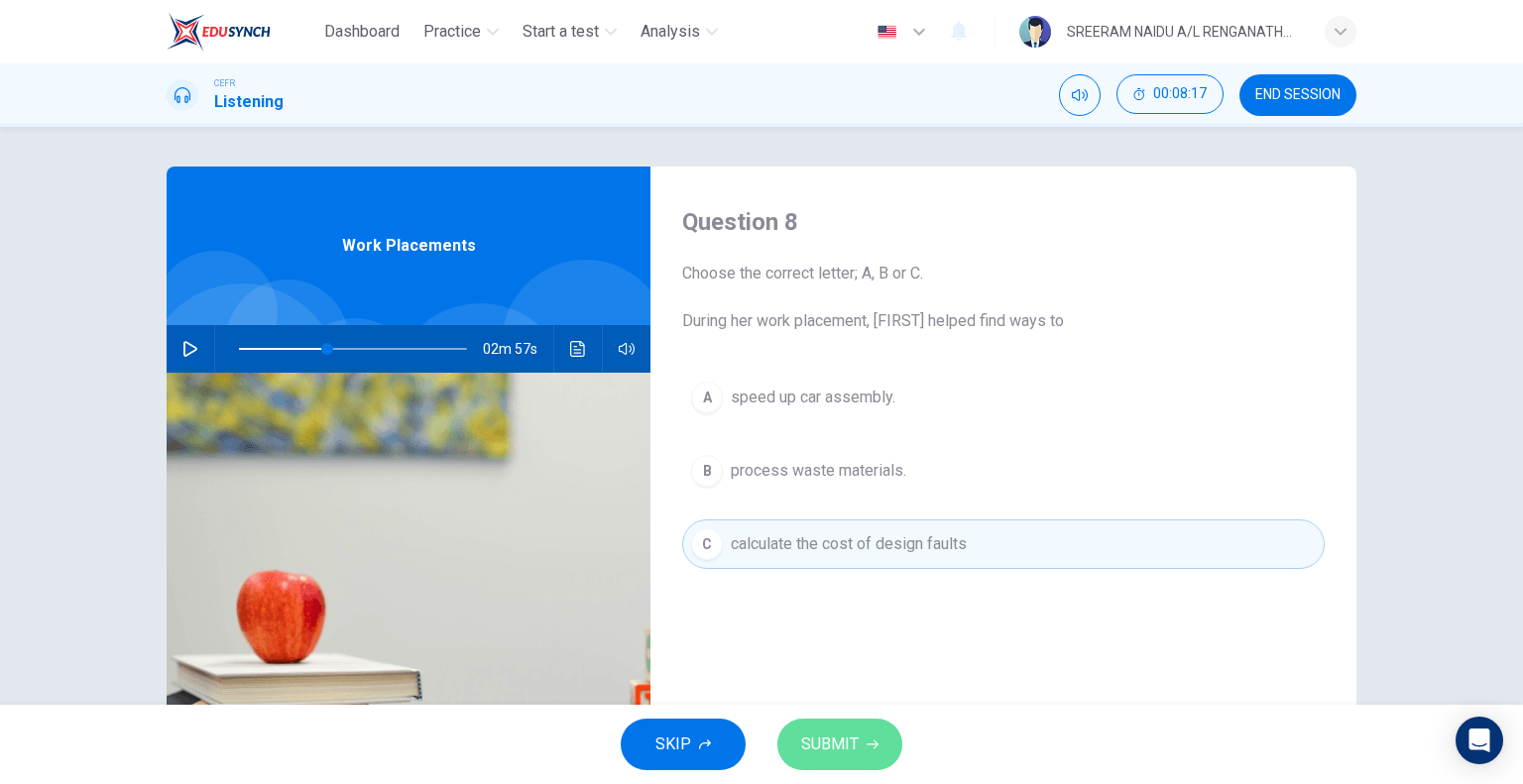 click on "SUBMIT" at bounding box center (840, 744) 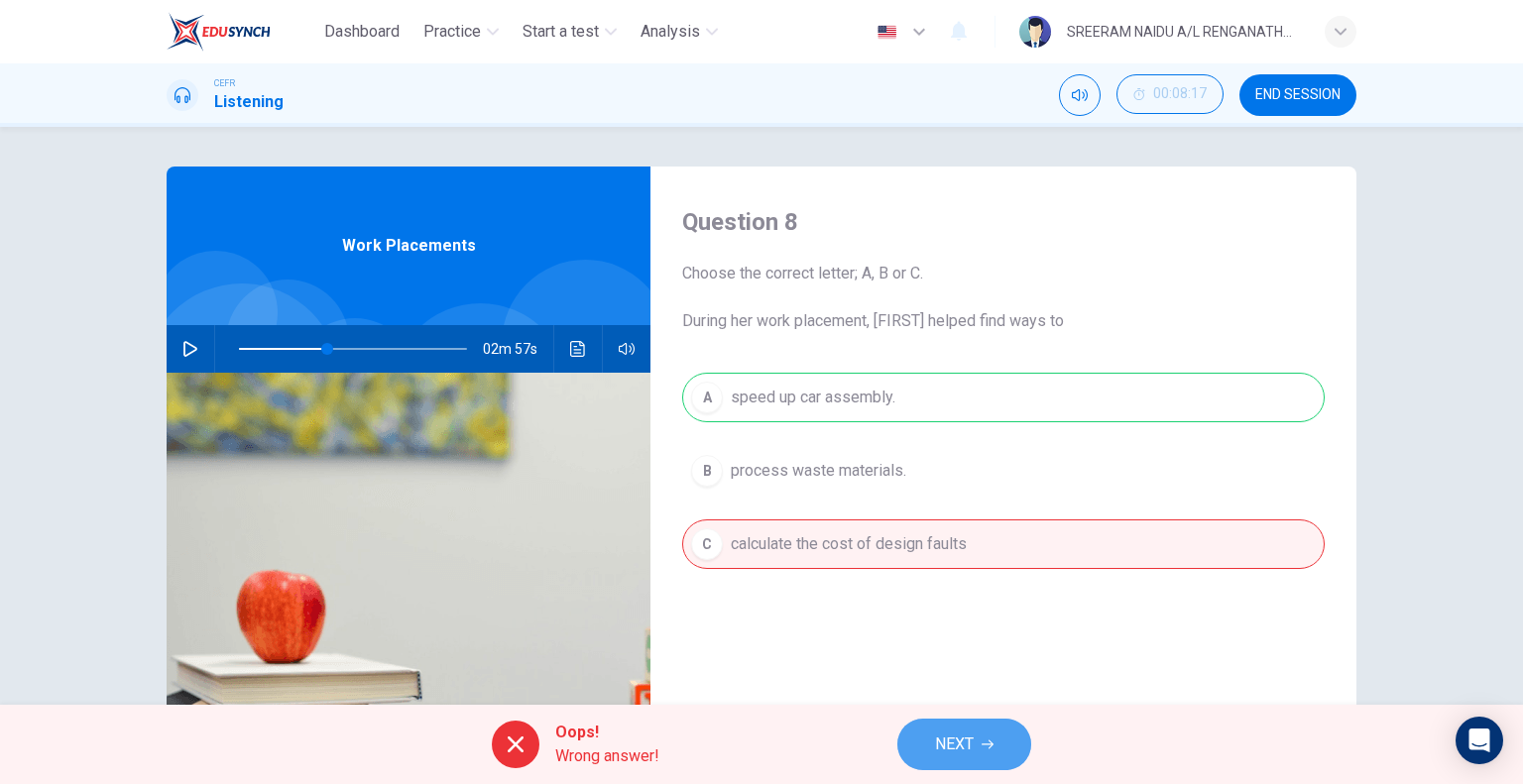 click on "NEXT" at bounding box center (964, 744) 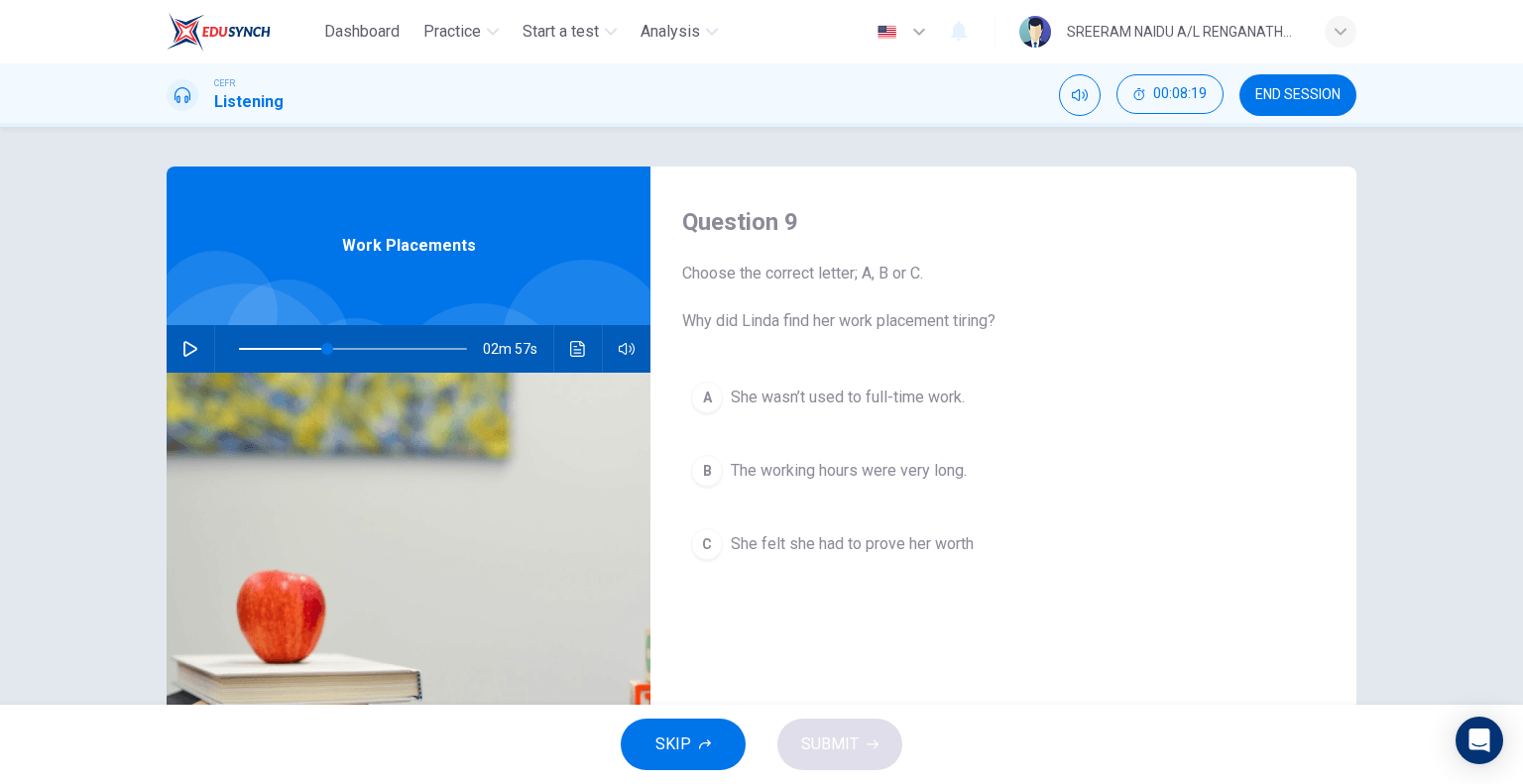 click at bounding box center (190, 349) 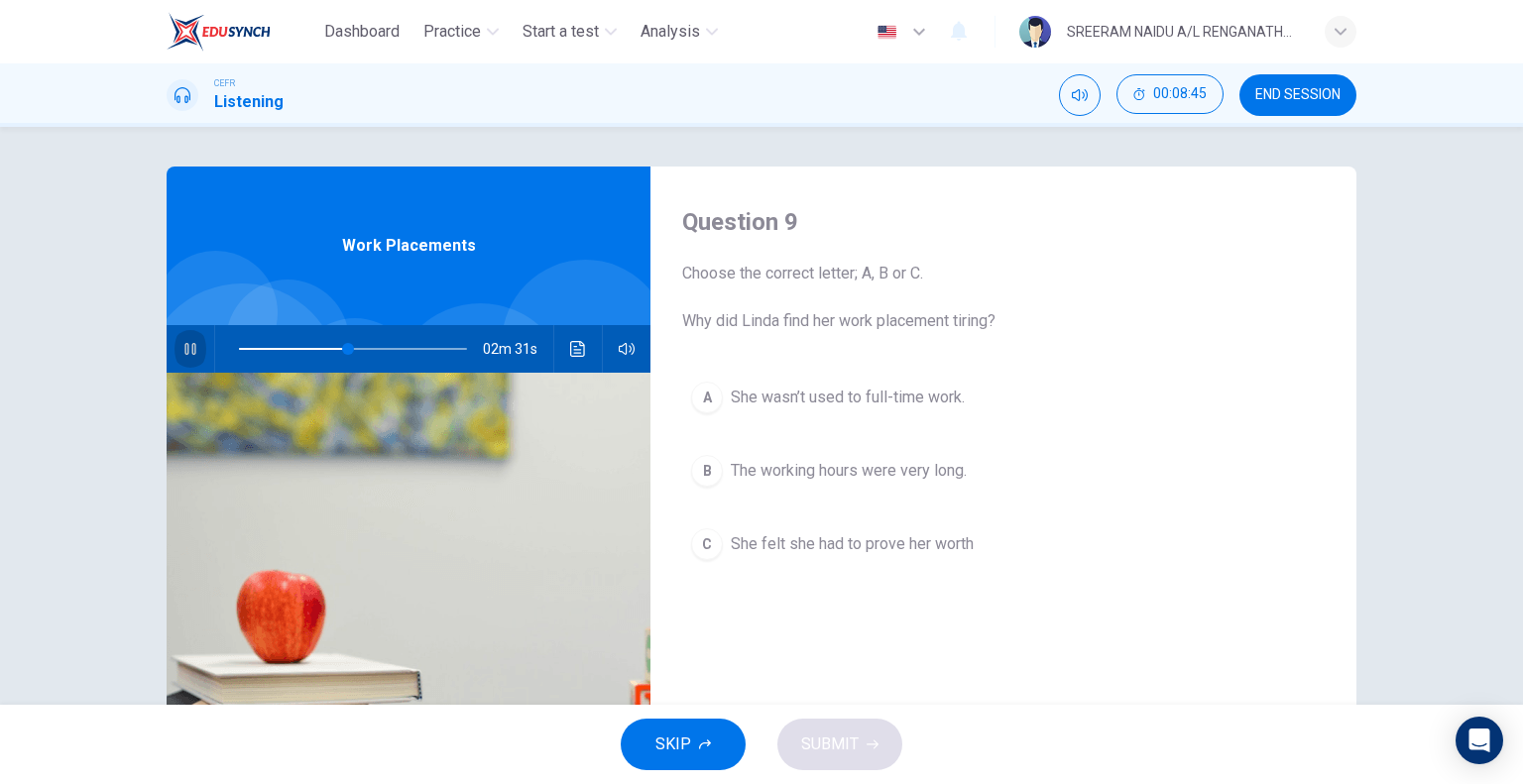 click at bounding box center (189, 349) 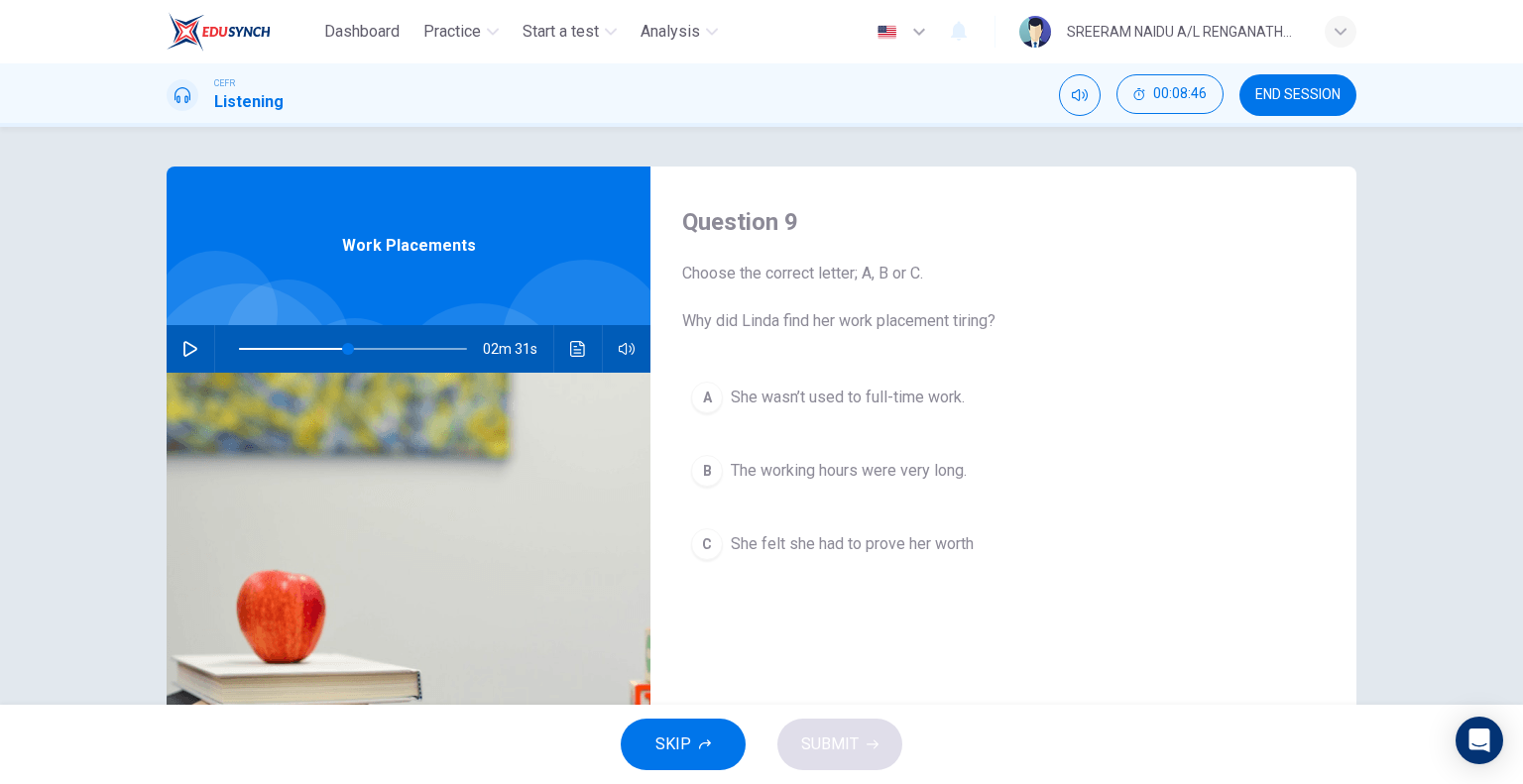 click on "C She felt she had to prove her worth" at bounding box center [1003, 544] 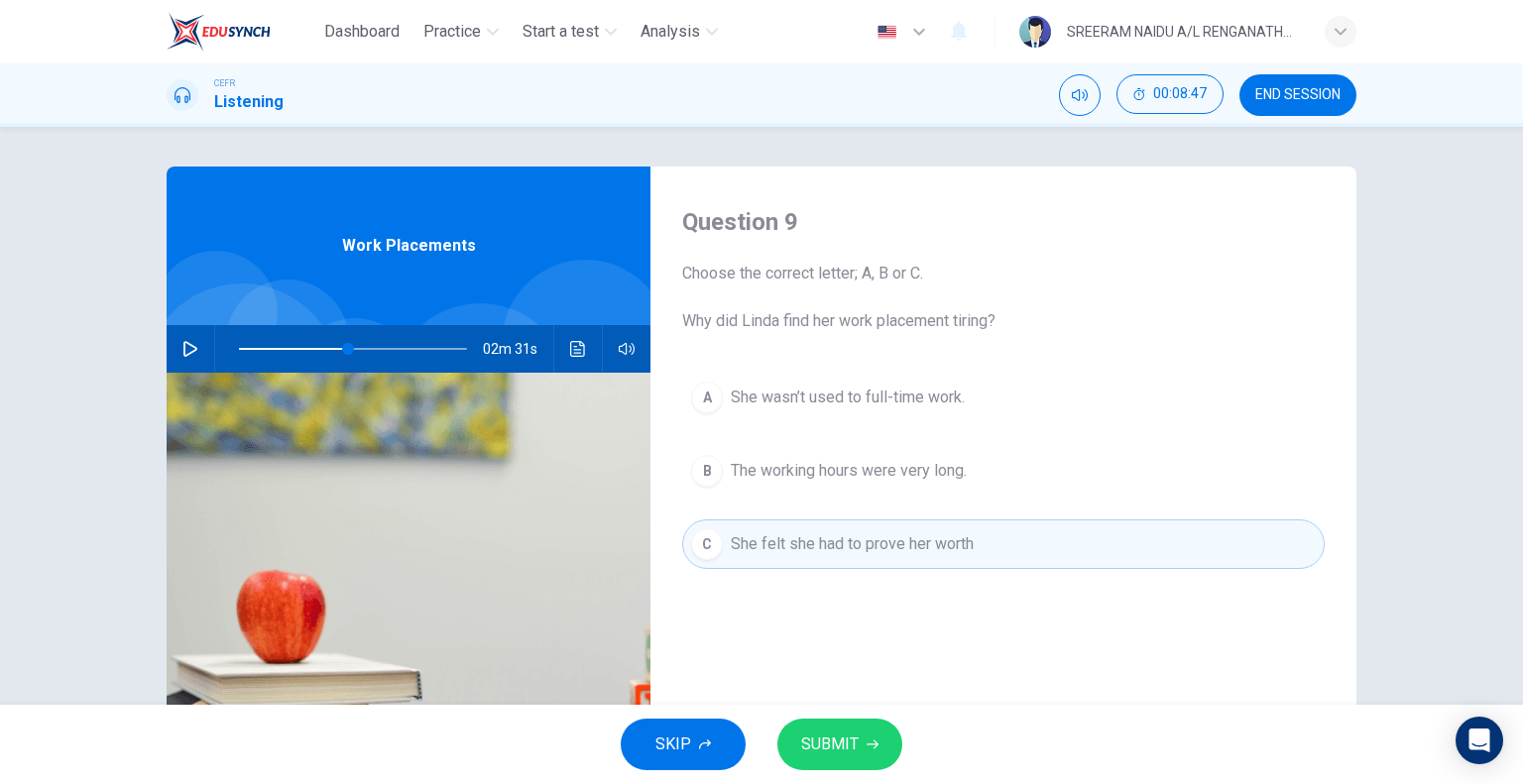 click on "SUBMIT" at bounding box center (840, 744) 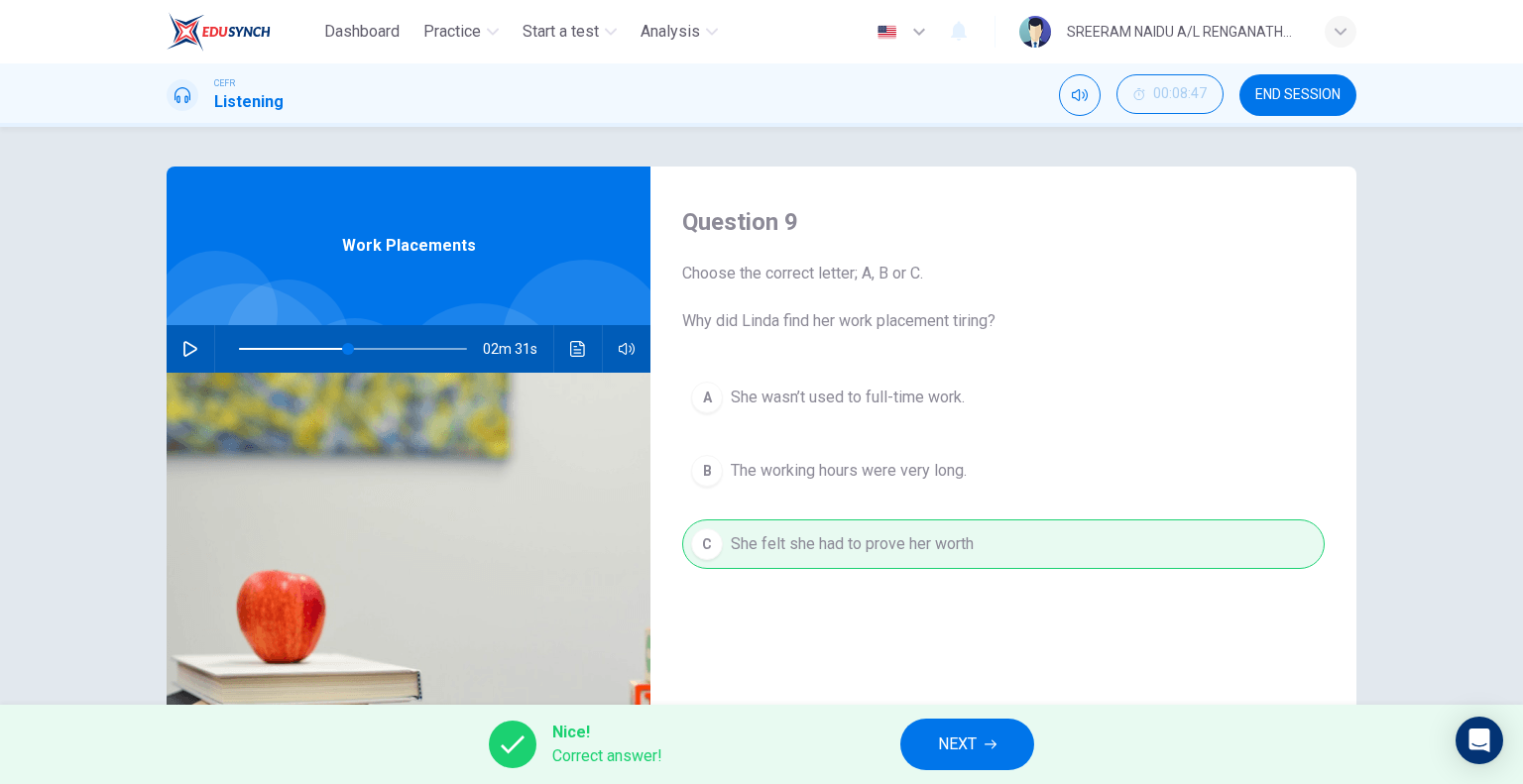 click on "NEXT" at bounding box center (967, 744) 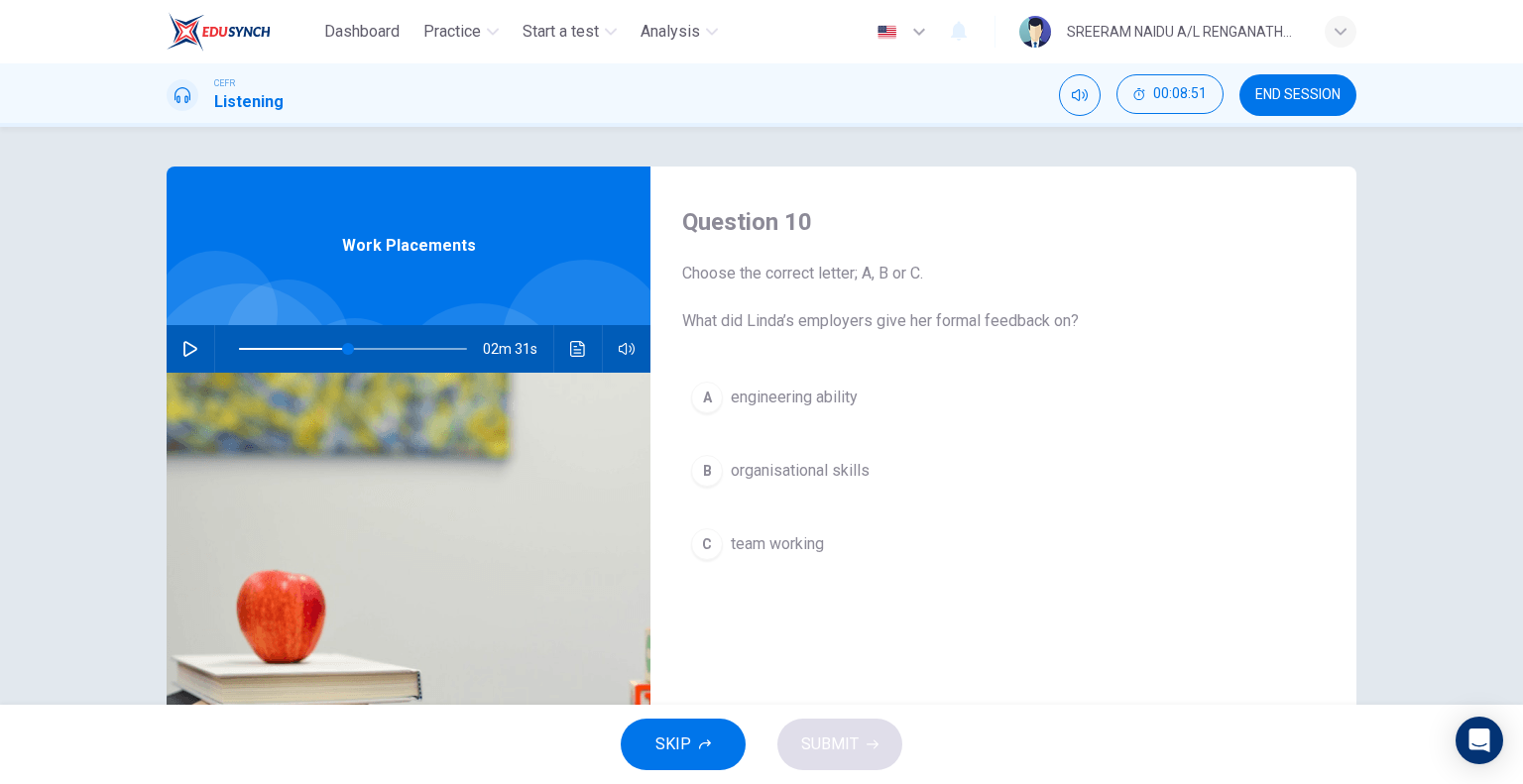 click at bounding box center [190, 349] 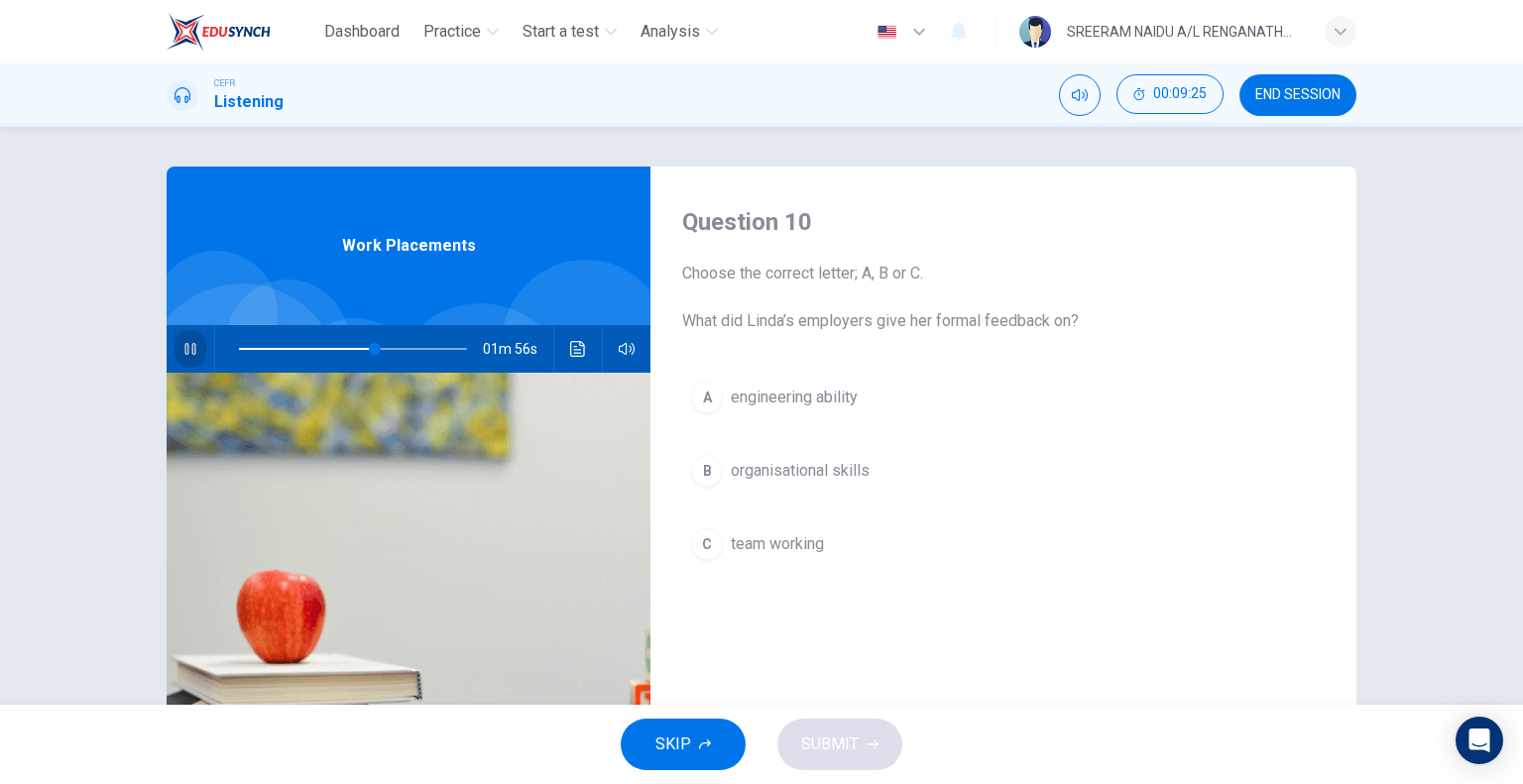 click at bounding box center [190, 349] 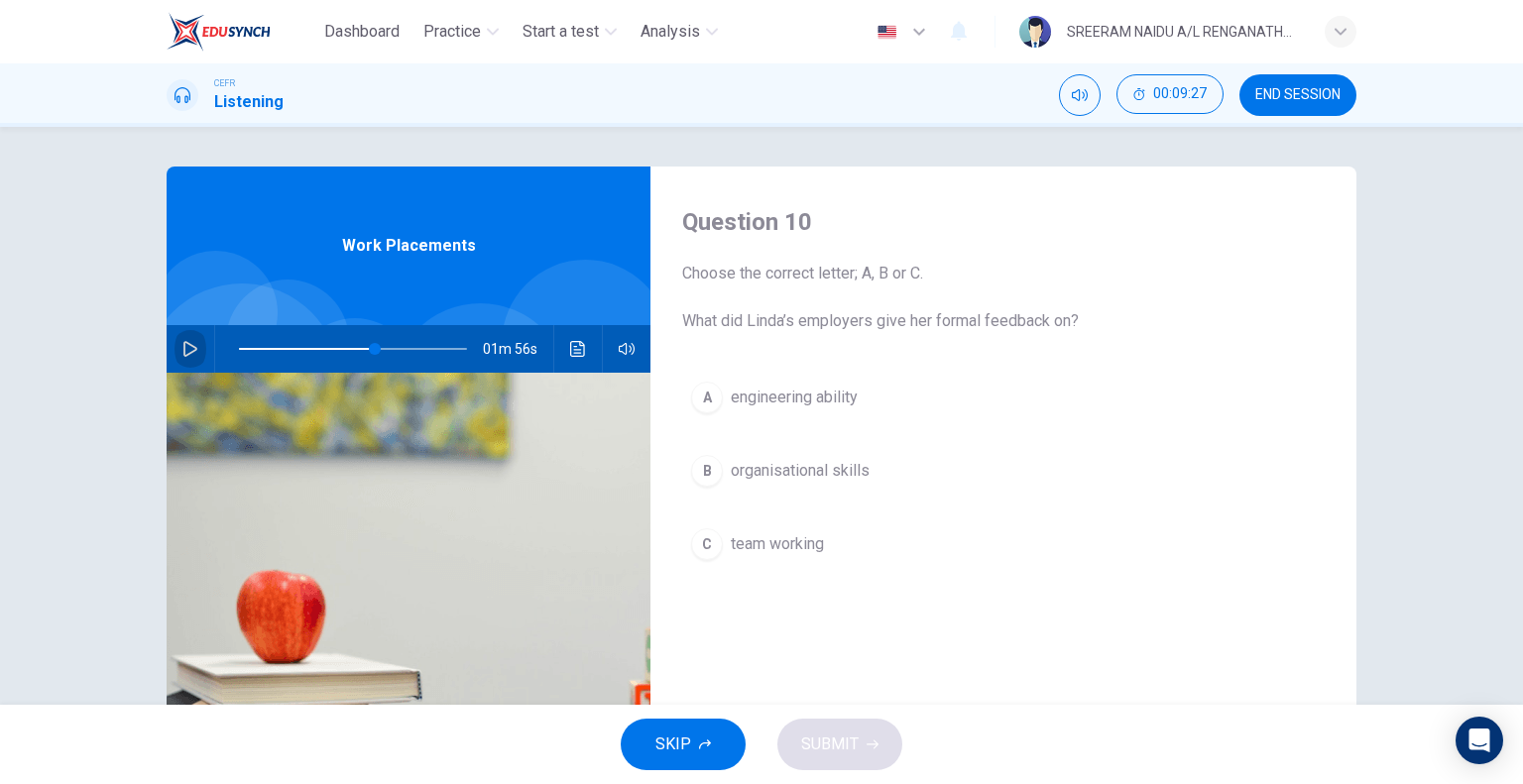 click at bounding box center (190, 349) 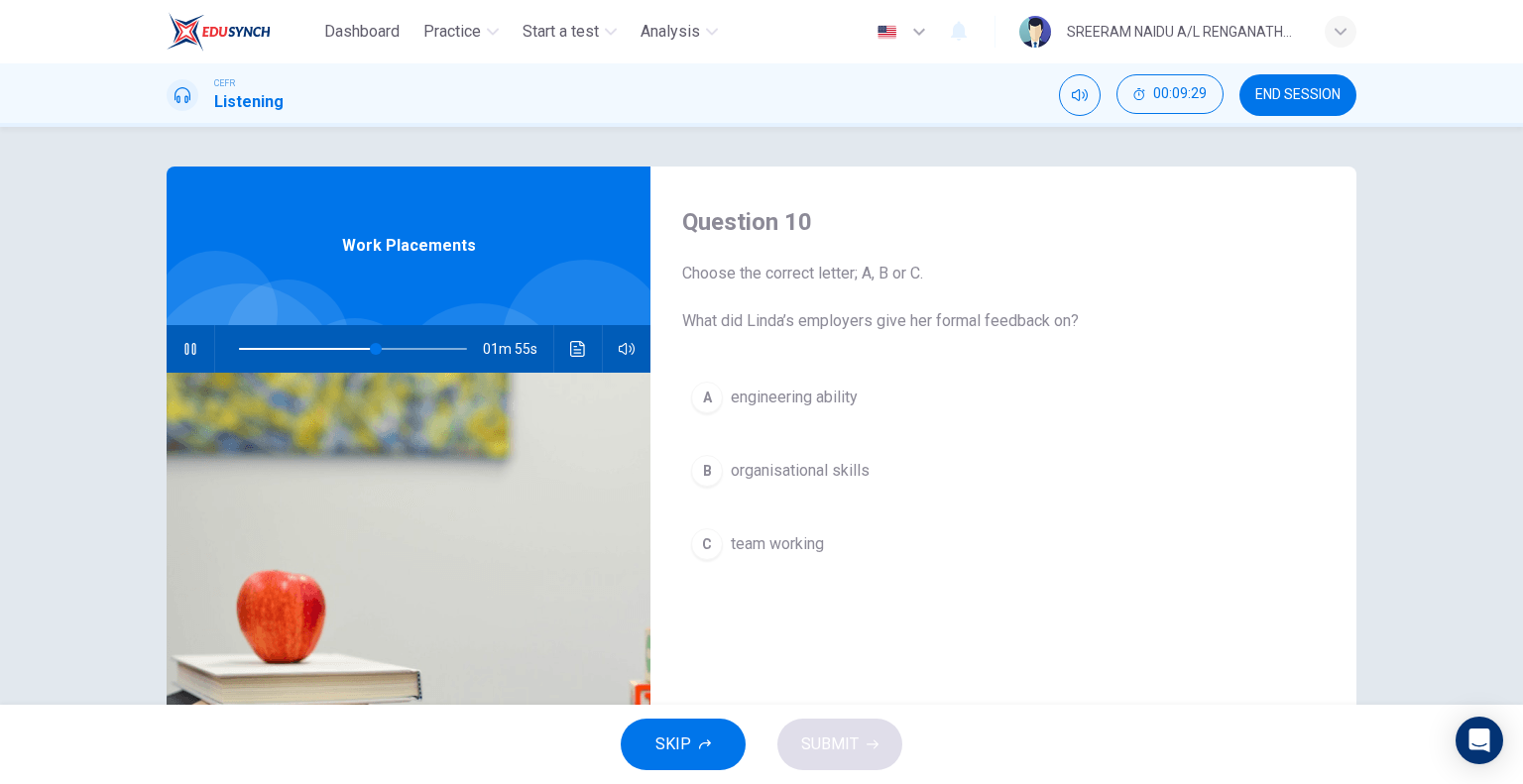 click at bounding box center (189, 349) 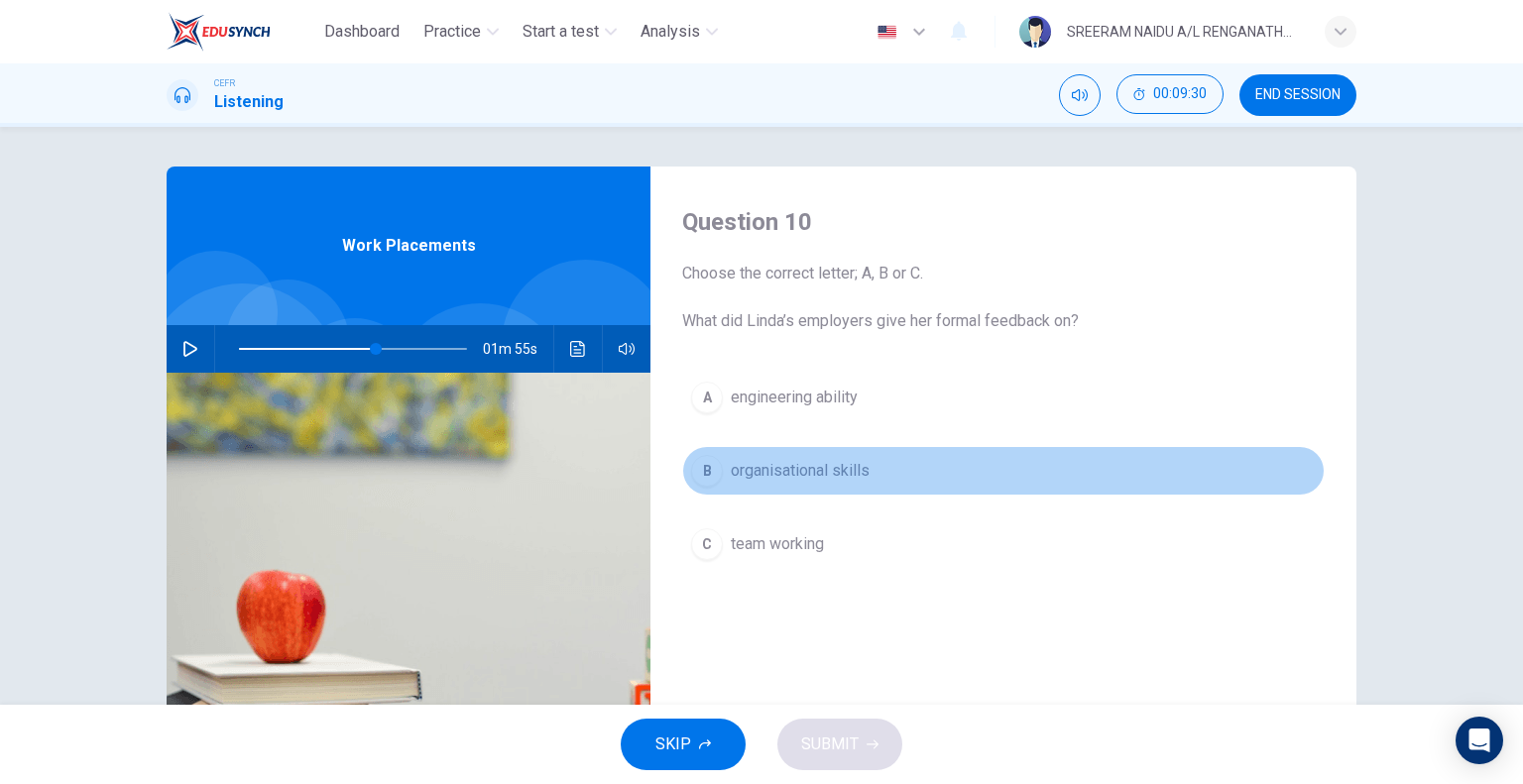 click on "organisational skills" at bounding box center [794, 397] 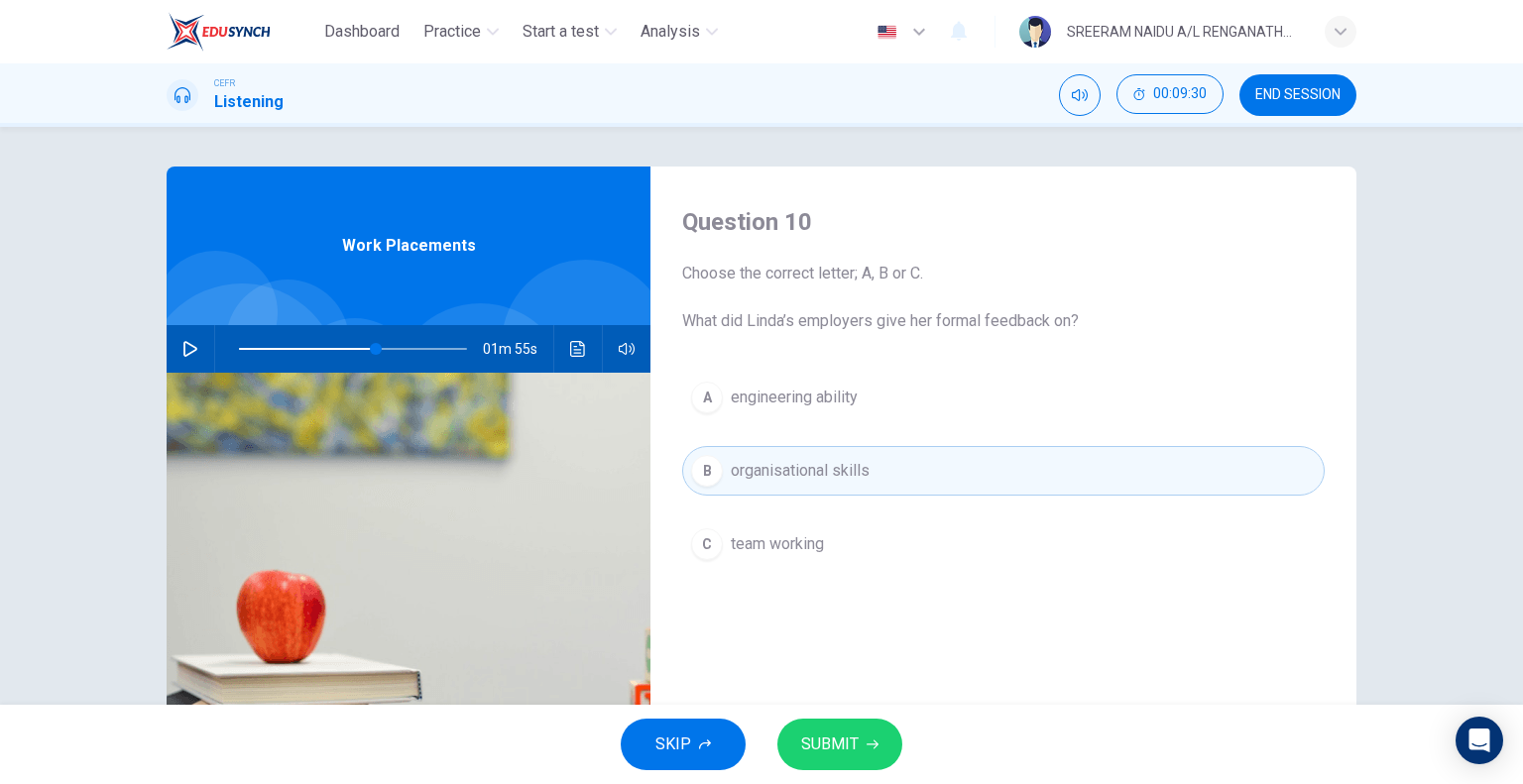 click on "SUBMIT" at bounding box center (830, 744) 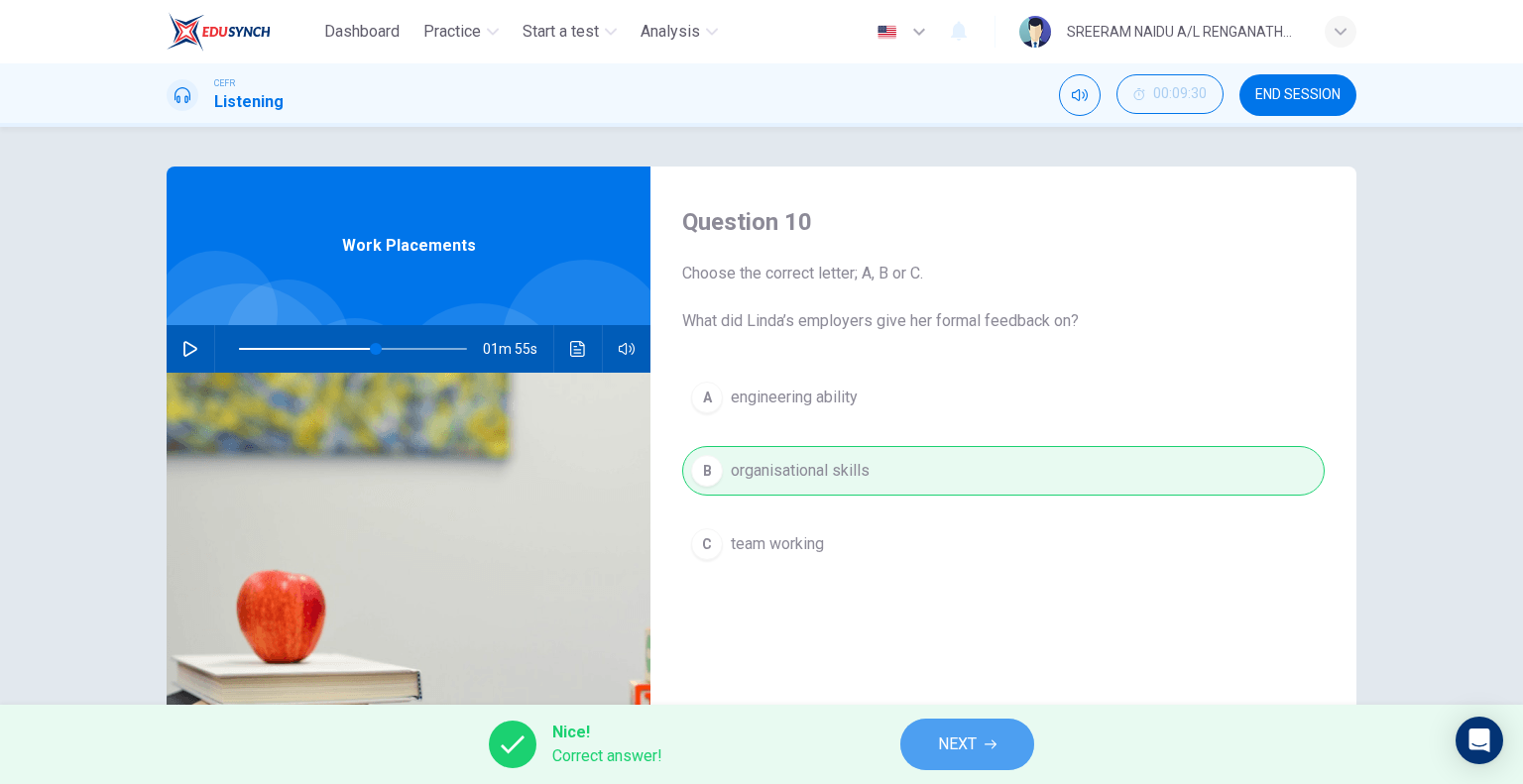 click on "NEXT" at bounding box center [967, 744] 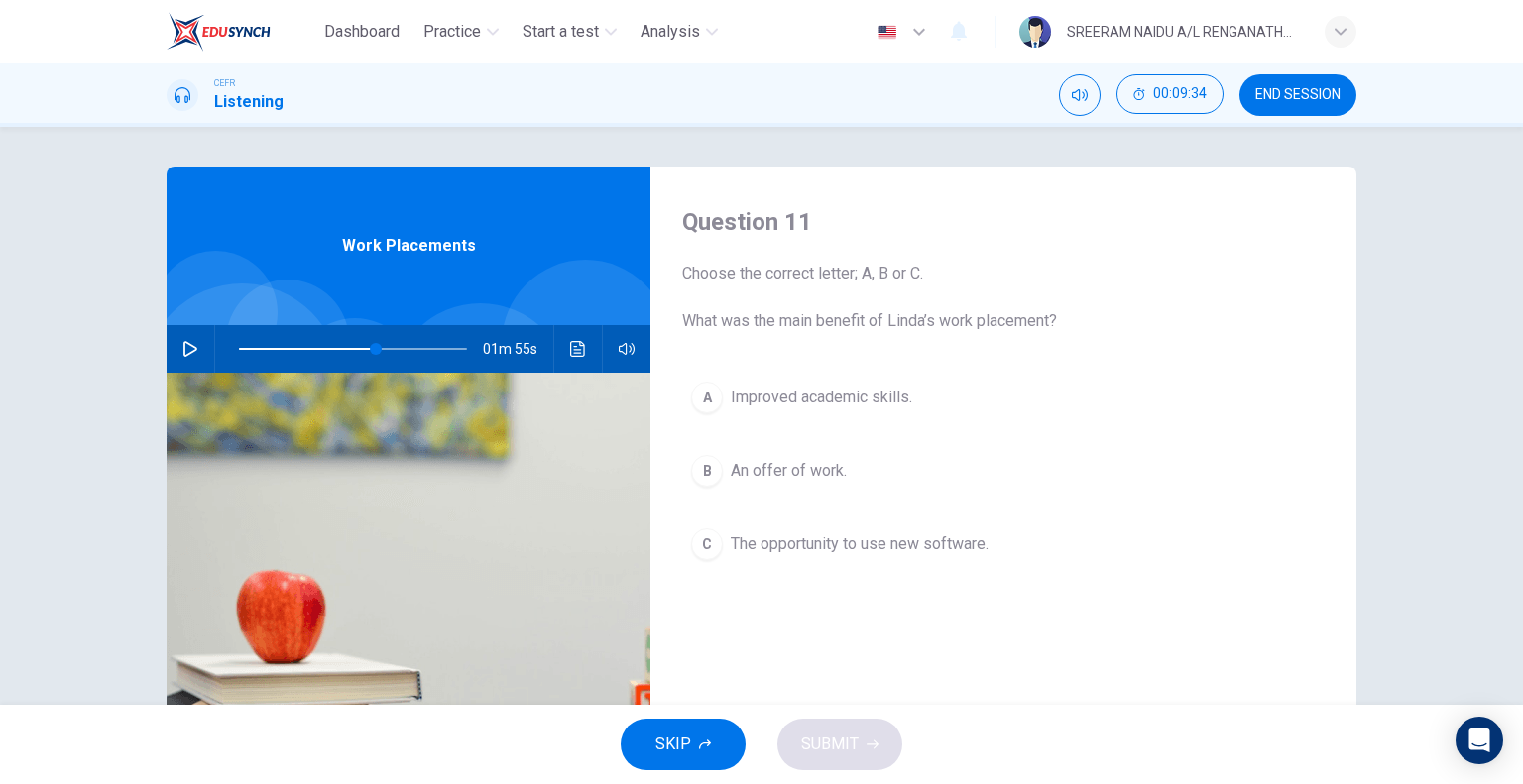 click at bounding box center [190, 349] 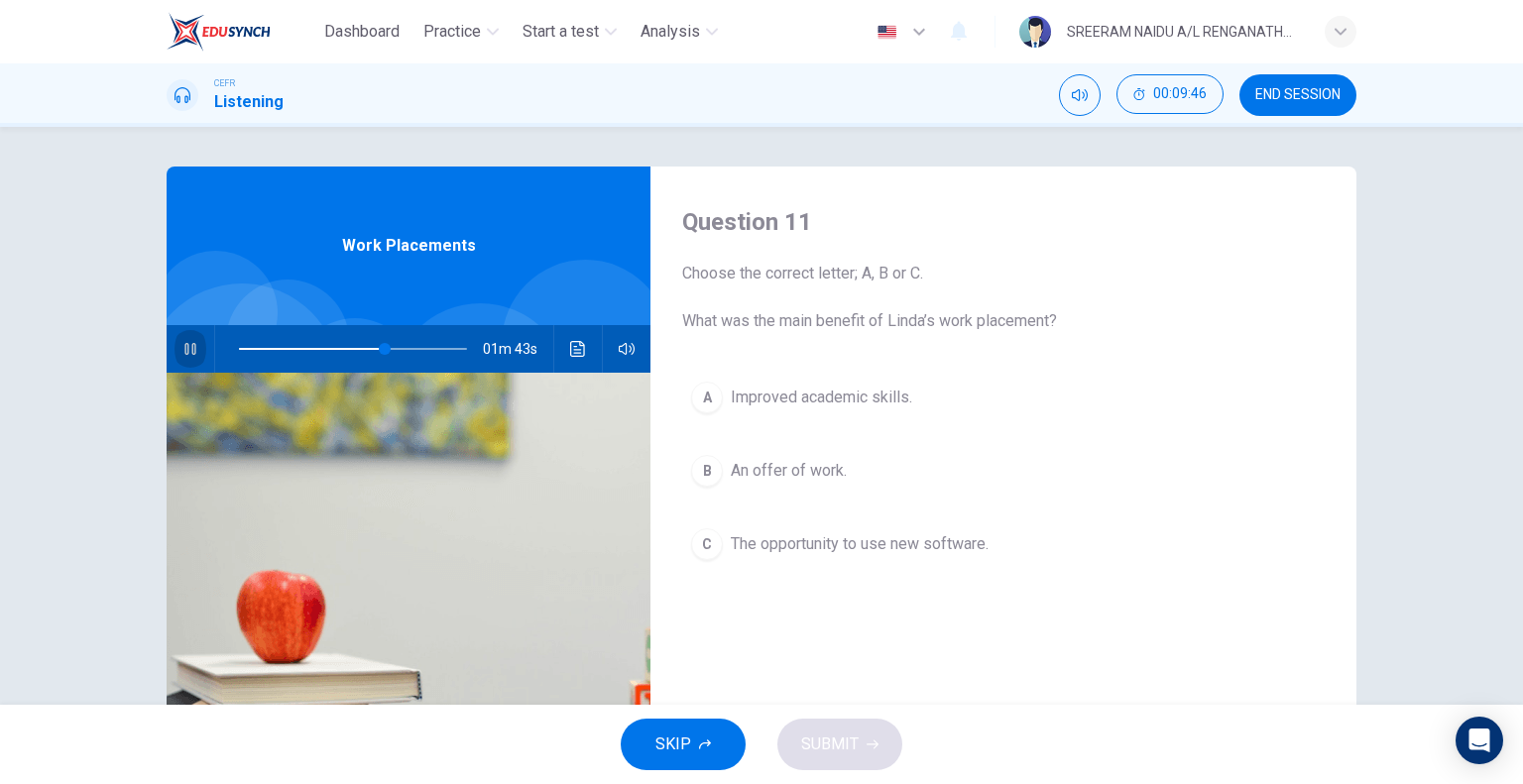 click at bounding box center [190, 349] 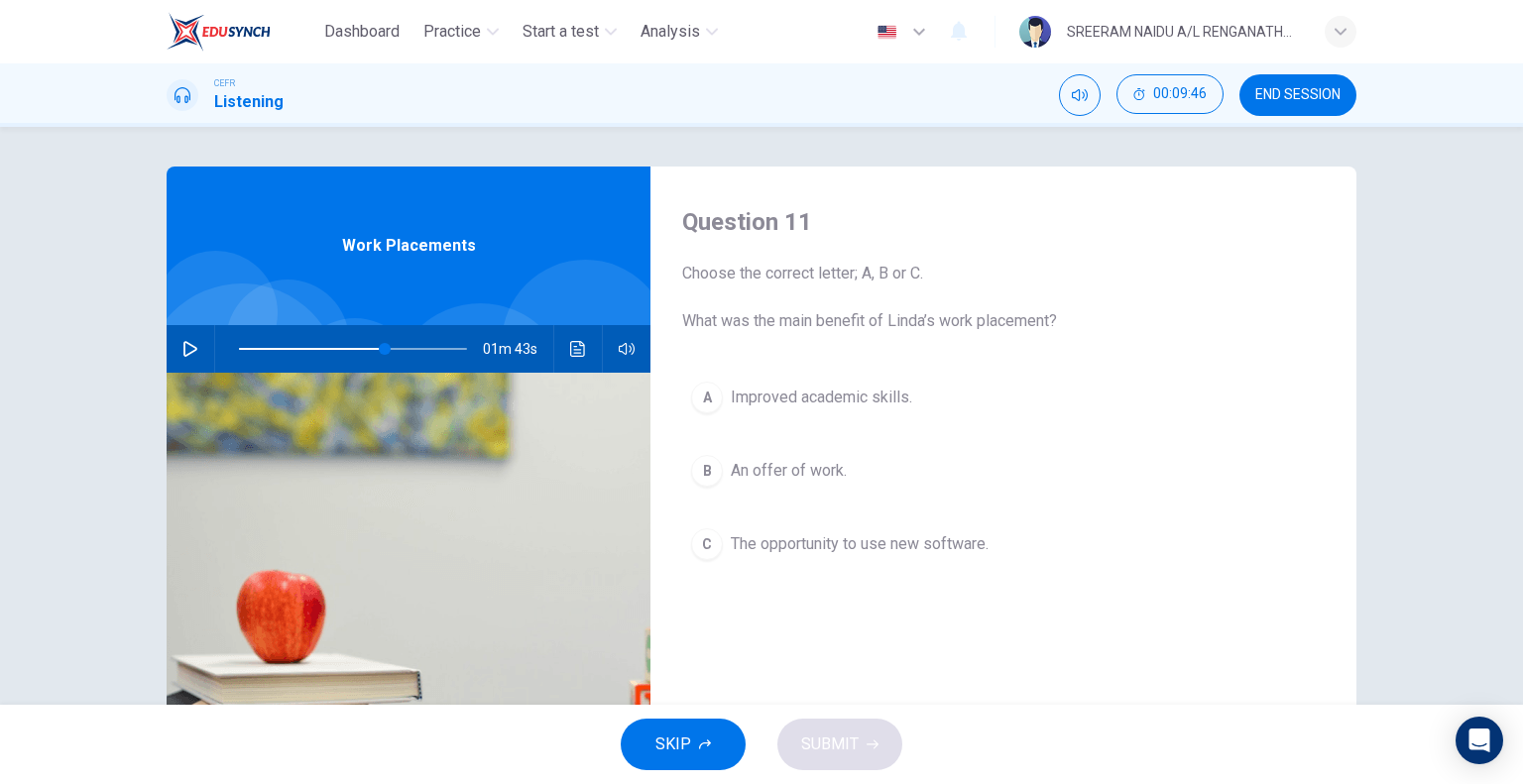 click on "An offer of work." at bounding box center (821, 397) 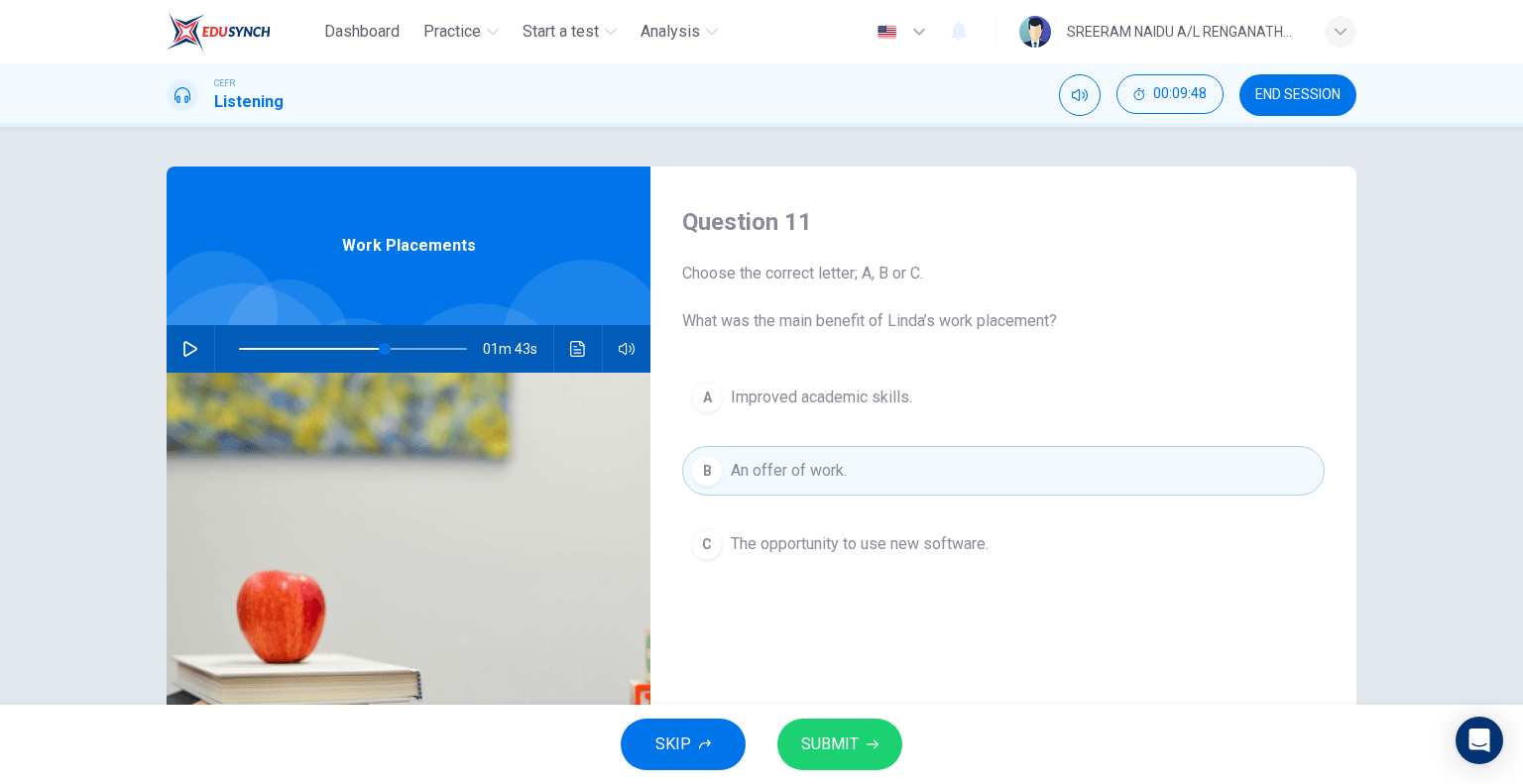 click on "SUBMIT" at bounding box center (840, 744) 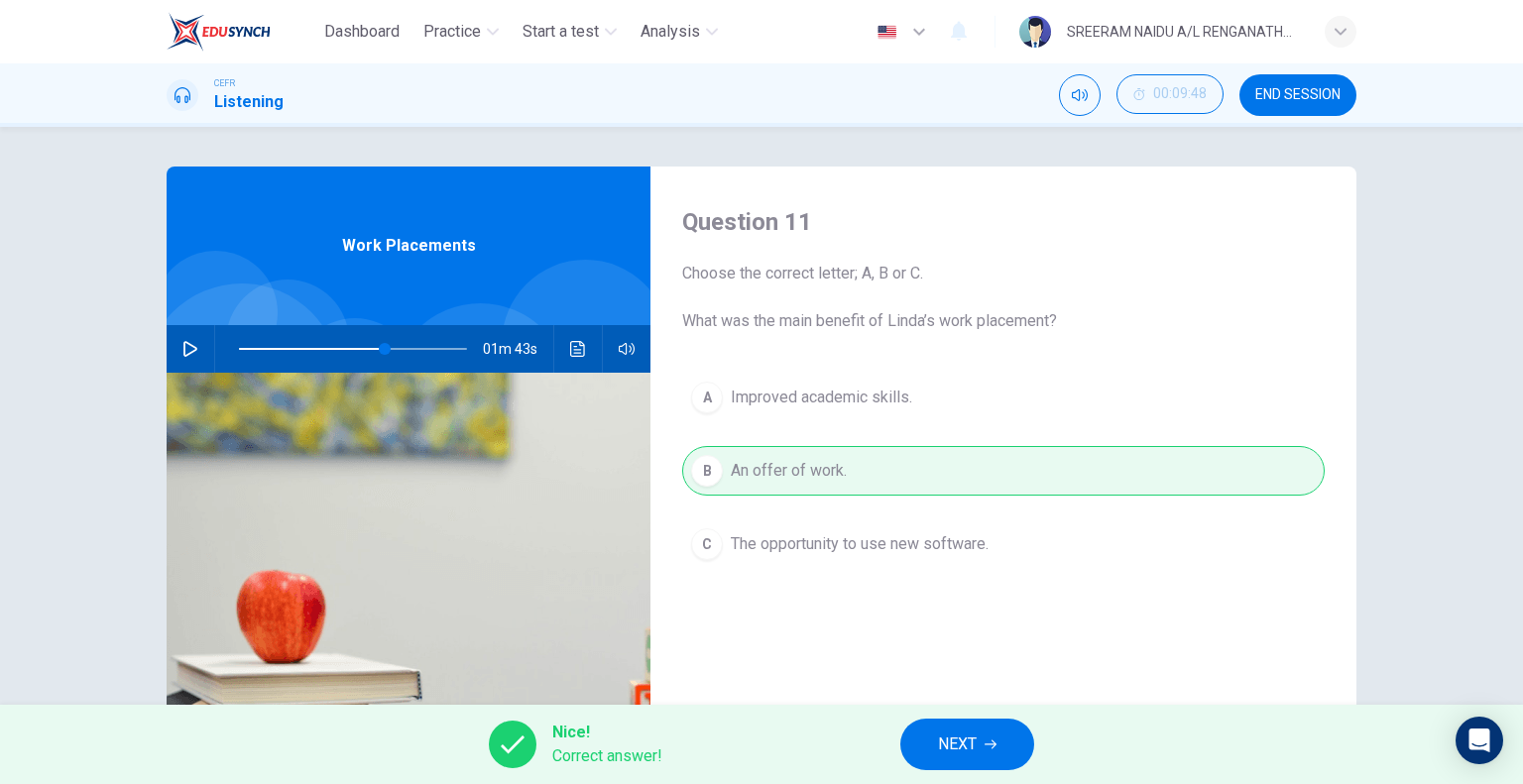 click on "NEXT" at bounding box center [967, 744] 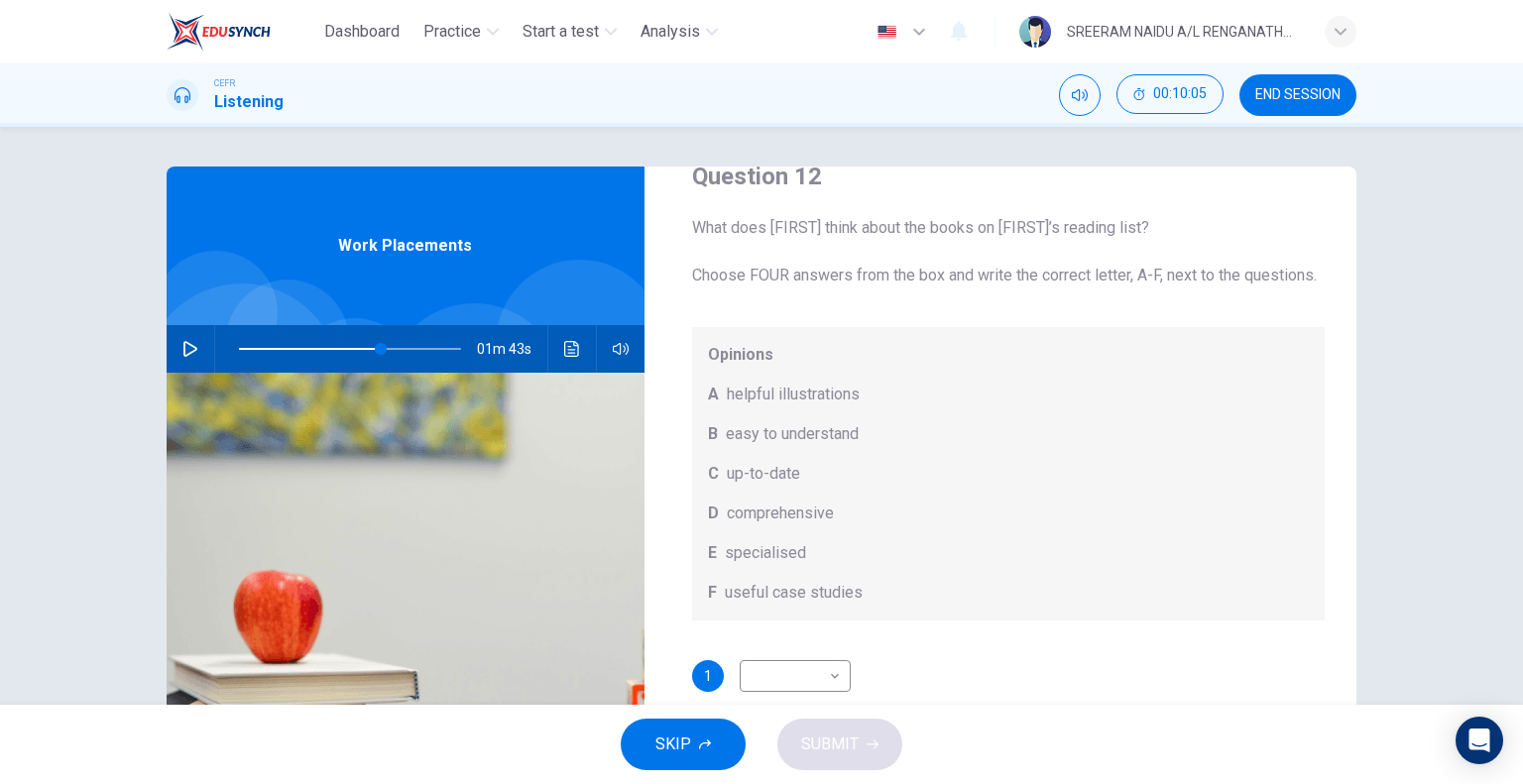 scroll, scrollTop: 0, scrollLeft: 0, axis: both 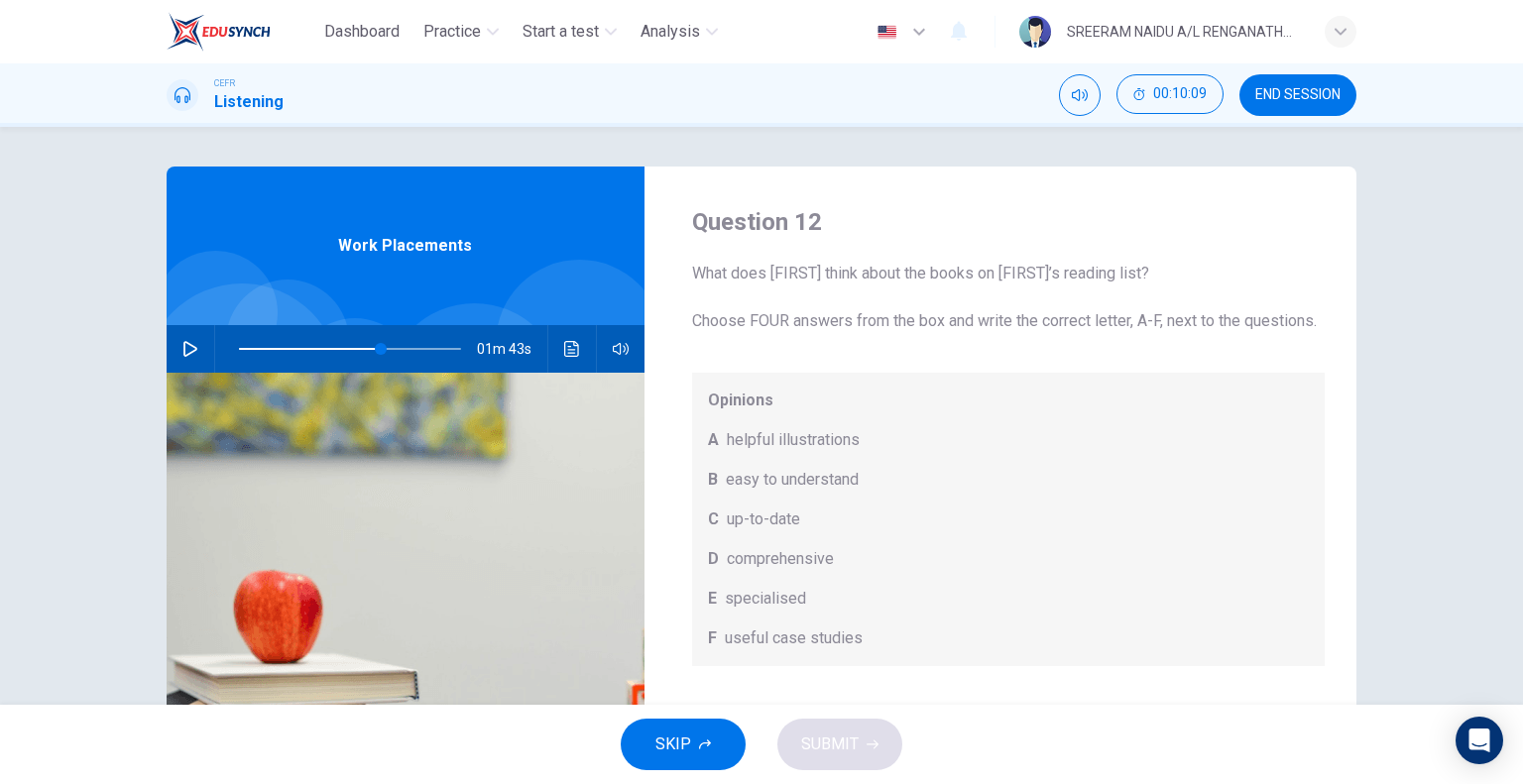 click at bounding box center (190, 349) 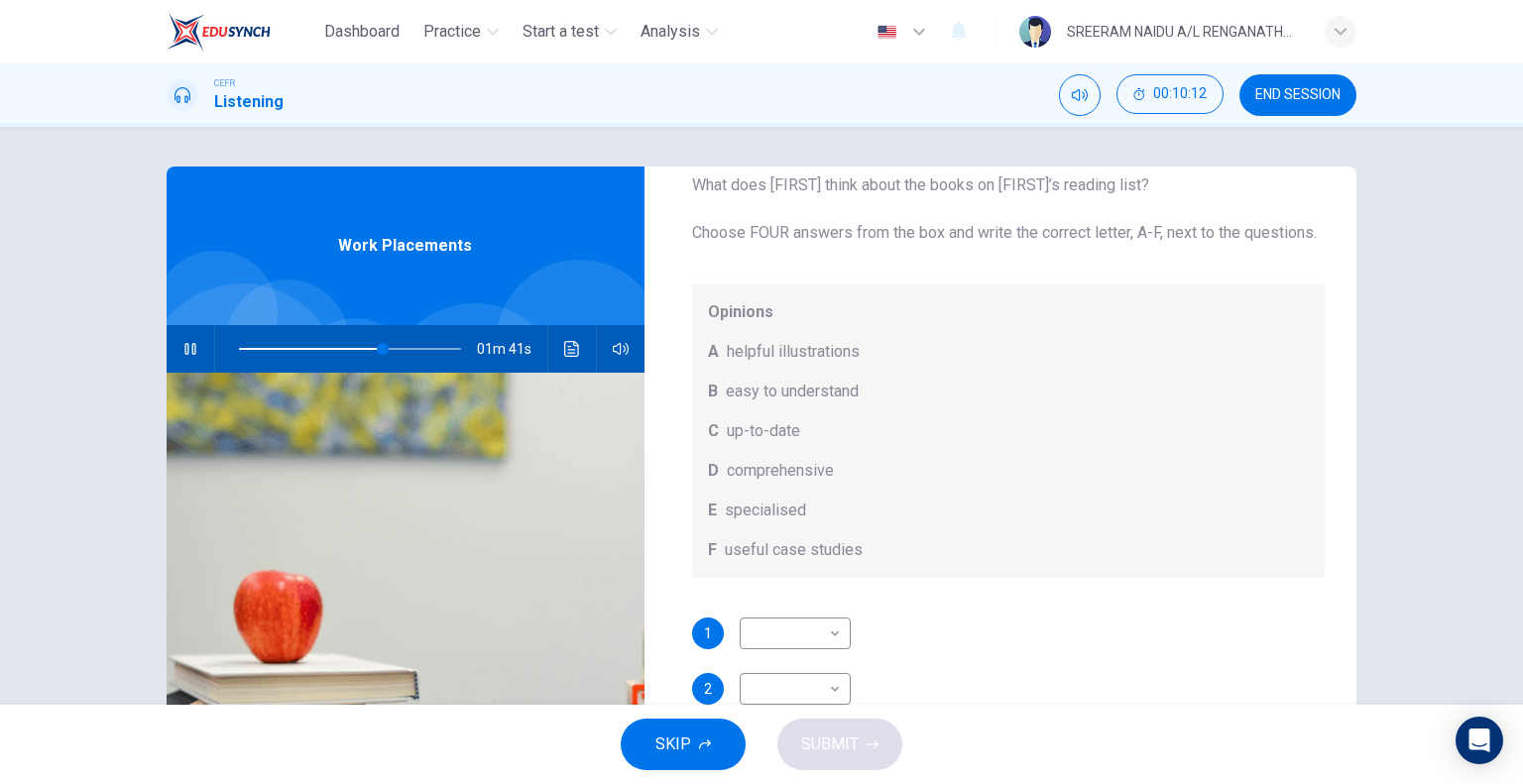 scroll, scrollTop: 111, scrollLeft: 0, axis: vertical 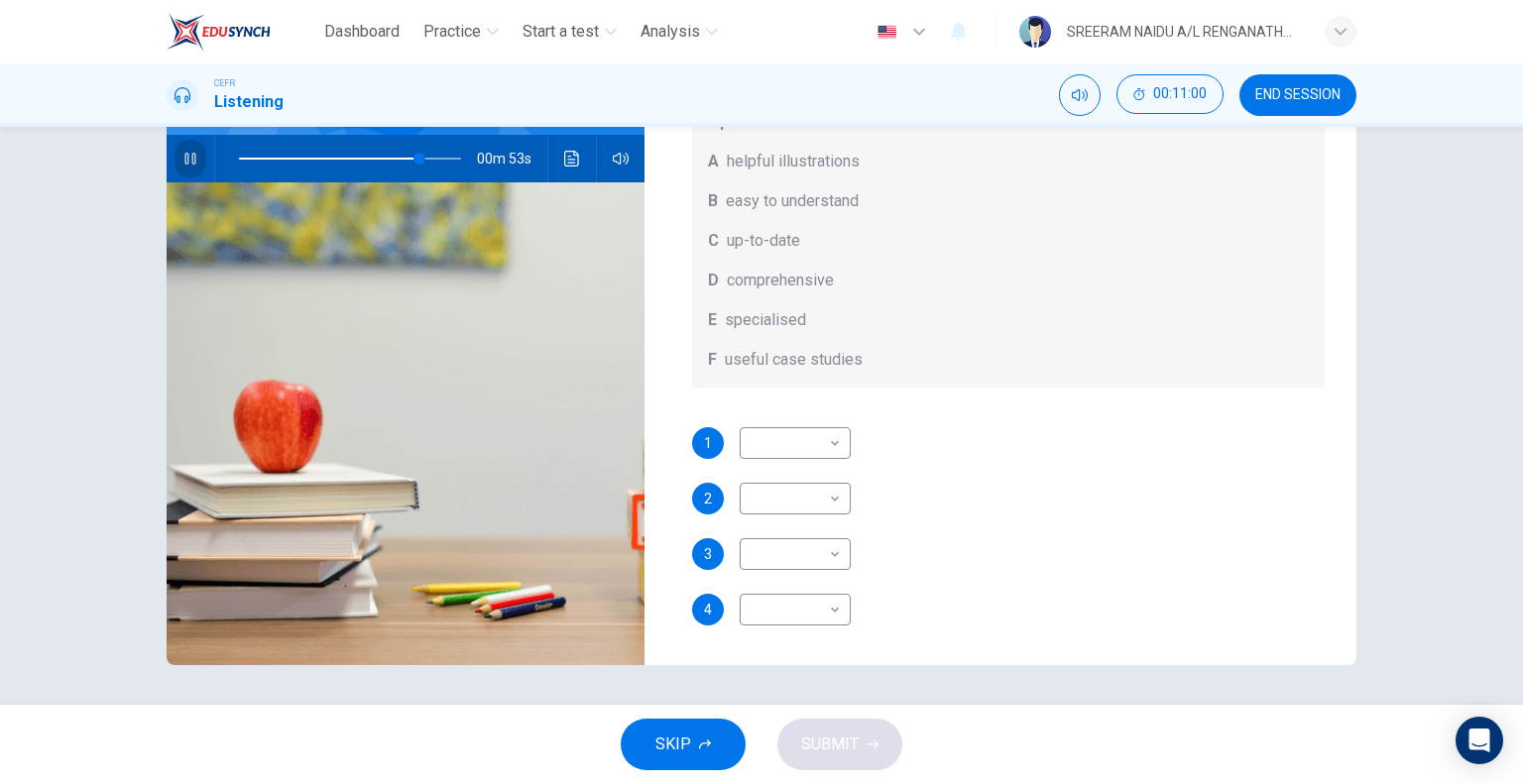 click at bounding box center (190, 159) 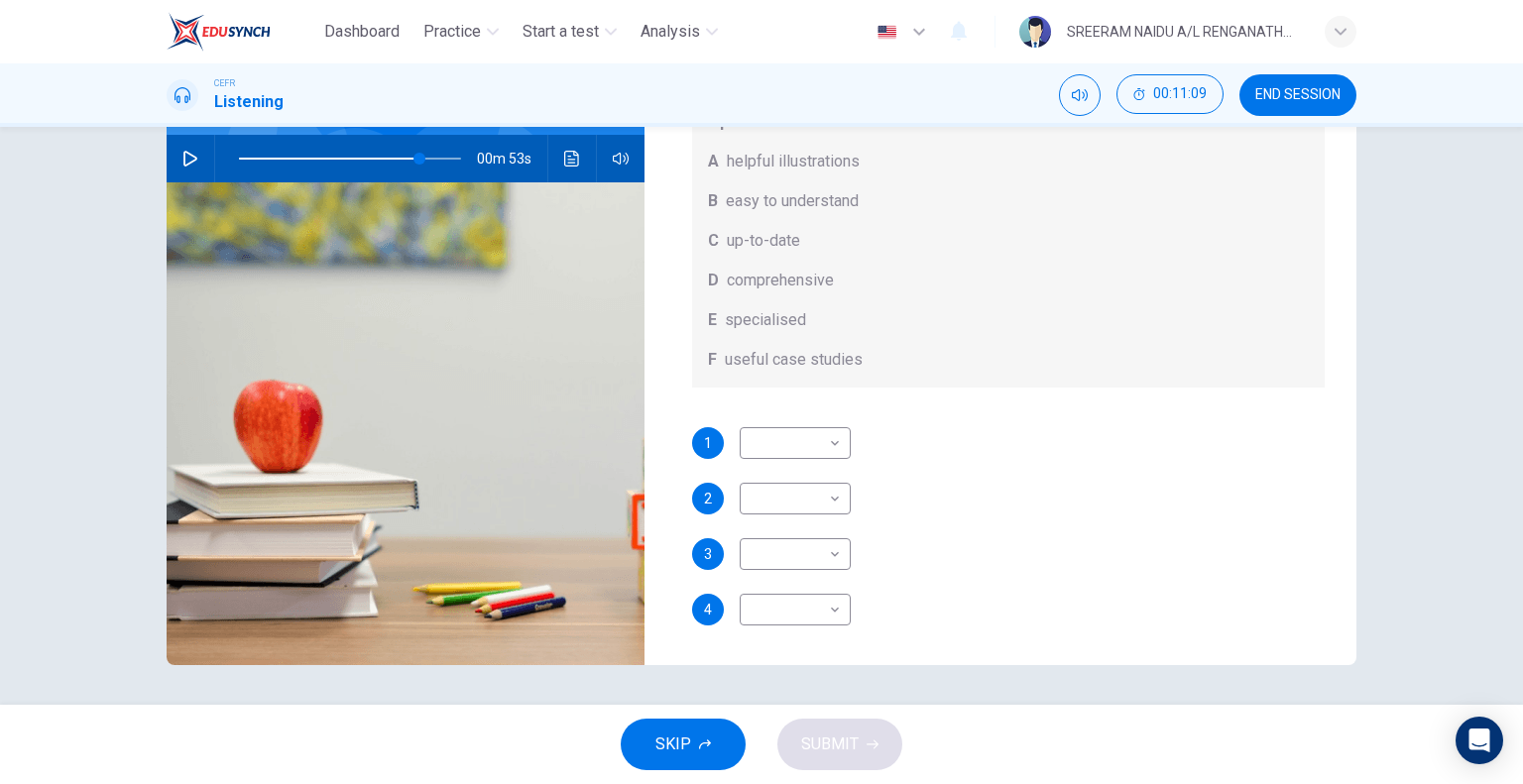 click at bounding box center (190, 159) 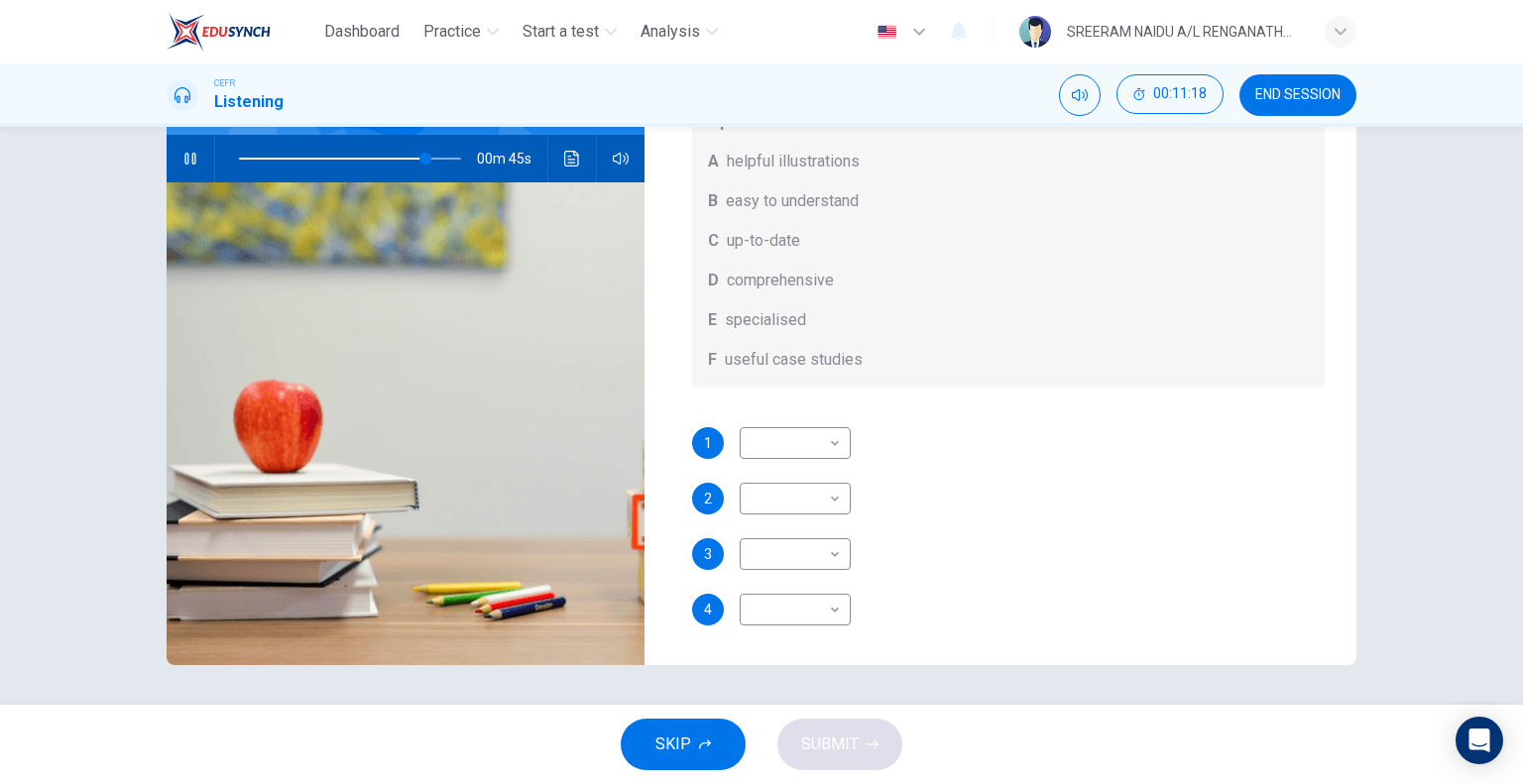 click at bounding box center [190, 159] 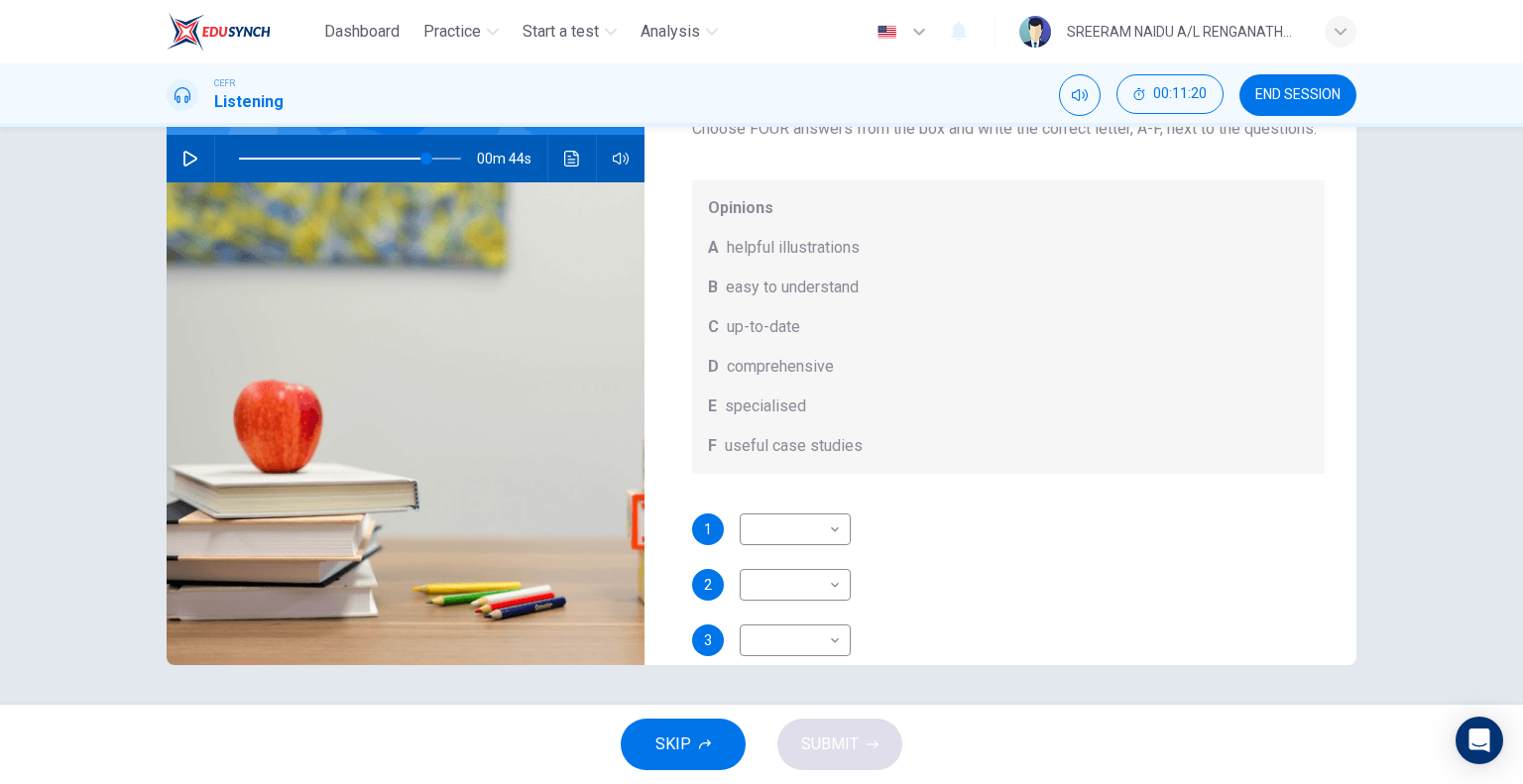 scroll, scrollTop: 0, scrollLeft: 0, axis: both 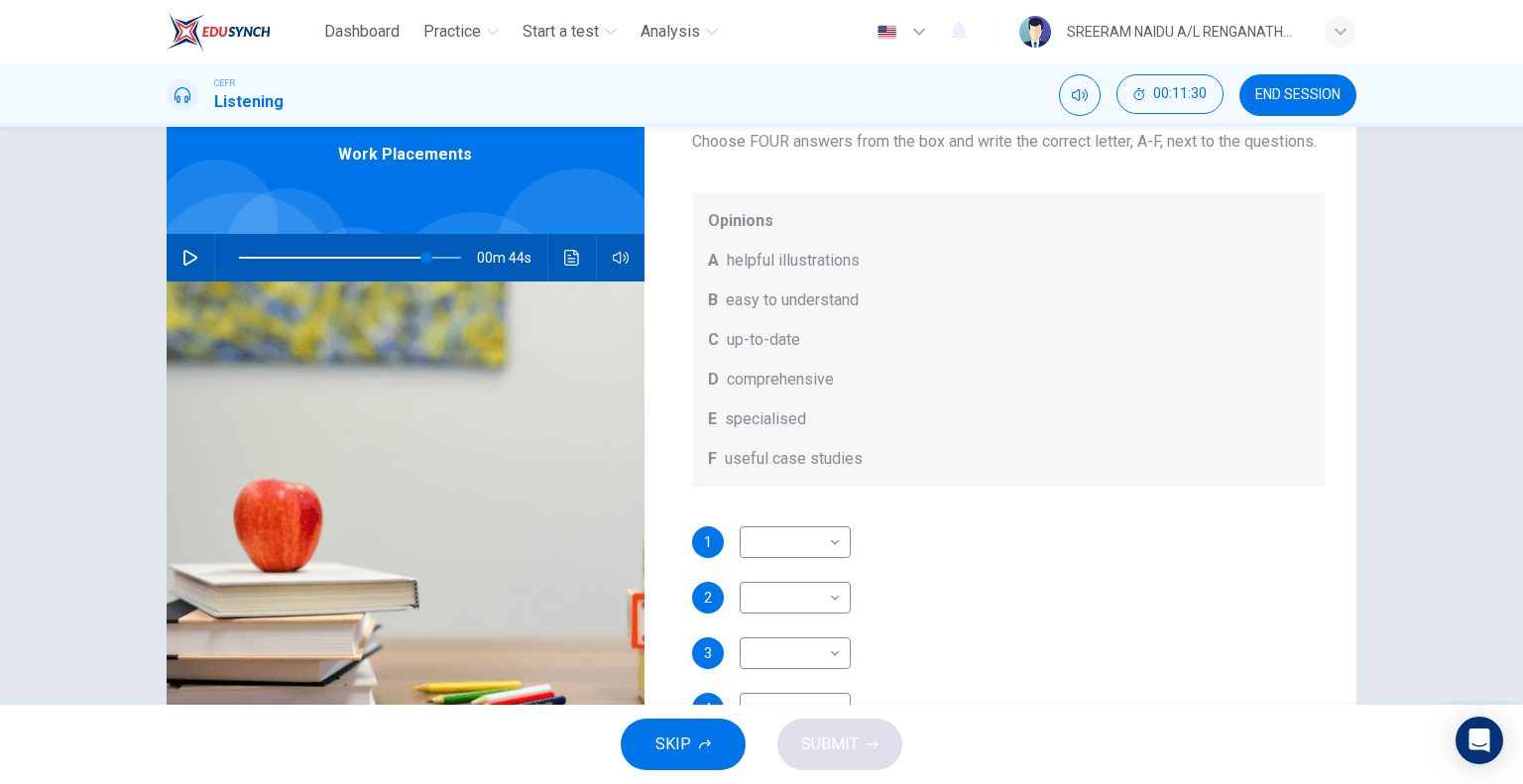click at bounding box center (190, 258) 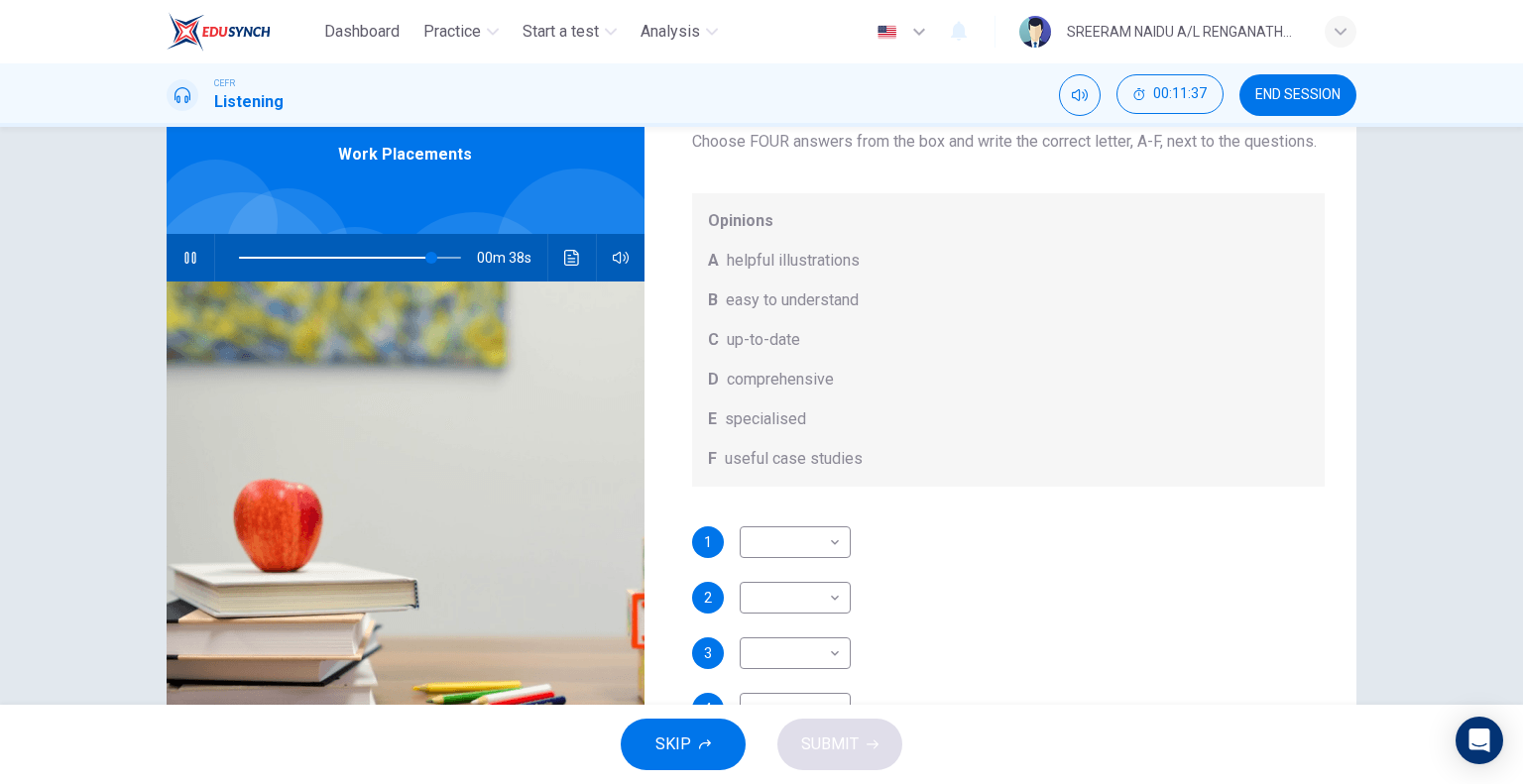 click at bounding box center (190, 258) 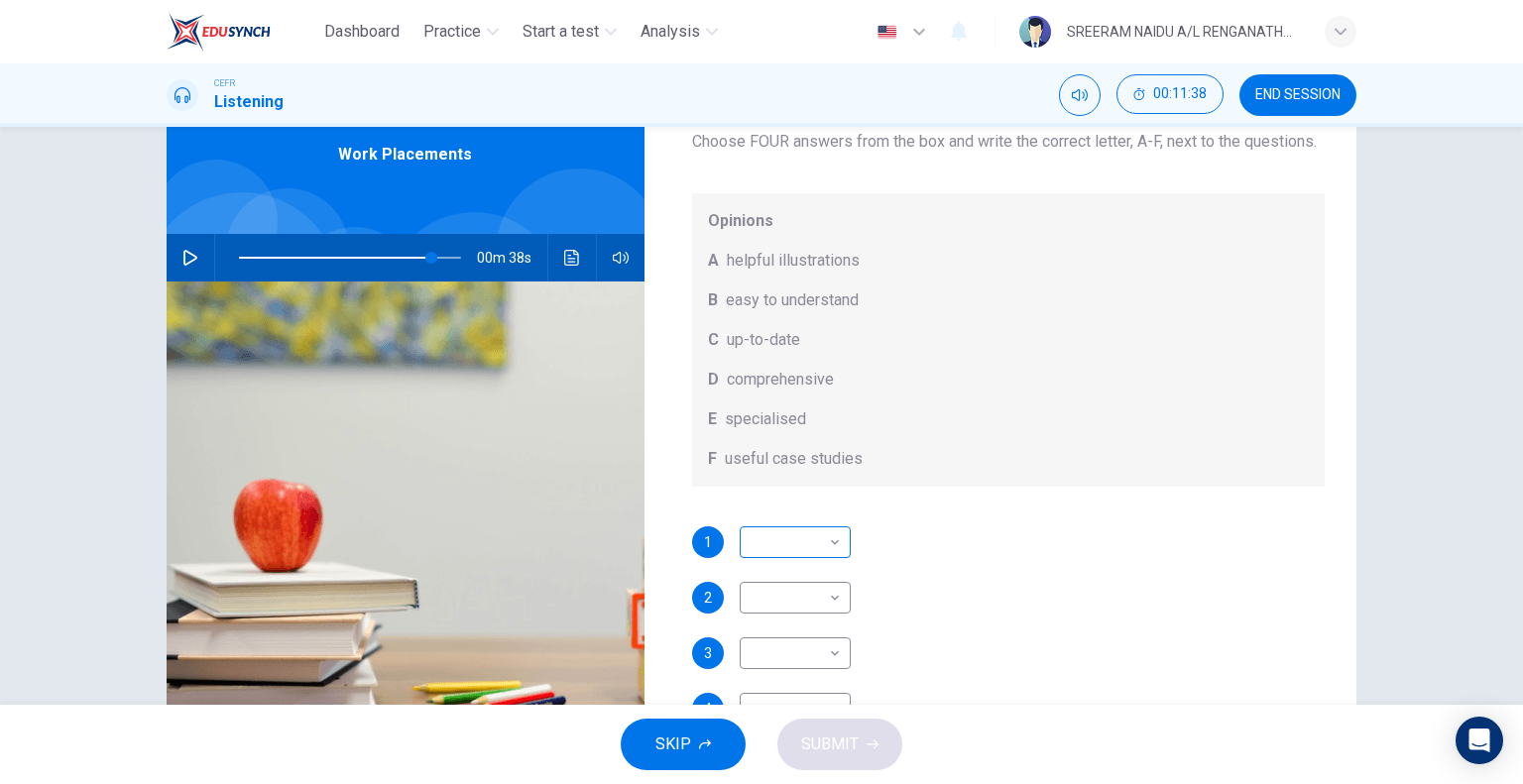 click on "Dashboard Practice Start a test Analysis English en ​ [NAME] A/L [NAME] CEFR Listening 00:11:38 END SESSION Question 12 What does Linda think about the books on Matthew’s reading list? Choose FOUR answers from the box and write the correct letter, A-F, next to the questions.
Opinions A helpful illustrations B easy to understand C up-to-date D comprehensive E specialised F useful case studies 1 ​ ​ 2 ​ ​ 3 ​ ​ 4 ​ ​ Work Placements 00m 38s SKIP SUBMIT EduSynch - Online Language Proficiency Testing
Dashboard Practice Start a test Analysis Notifications © Copyright  2025" at bounding box center [762, 392] 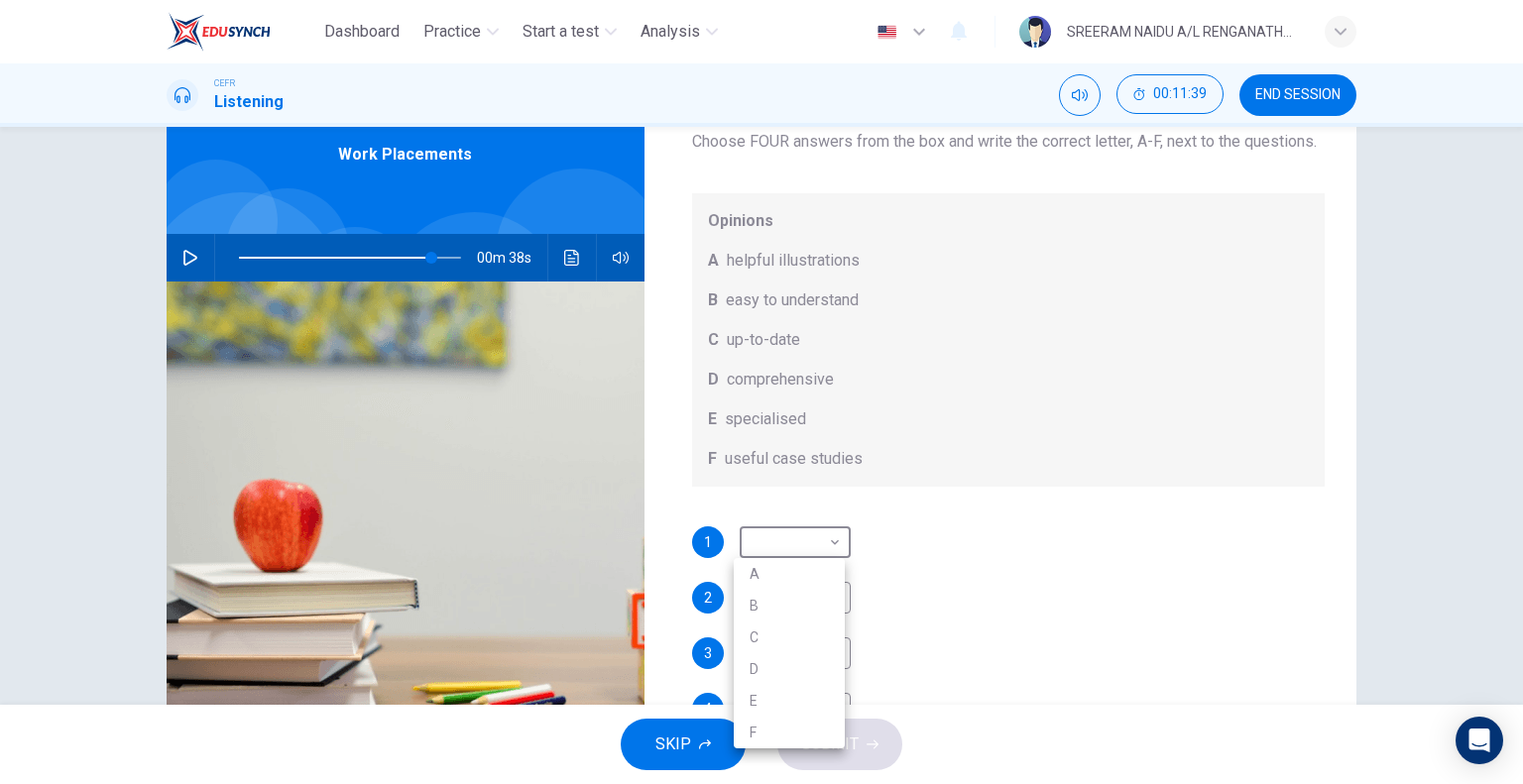 click on "A" at bounding box center [789, 574] 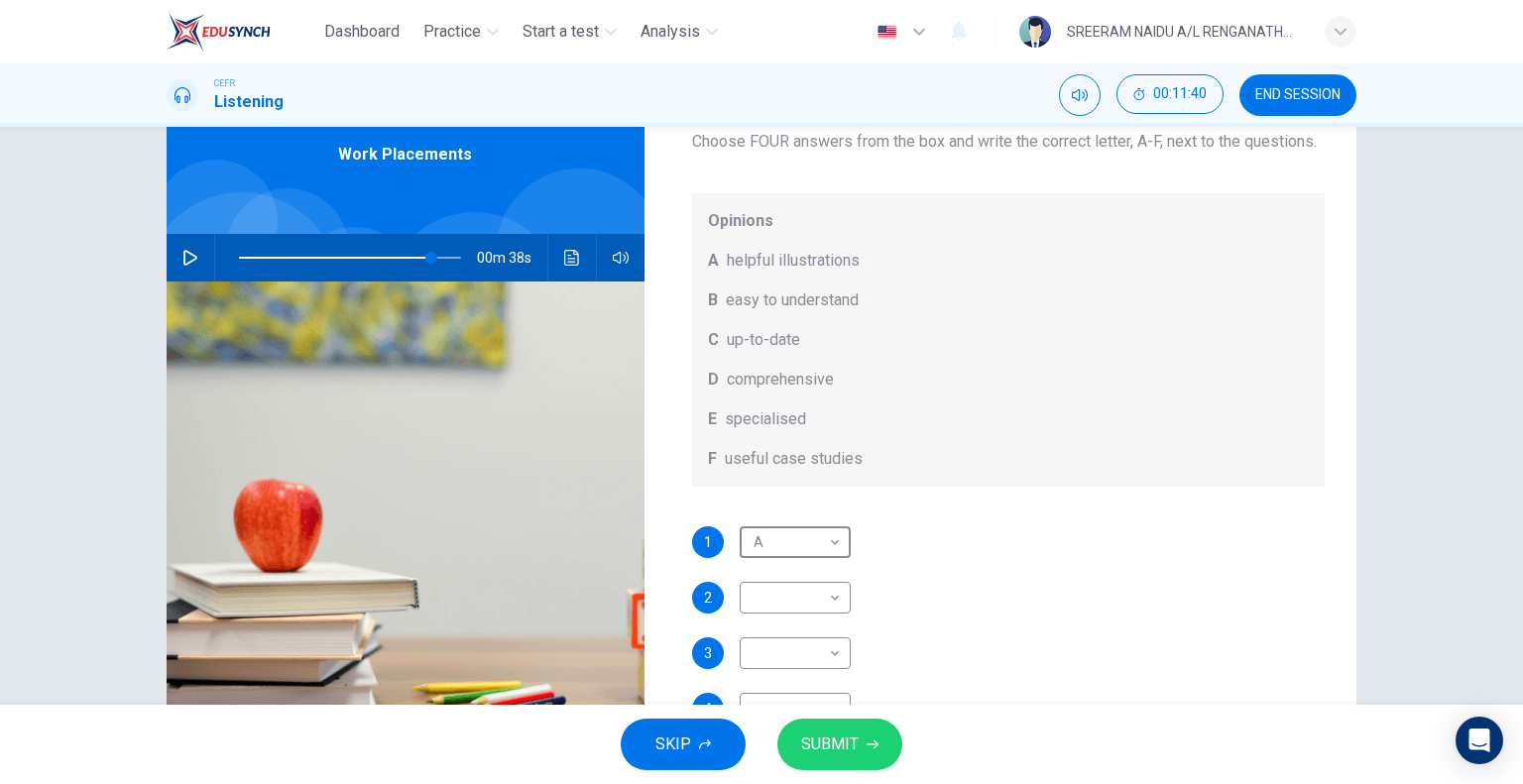 click at bounding box center (190, 258) 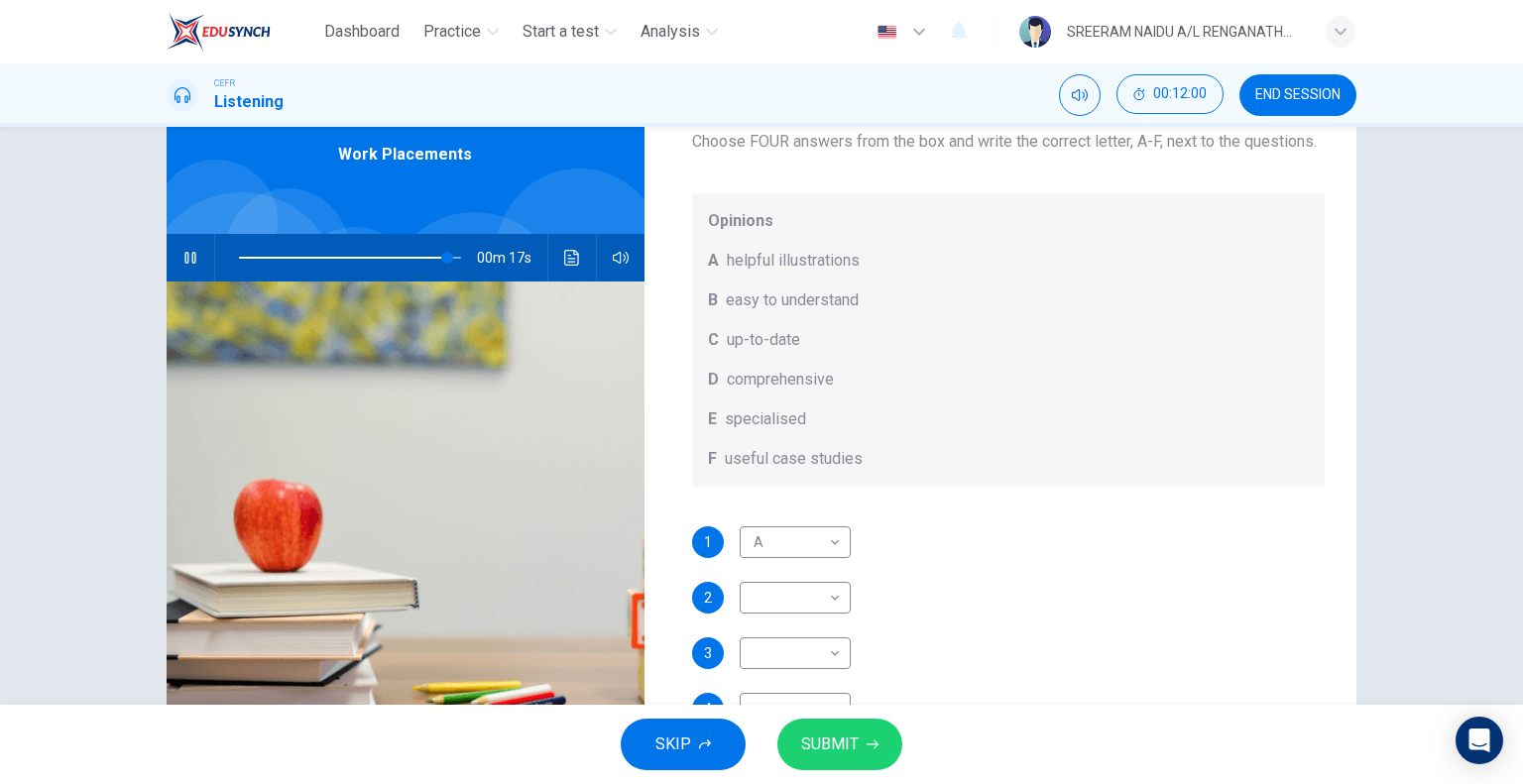 click at bounding box center (190, 258) 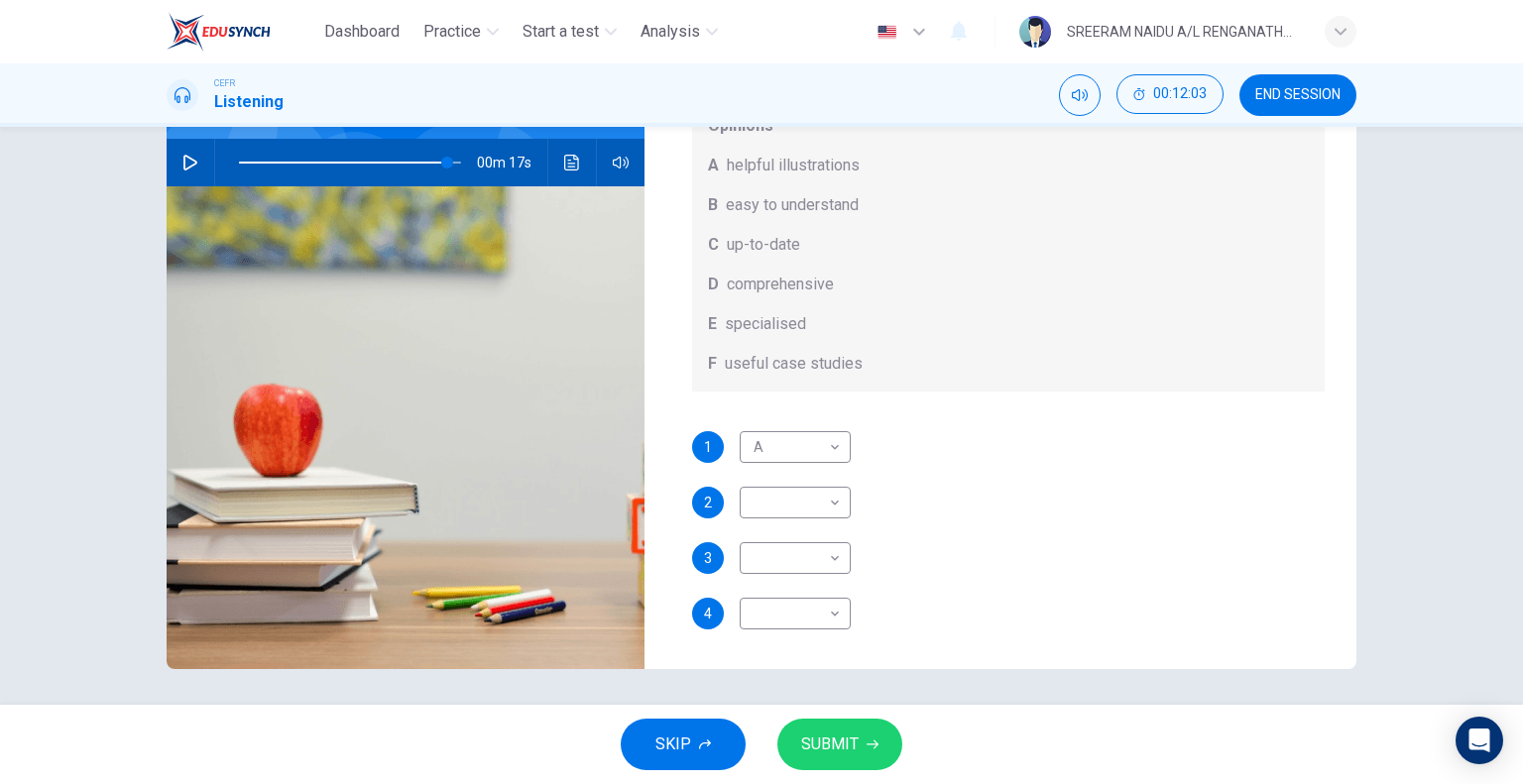 scroll, scrollTop: 190, scrollLeft: 0, axis: vertical 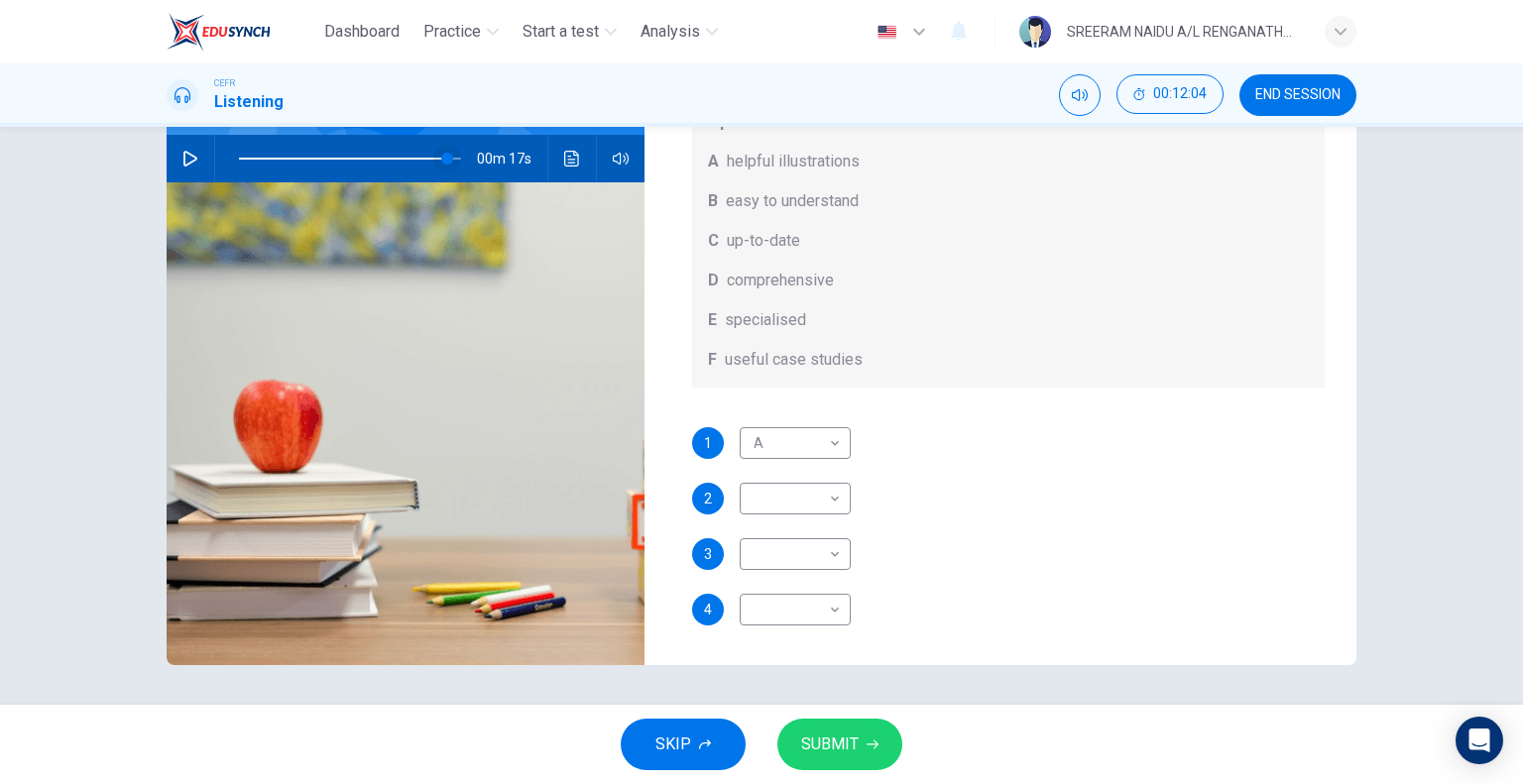 click at bounding box center (447, 159) 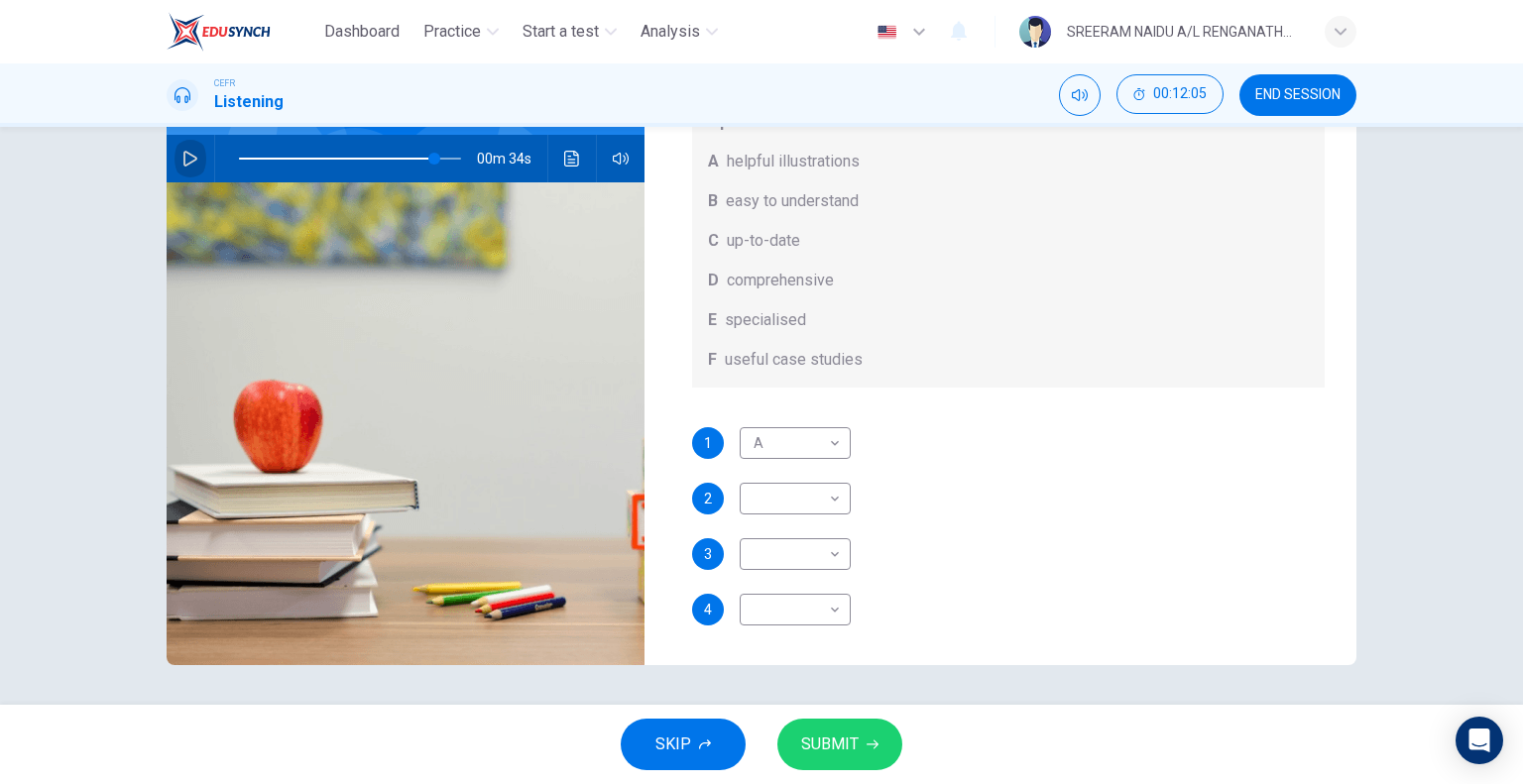 click at bounding box center (190, 159) 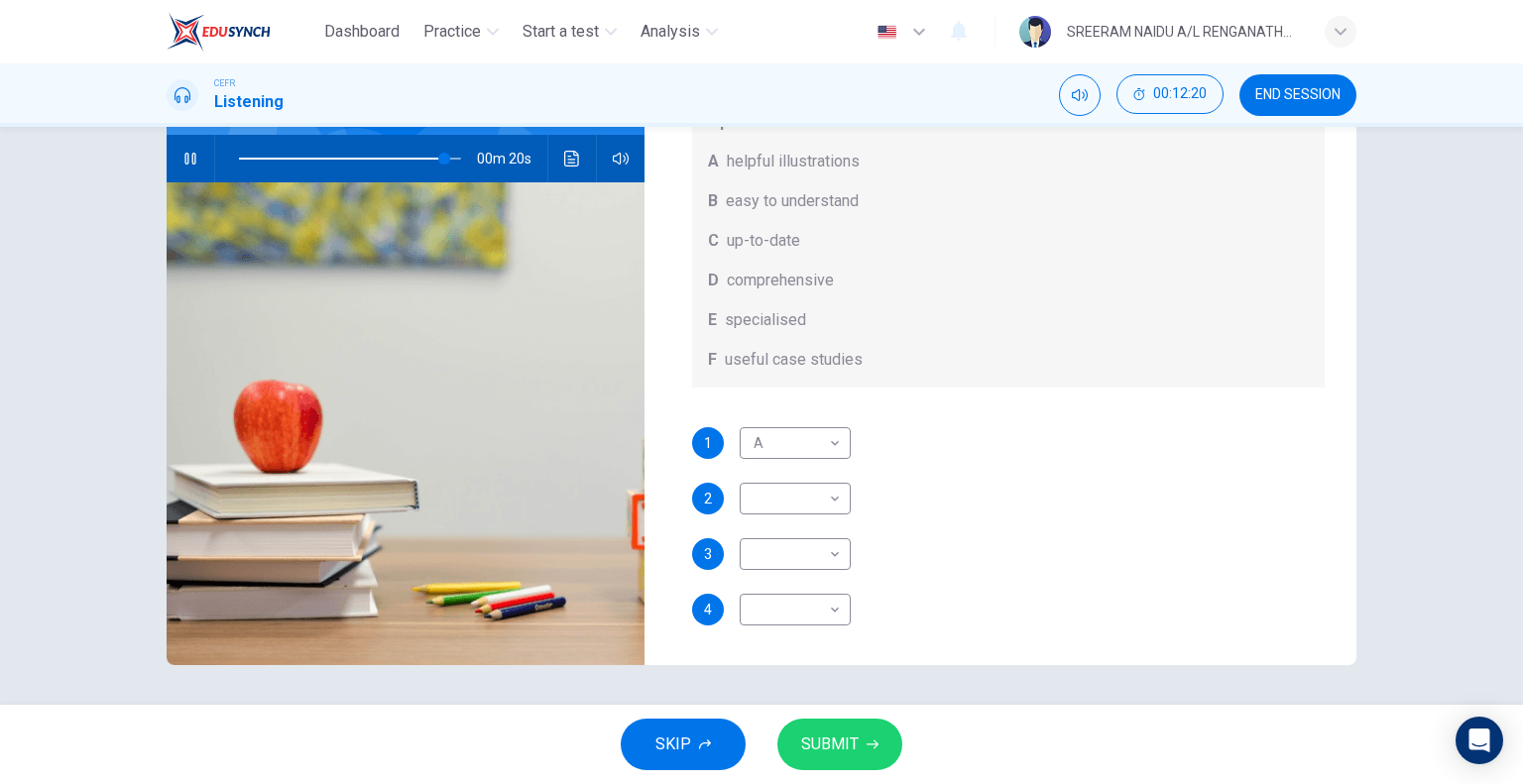 click at bounding box center (189, 159) 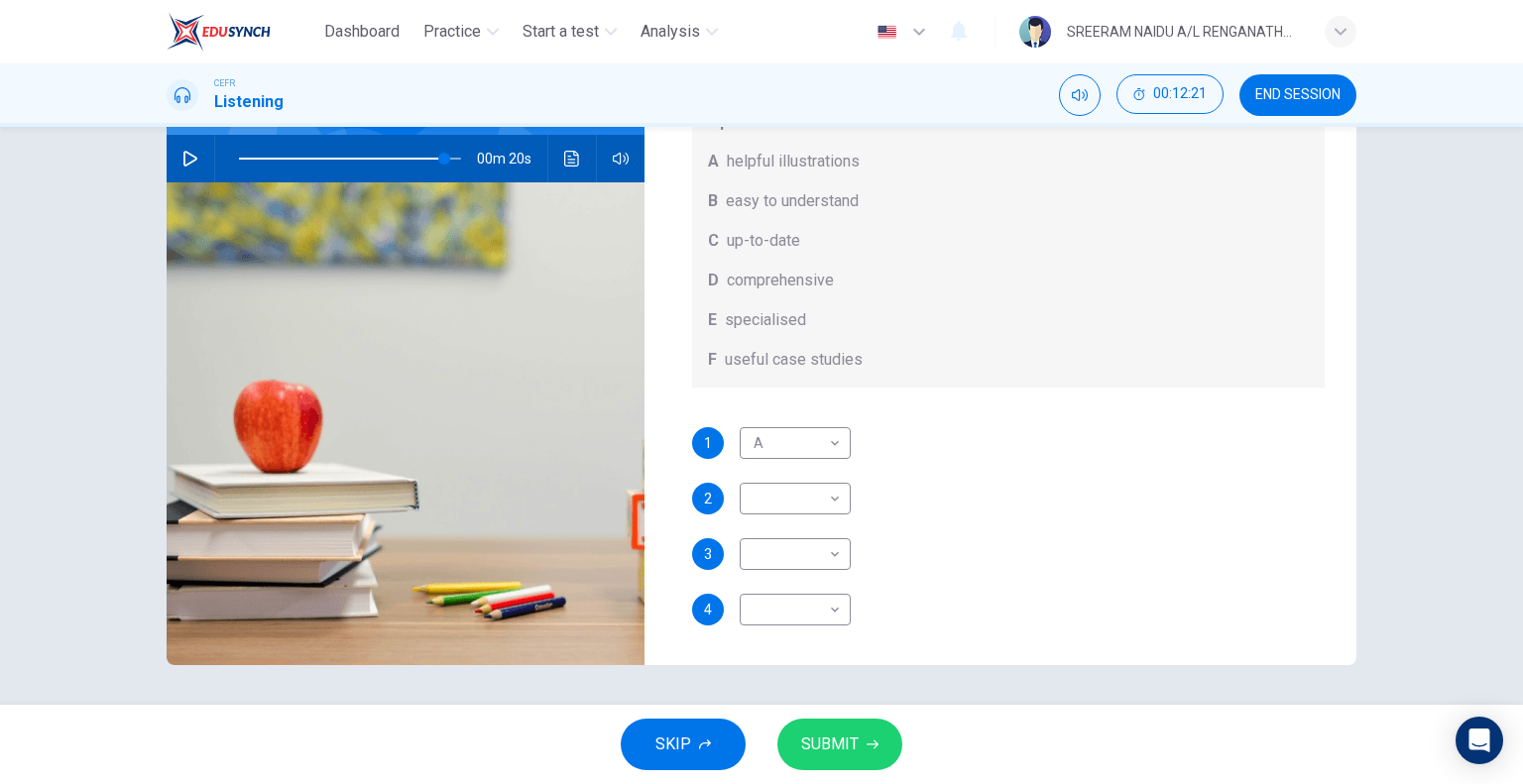 scroll, scrollTop: 91, scrollLeft: 0, axis: vertical 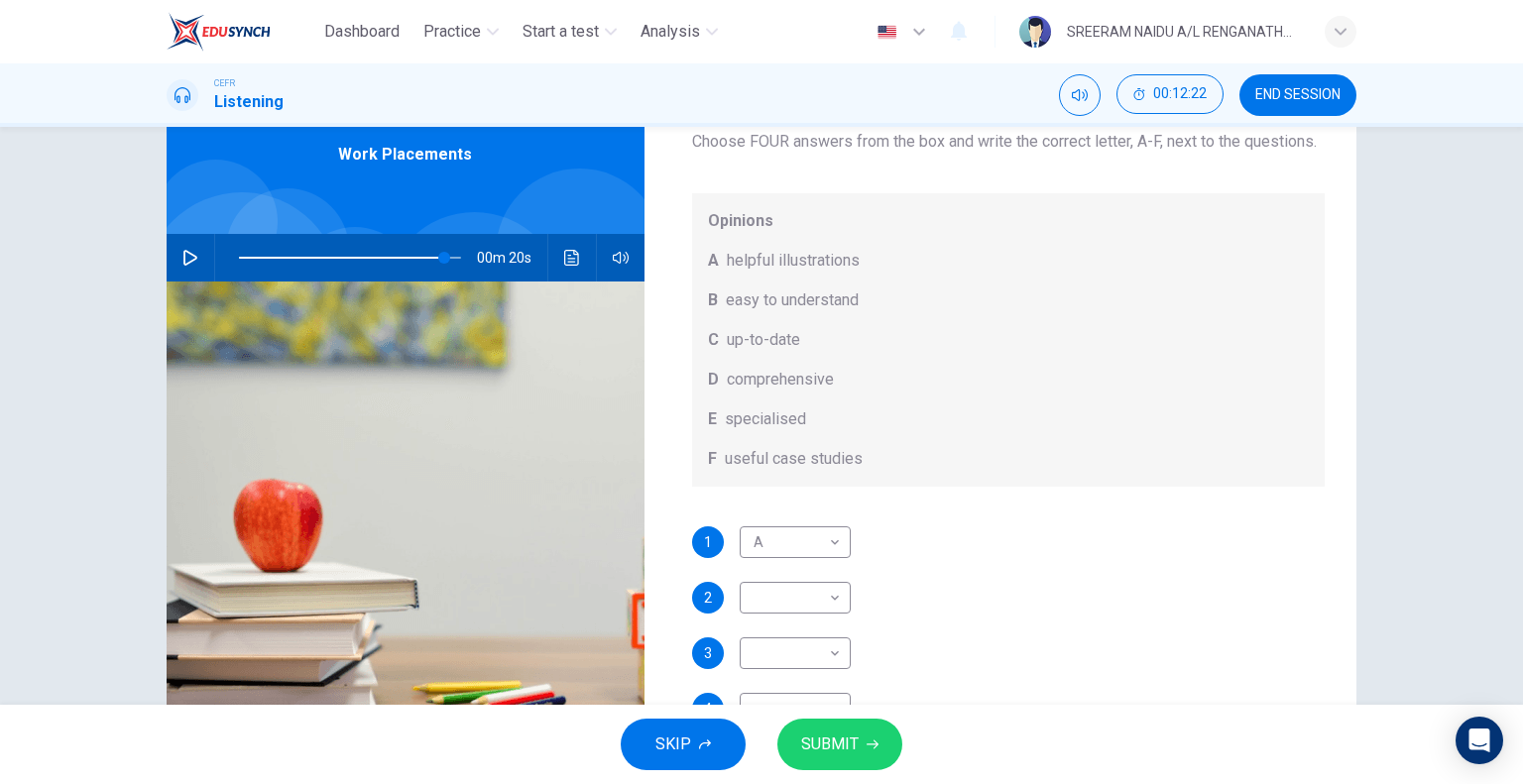 click at bounding box center [190, 258] 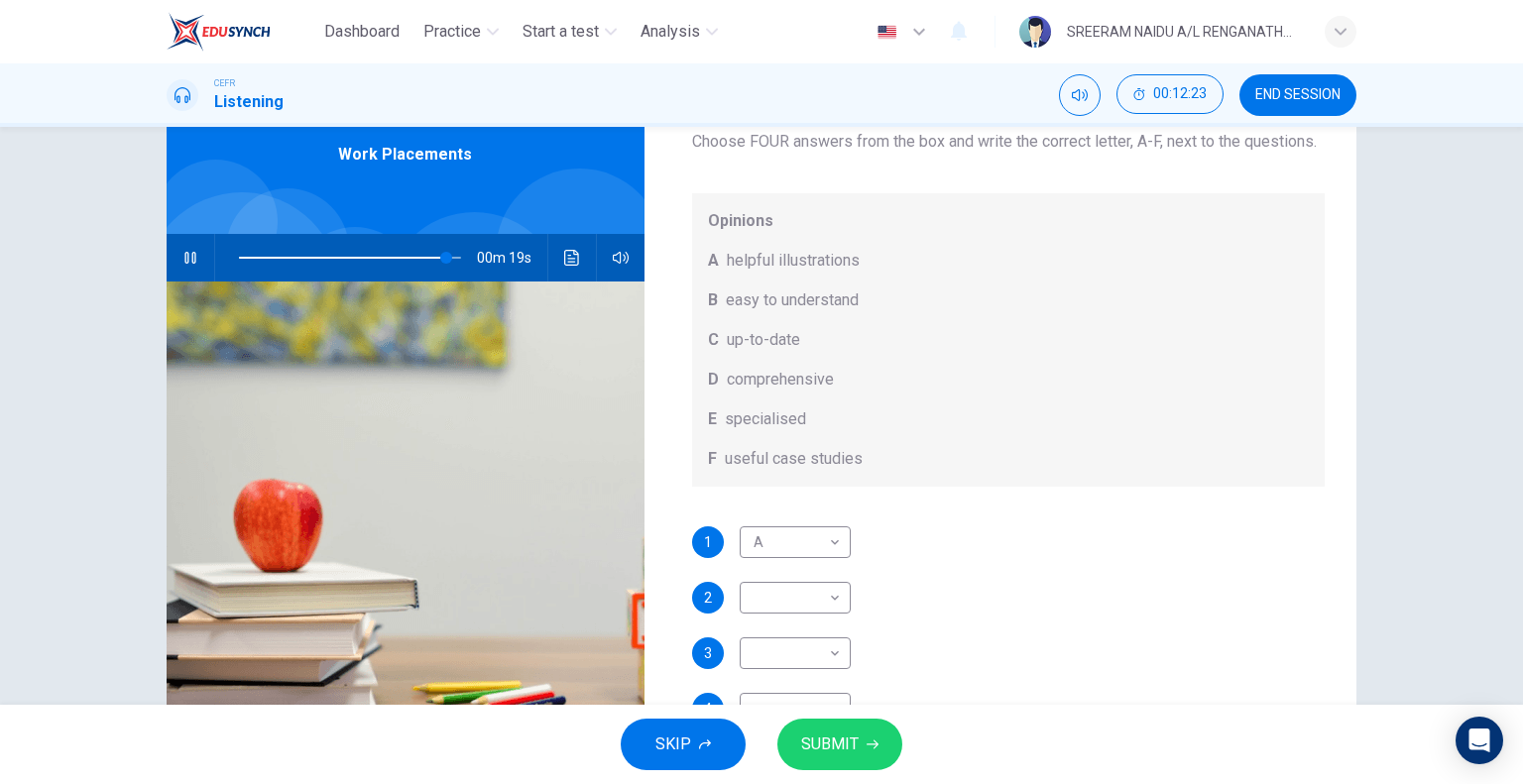 scroll, scrollTop: 190, scrollLeft: 0, axis: vertical 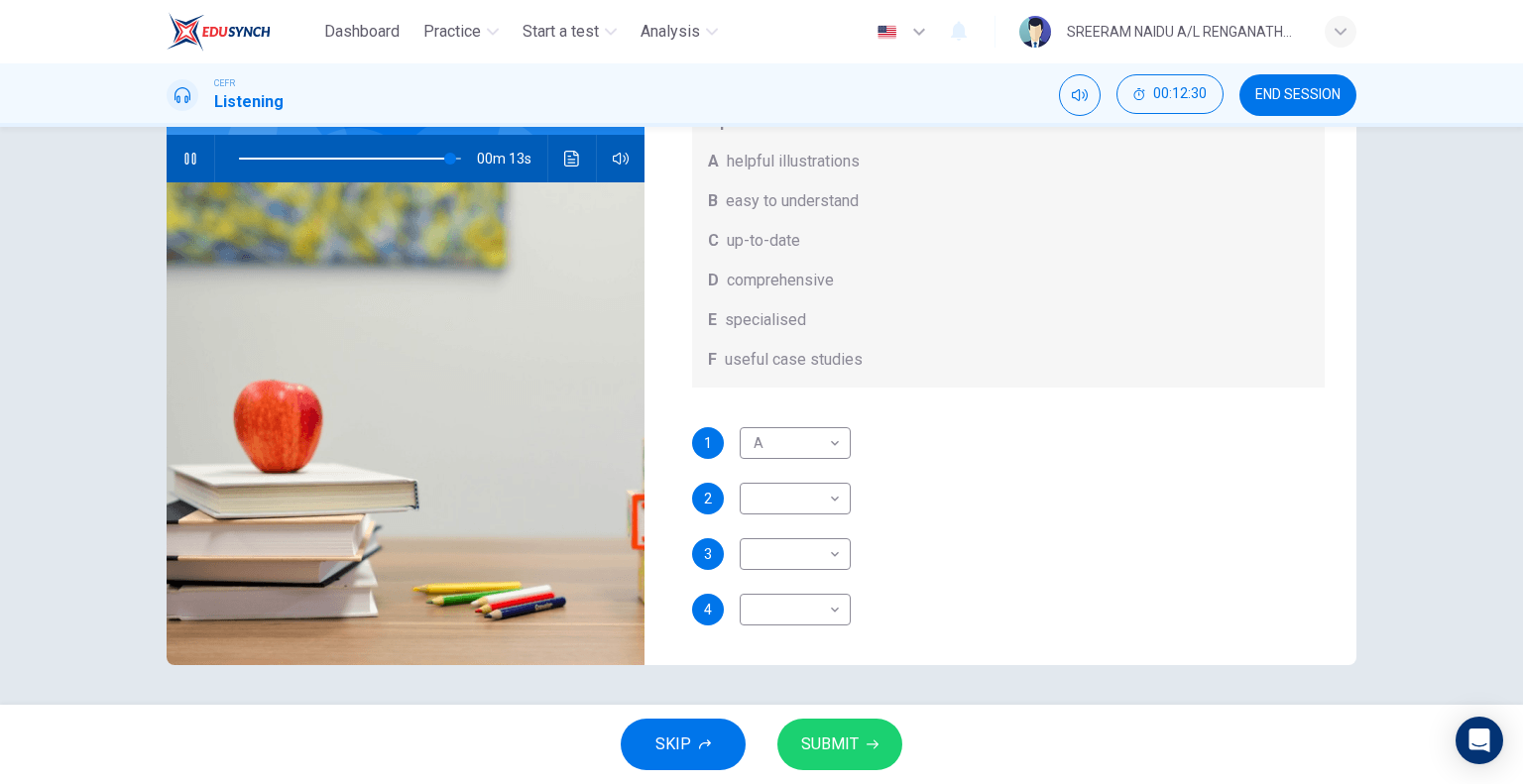 click at bounding box center (189, 159) 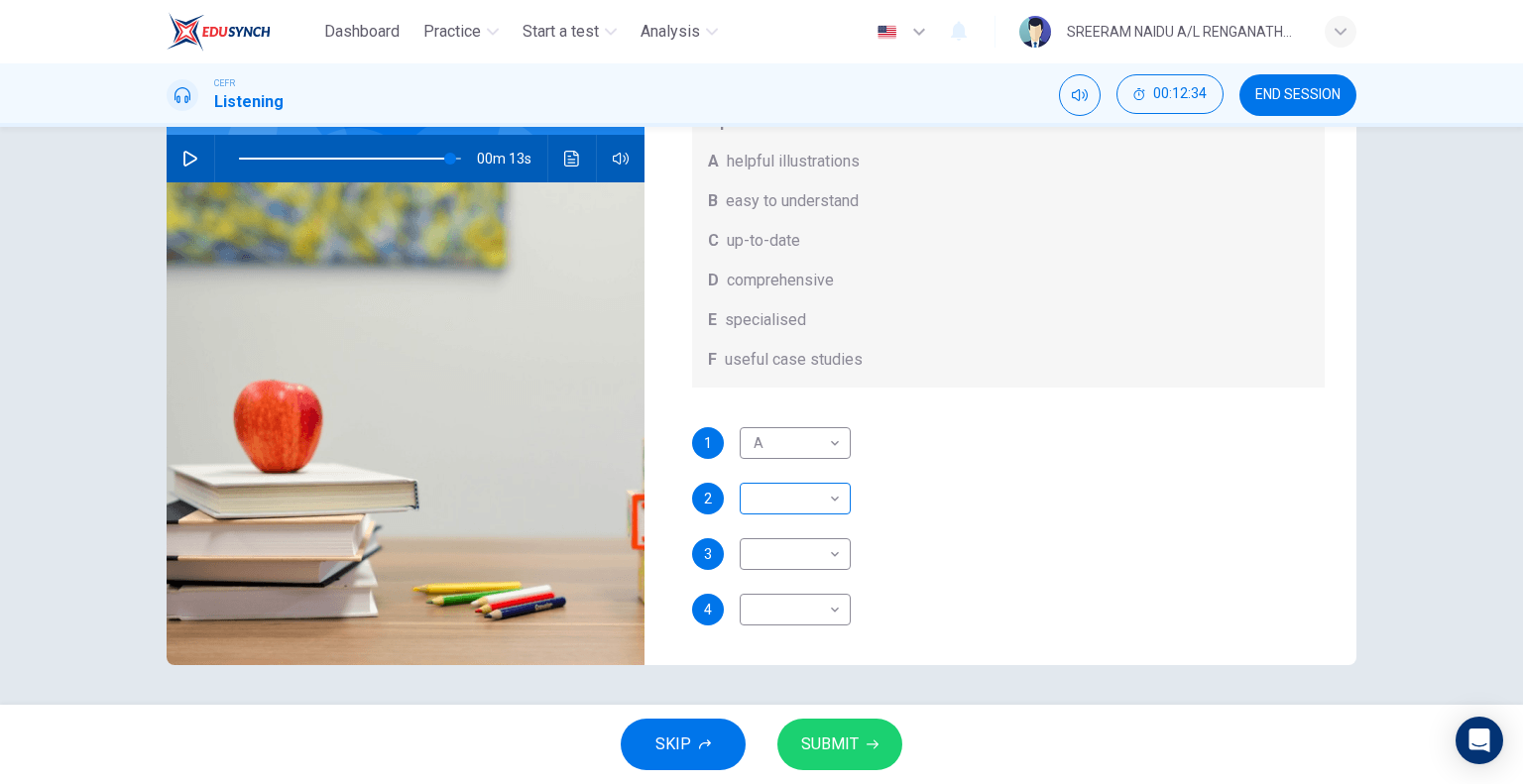 click on "Dashboard Practice Start a test Analysis English en ​ [NAME] A/L [NAME] CEFR Listening 00:12:34 END SESSION Question 12 What does Linda think about the books on Matthew’s reading list? Choose FOUR answers from the box and write the correct letter, A-F, next to the questions.
Opinions A helpful illustrations B easy to understand C up-to-date D comprehensive E specialised F useful case studies 1 A A ​ 2 ​ ​ 3 ​ ​ 4 ​ ​ Work Placements 00m 13s SKIP SUBMIT EduSynch - Online Language Proficiency Testing
Dashboard Practice Start a test Analysis Notifications © Copyright  2025" at bounding box center (762, 392) 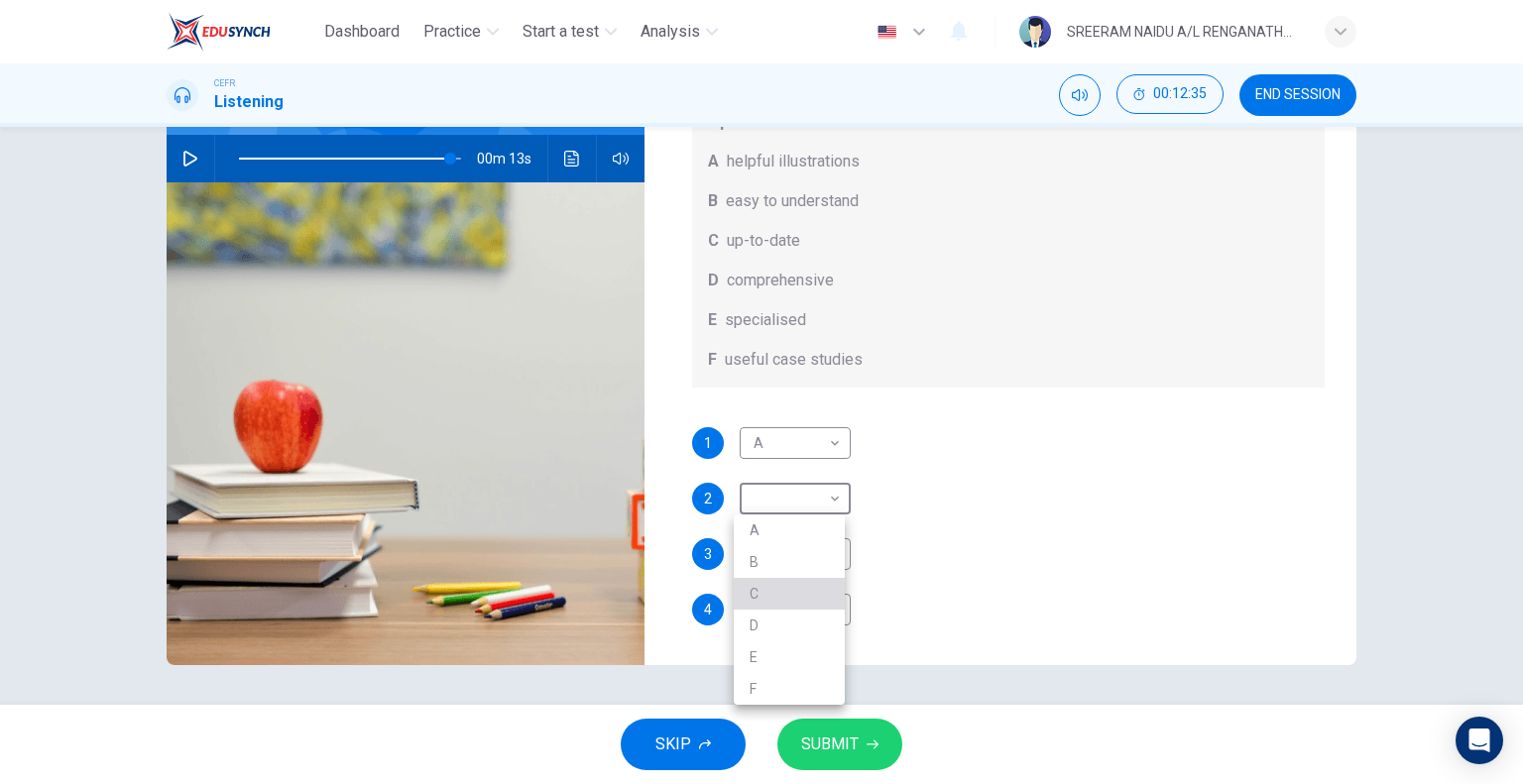 click on "C" at bounding box center [789, 594] 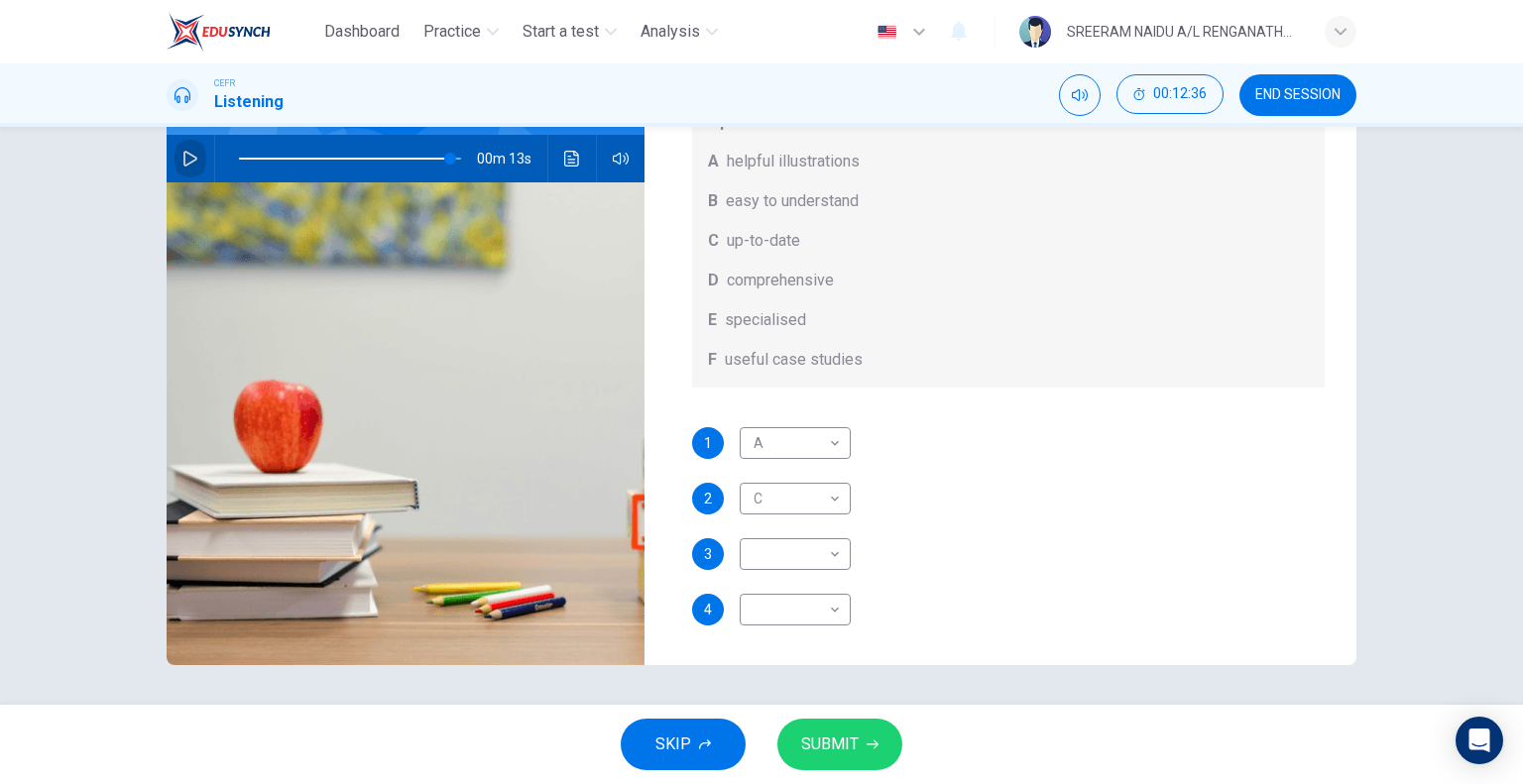 click at bounding box center (190, 159) 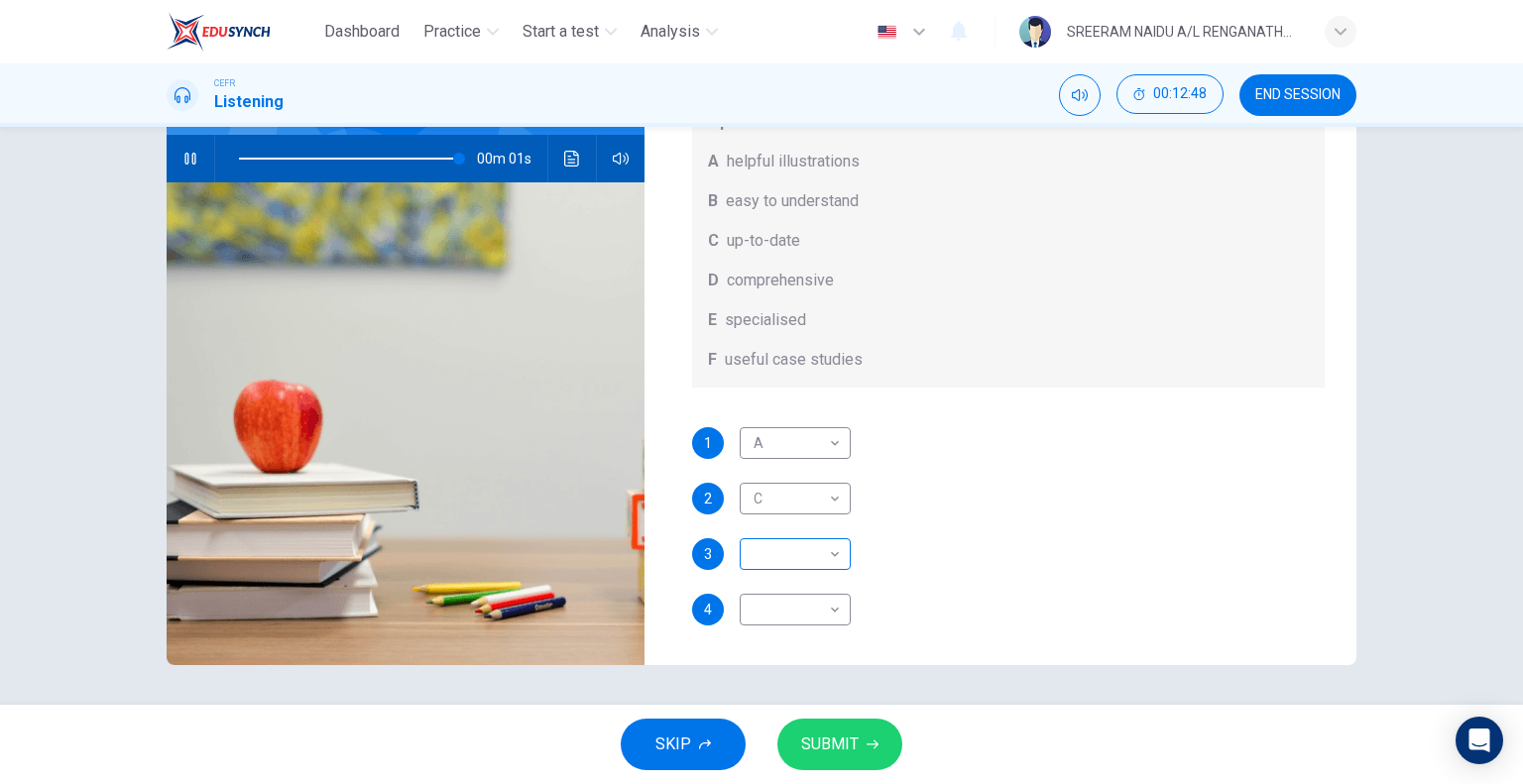 click on "Dashboard Practice Start a test Analysis English en ​ SREERAM NAIDU A/L RENGANATHAN CEFR Listening 00:12:48 END SESSION Question 12 What does [FIRST] [LAST] think about the books on [FIRST]’s reading list? Choose FOUR answers from the box and write the correct letter, A-F, next to the questions.
Opinions A helpful illustrations B easy to understand C up-to-date D comprehensive E specialised F useful case studies 1 A A ​ 2 C C ​ 3 ​ ​ 4 ​ ​ Work Placements 00m 01s SKIP SUBMIT EduSynch - Online Language Proficiency Testing
Dashboard Practice Start a test Analysis Notifications © Copyright  2025" at bounding box center (762, 392) 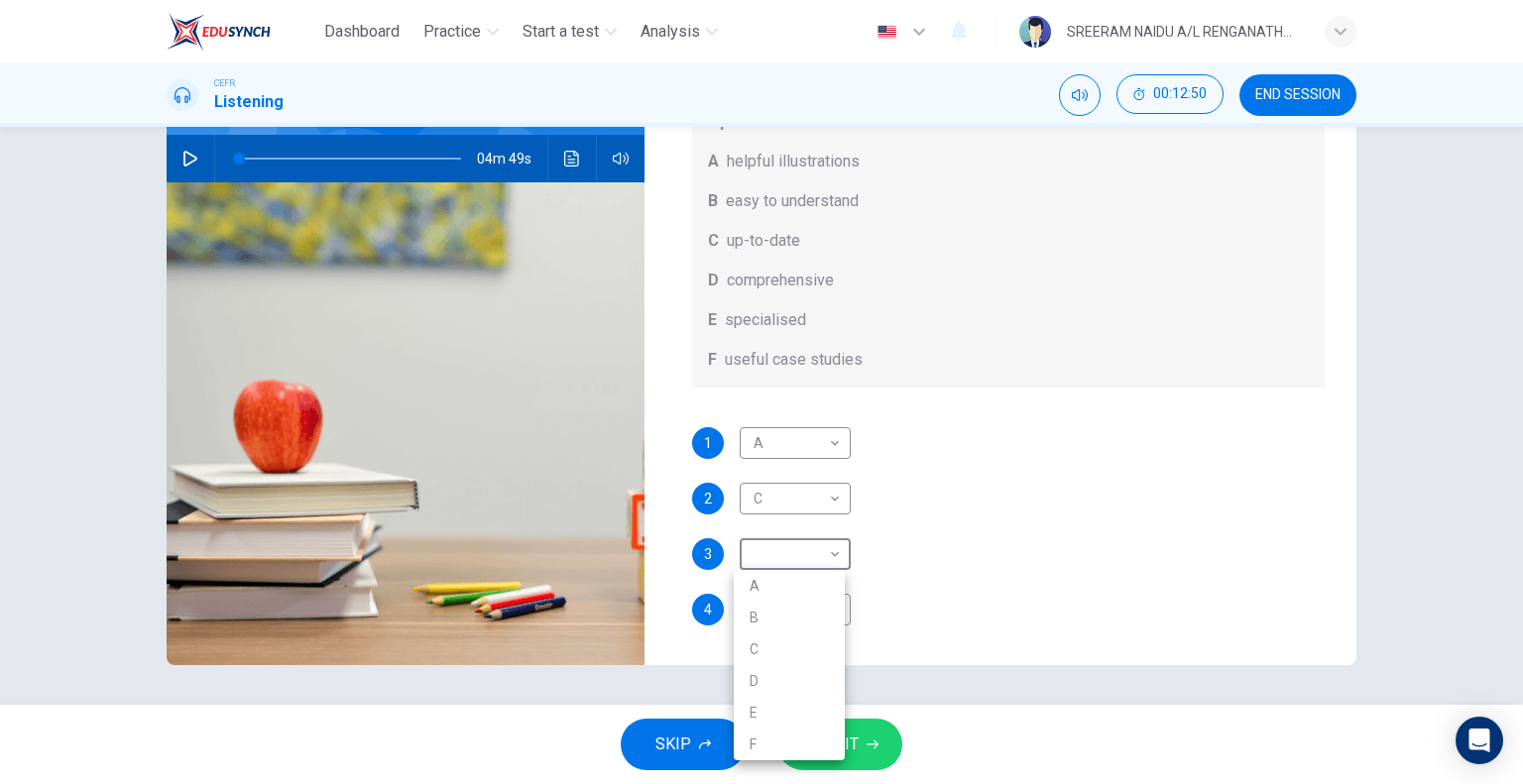 click on "E" at bounding box center (789, 713) 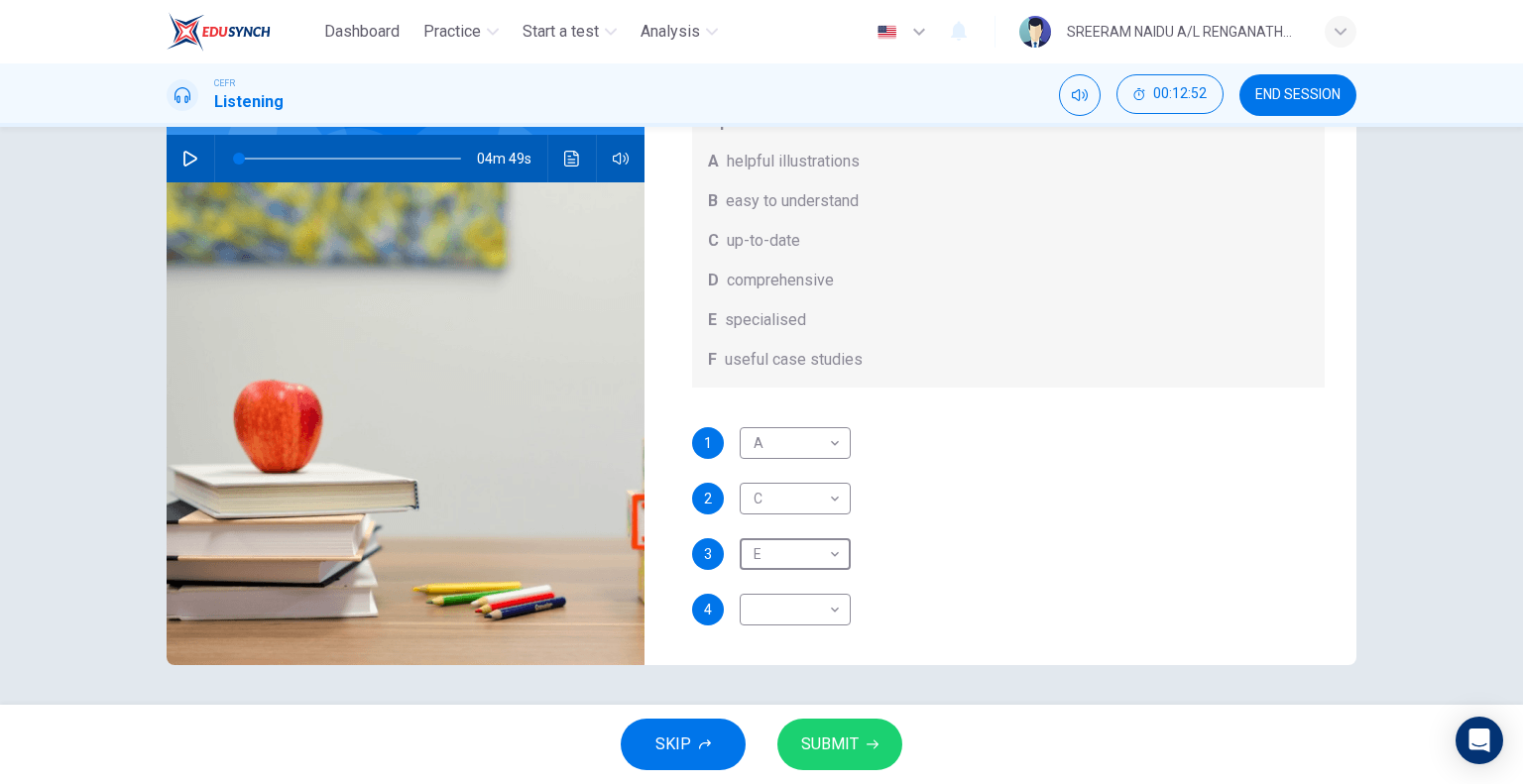 click at bounding box center (350, 159) 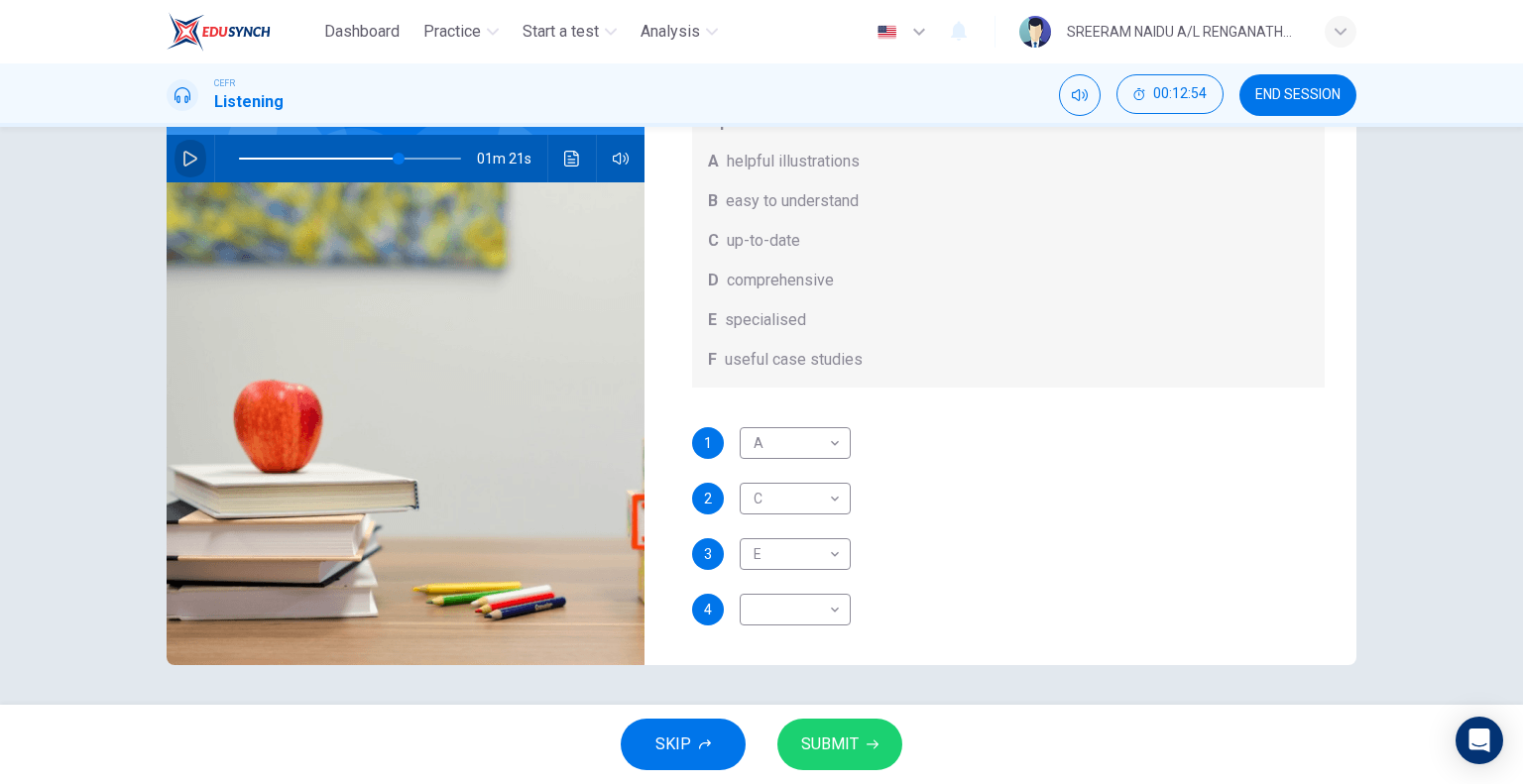 click at bounding box center (190, 159) 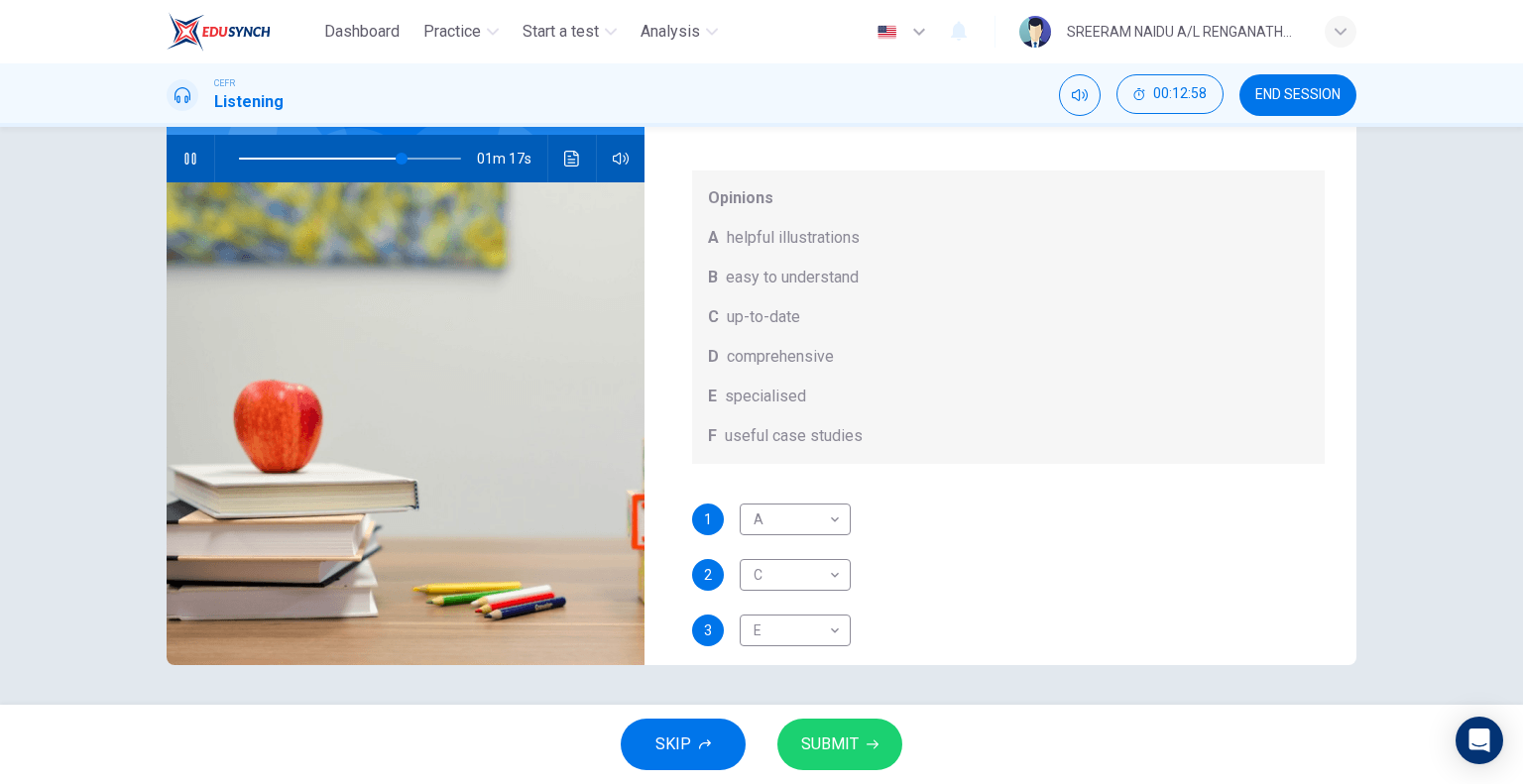 scroll, scrollTop: 0, scrollLeft: 0, axis: both 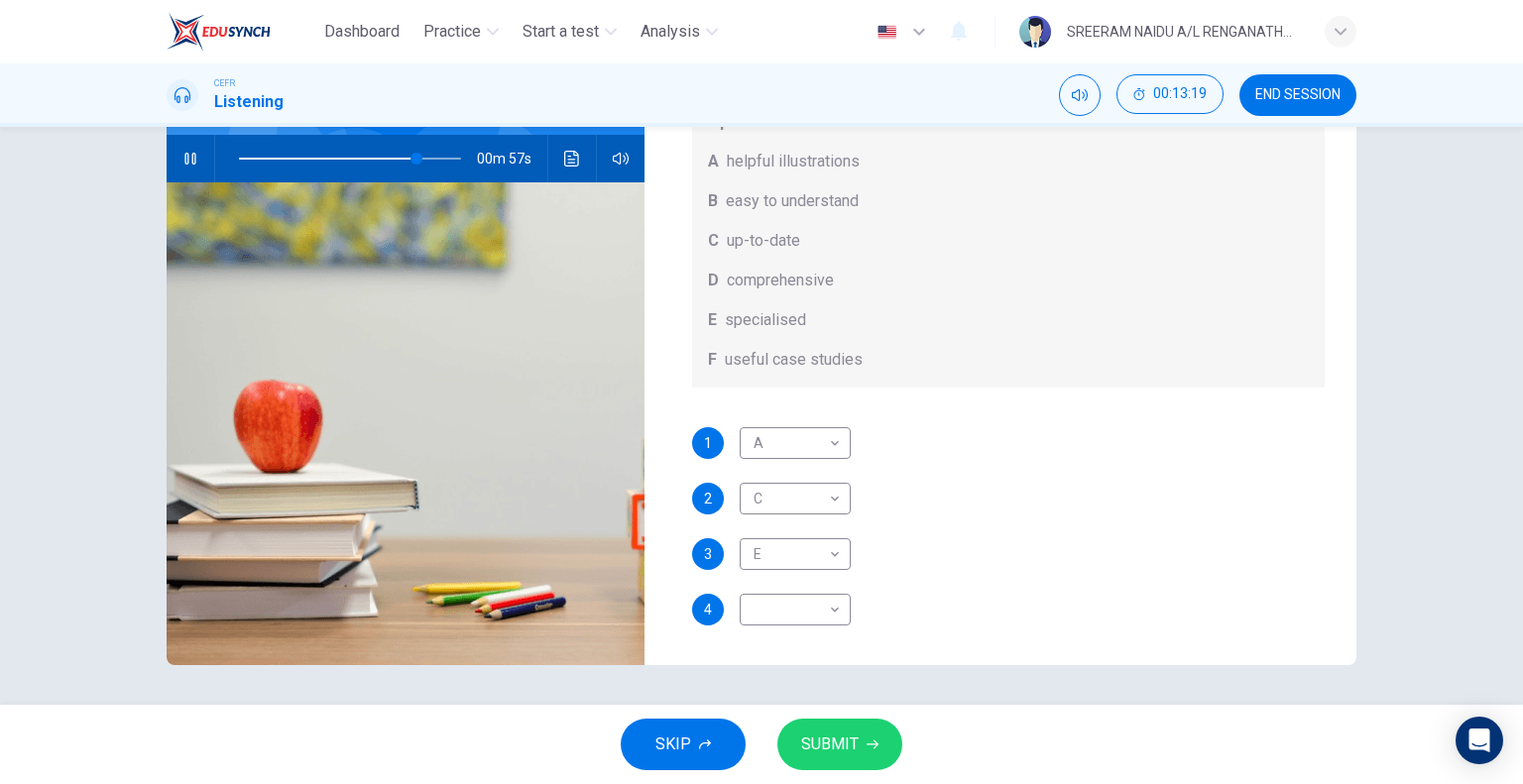 click at bounding box center [190, 159] 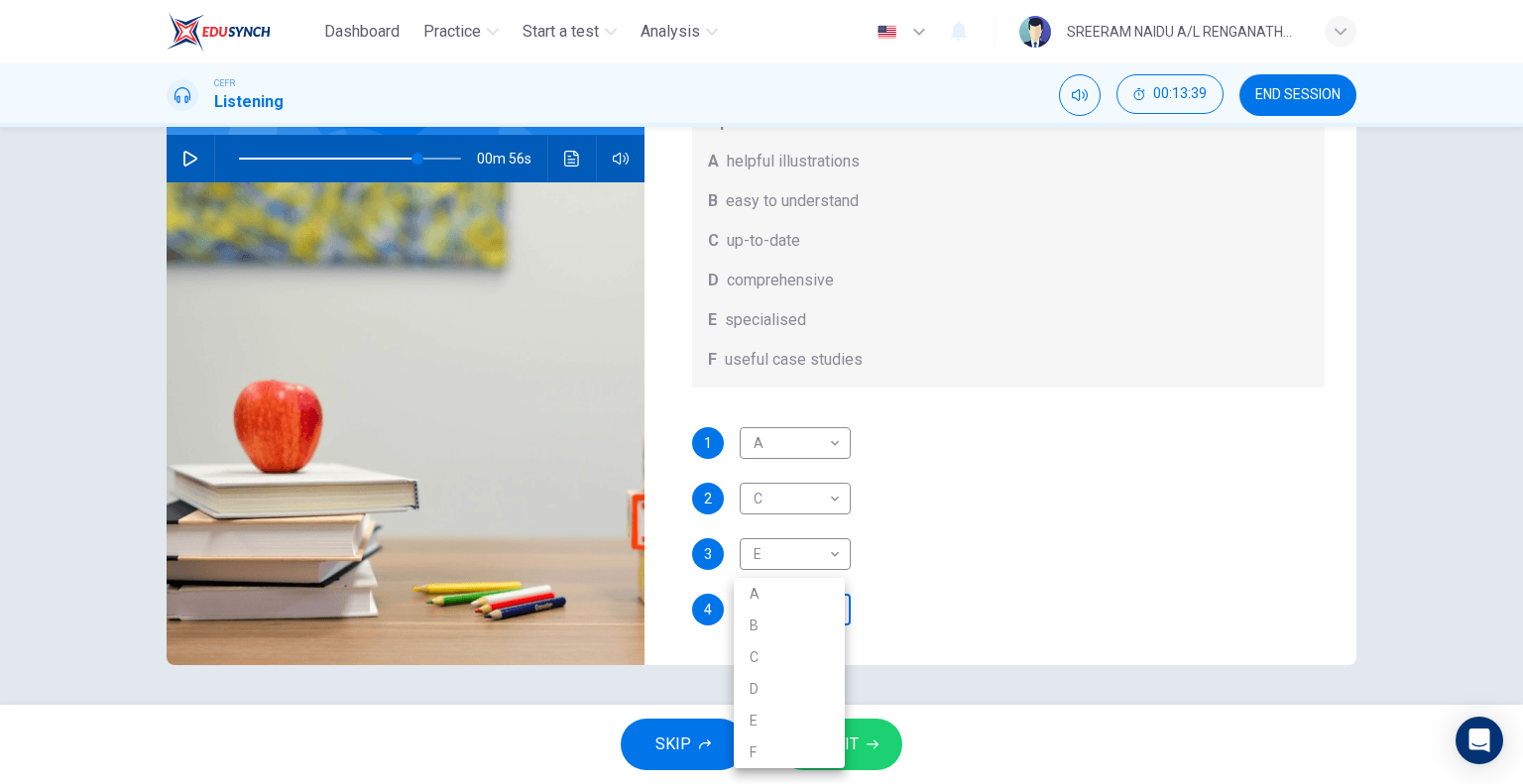 click on "Dashboard Practice Start a test Analysis English en ​ SREERAM NAIDU A/L RENGANATHAN CEFR Listening 00:13:39 END SESSION Question 12 What does Linda think about the books on Matthew’s reading list? Choose FOUR answers from the box and write the correct letter, A-F, next to the questions.
Opinions A helpful illustrations B easy to understand C up-to-date D comprehensive E specialised F useful case studies 1 A A ​ 2 C C ​ 3 E E ​ 4 ​ ​ Work Placements 00m 56s SKIP SUBMIT EduSynch - Online Language Proficiency Testing
Dashboard Practice Start a test Analysis Notifications © Copyright  2025 A B C D E F" at bounding box center [762, 392] 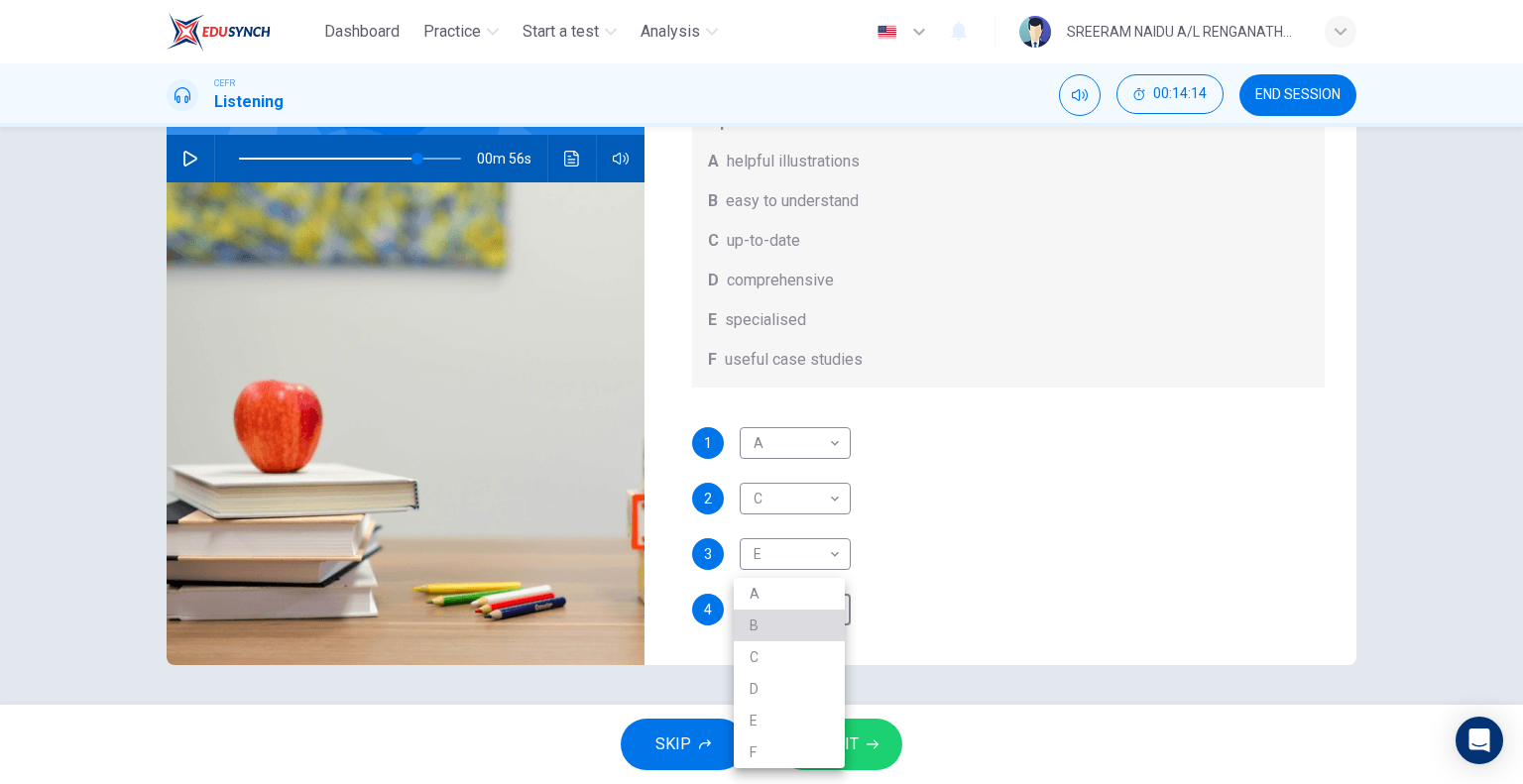 click on "B" at bounding box center [789, 625] 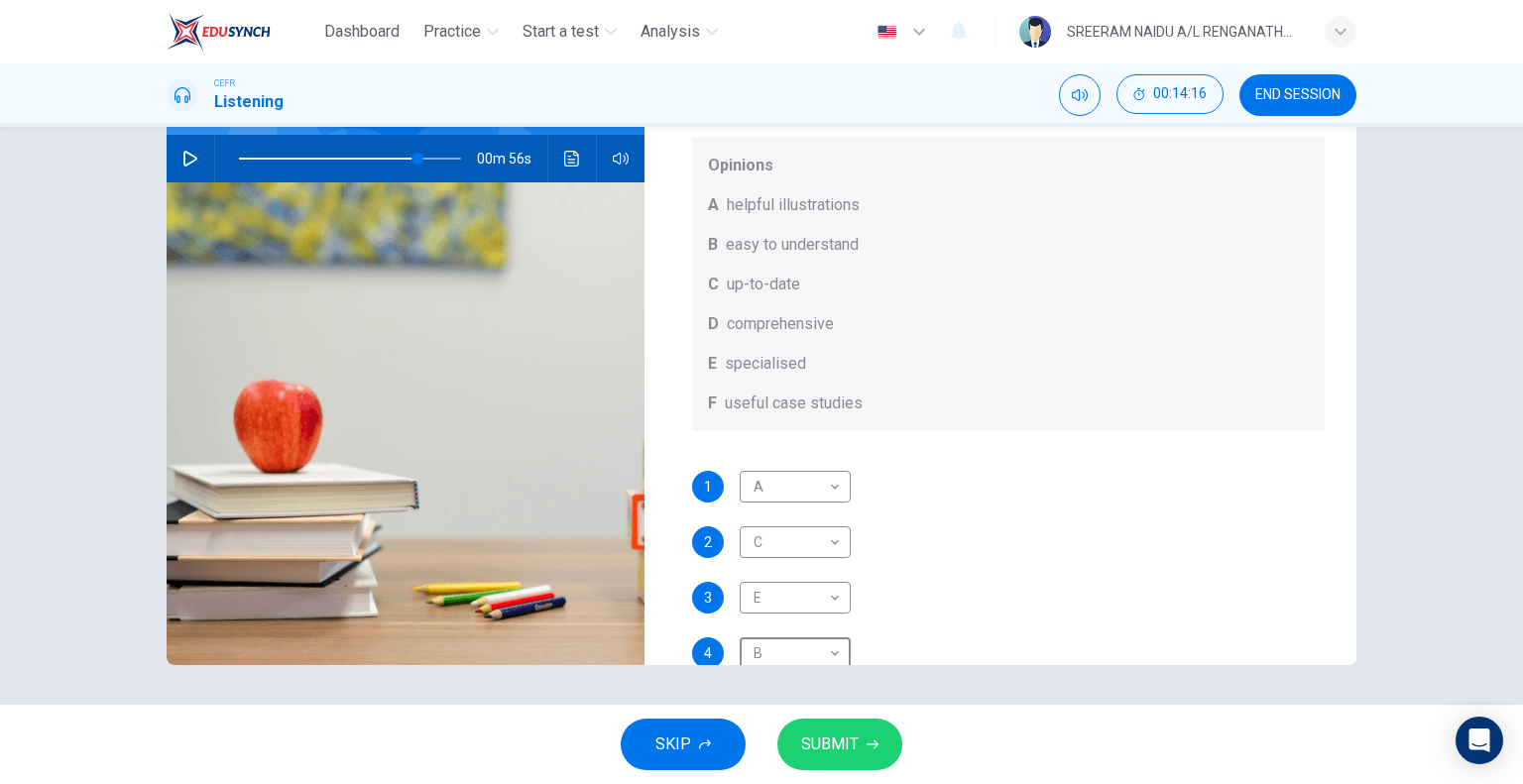 scroll, scrollTop: 0, scrollLeft: 0, axis: both 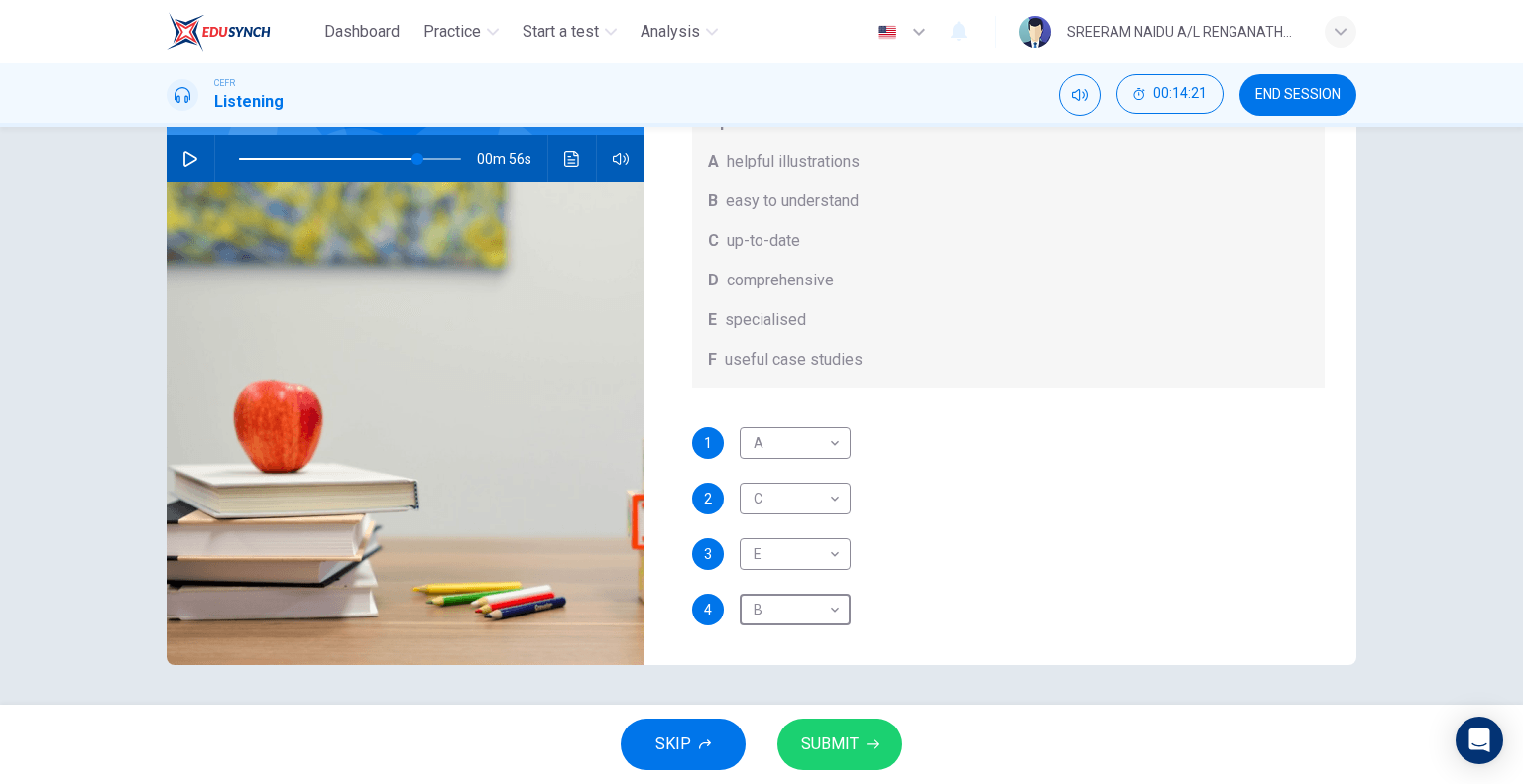 click on "SUBMIT" at bounding box center (830, 744) 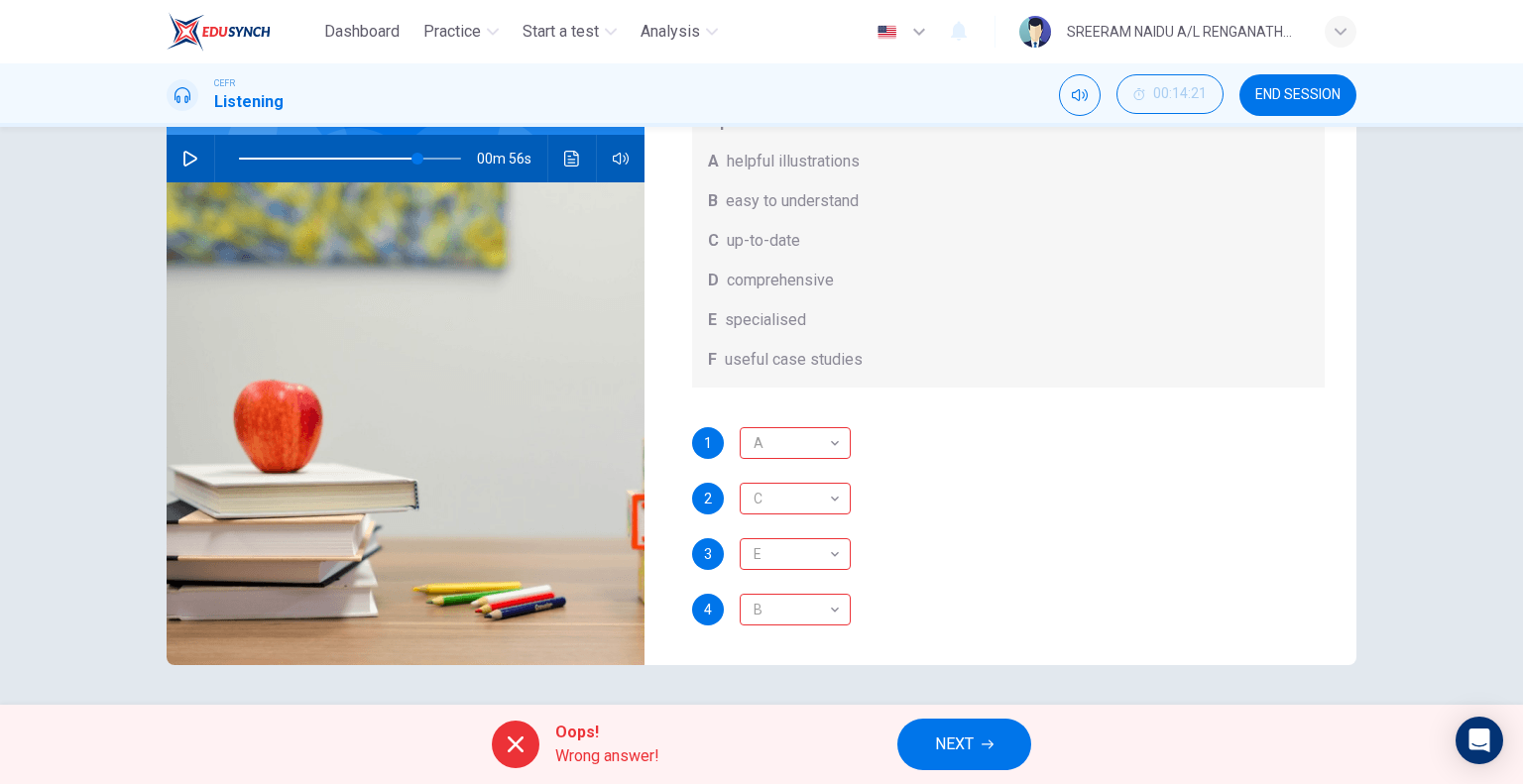 click on "END SESSION" at bounding box center [1298, 95] 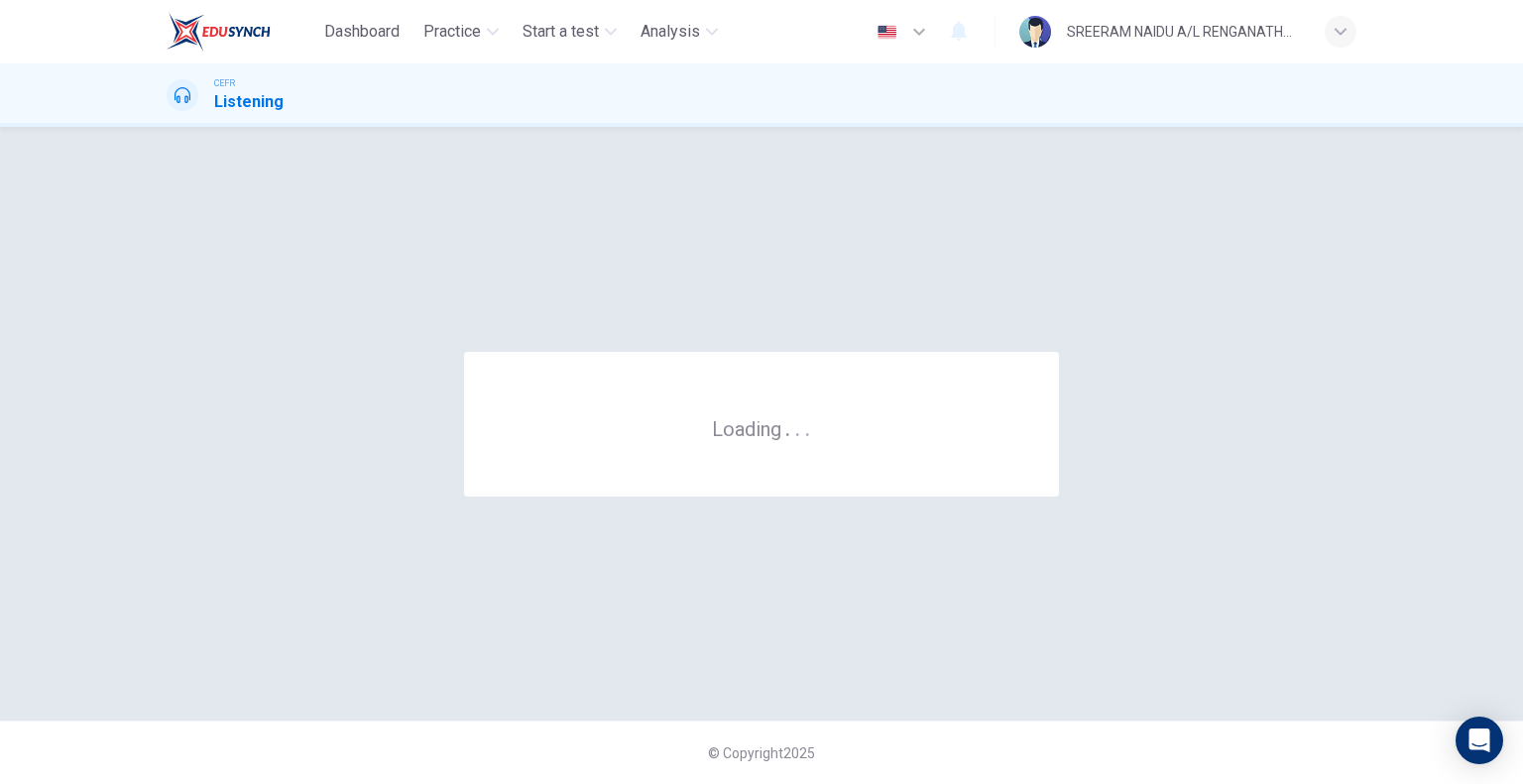 scroll, scrollTop: 0, scrollLeft: 0, axis: both 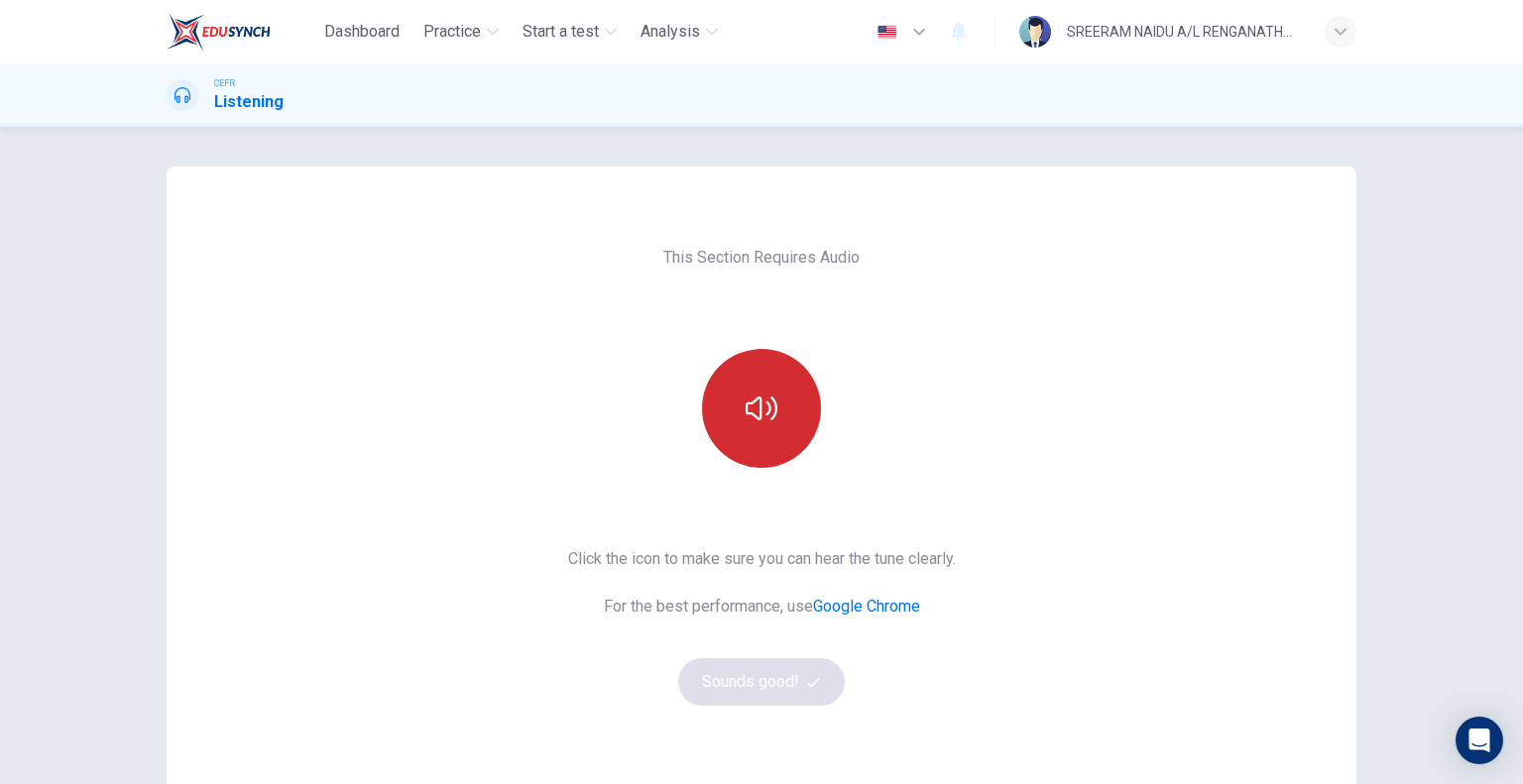 click at bounding box center (762, 408) 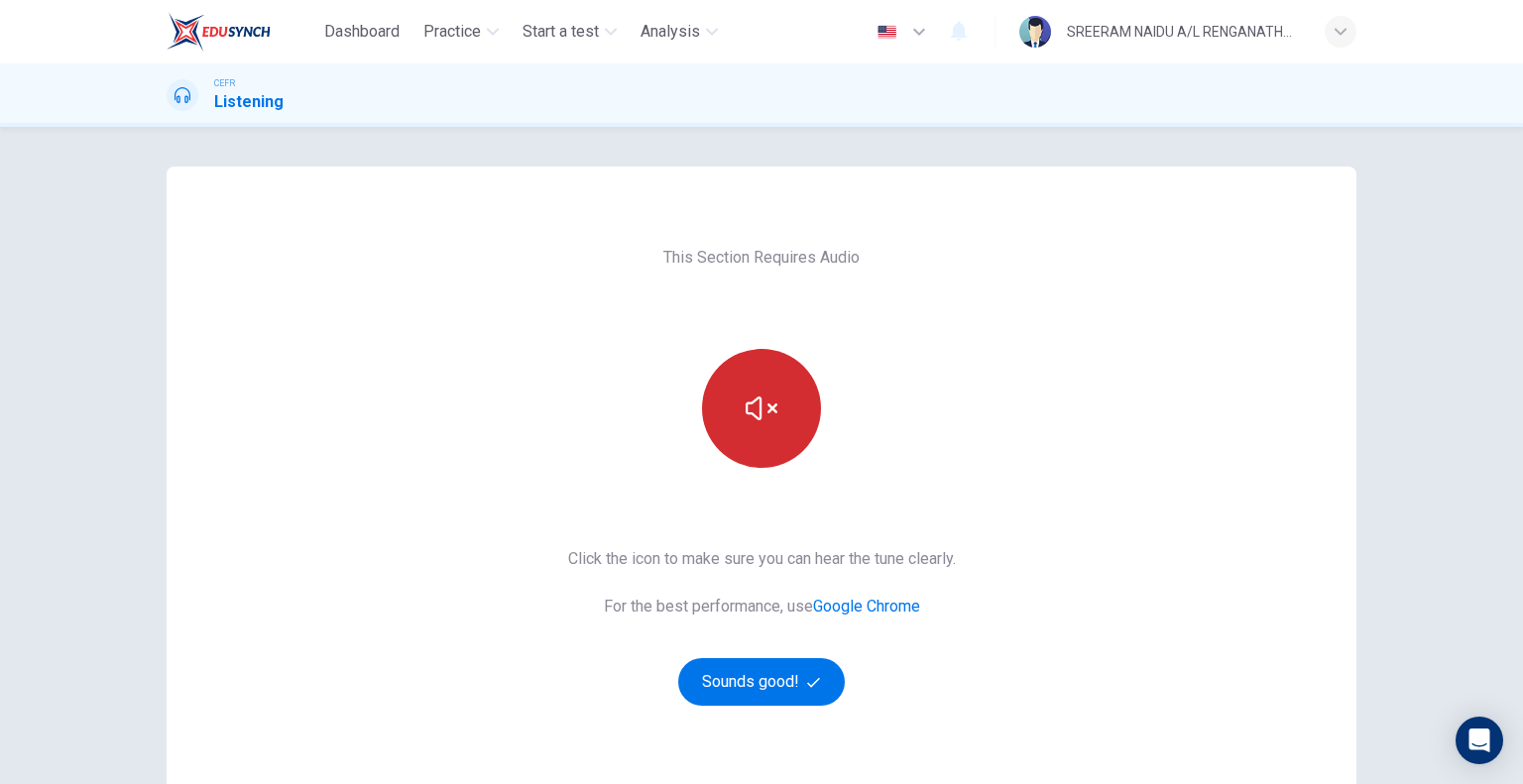click at bounding box center [762, 408] 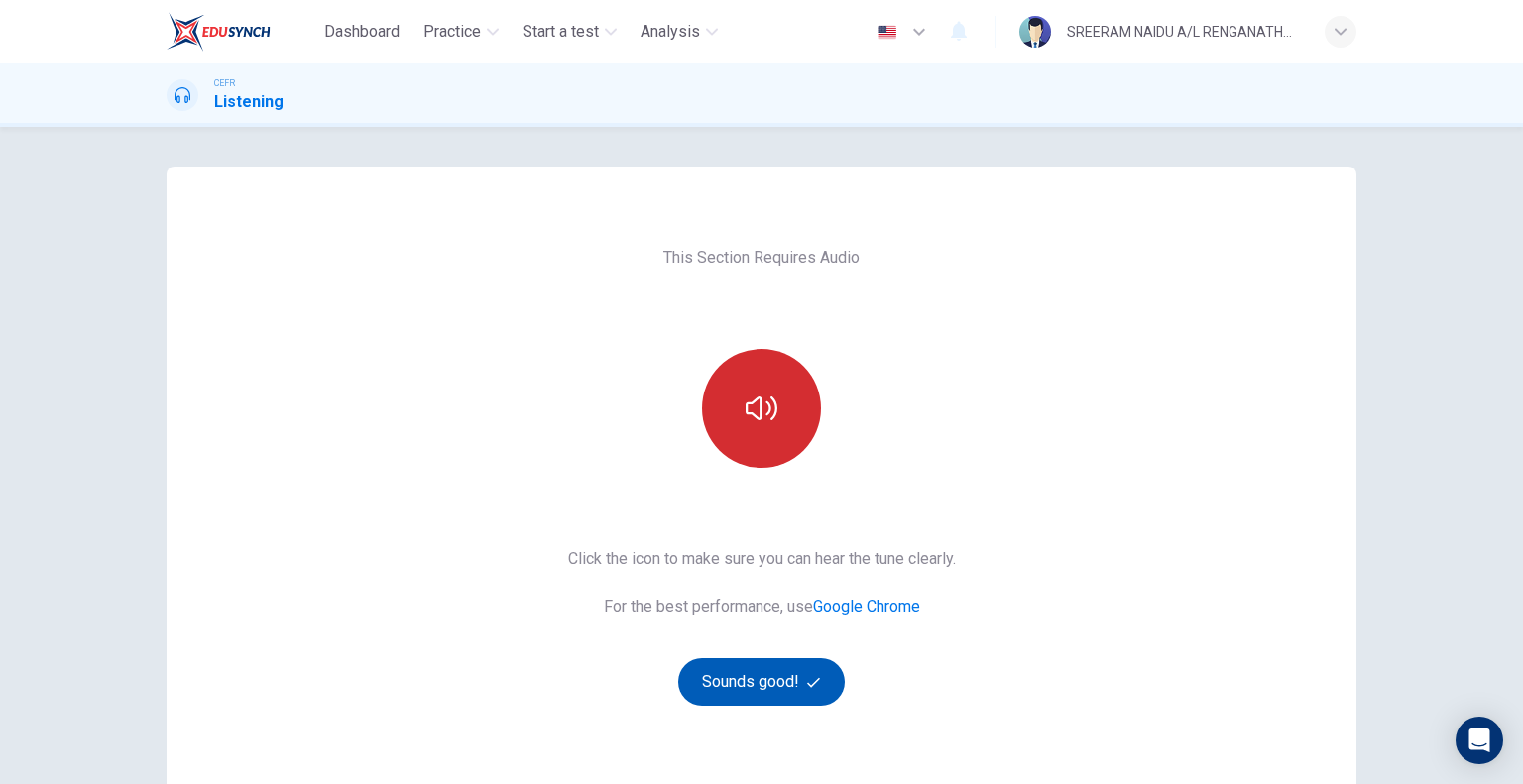 click on "Sounds good!" at bounding box center [762, 682] 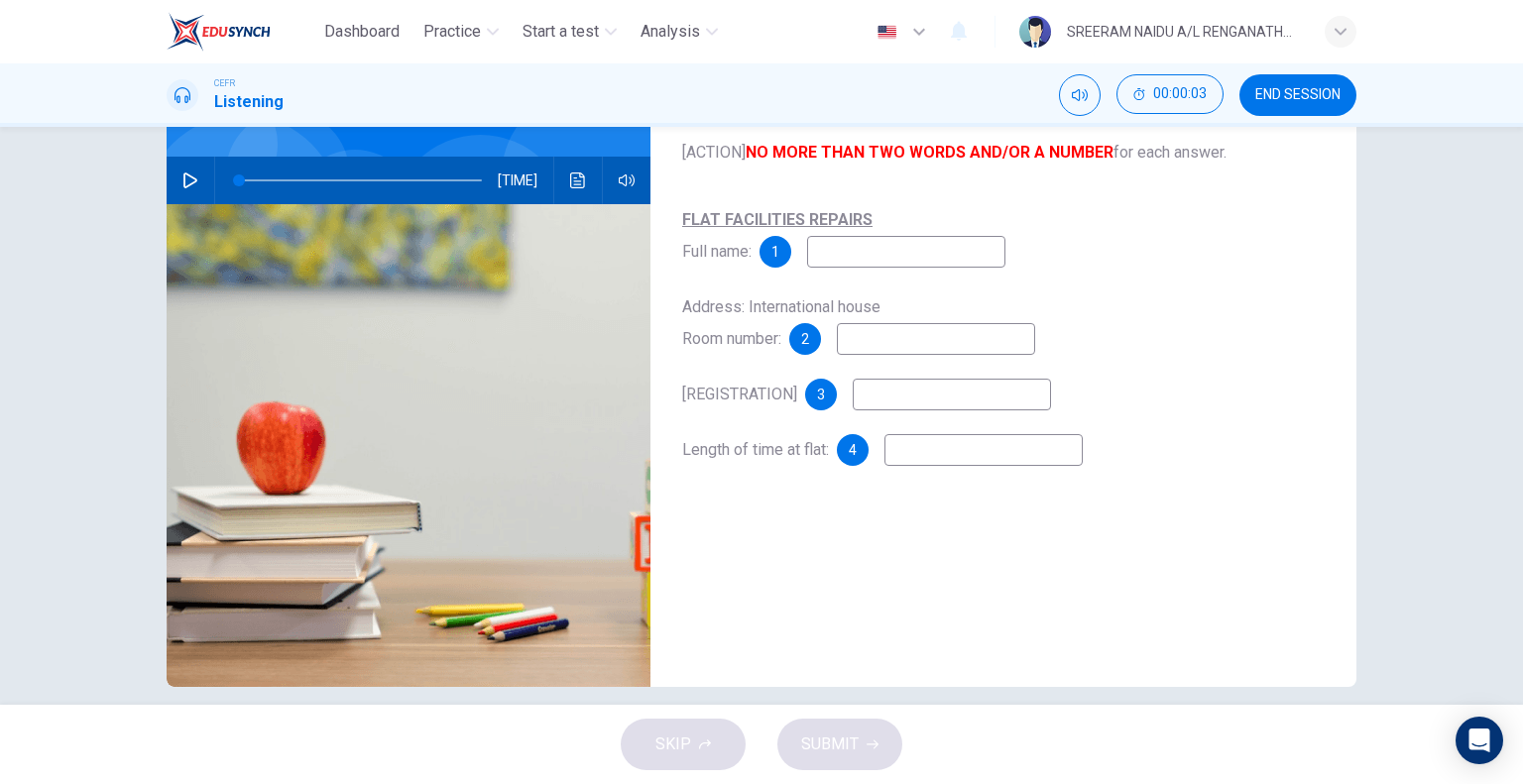 scroll, scrollTop: 190, scrollLeft: 0, axis: vertical 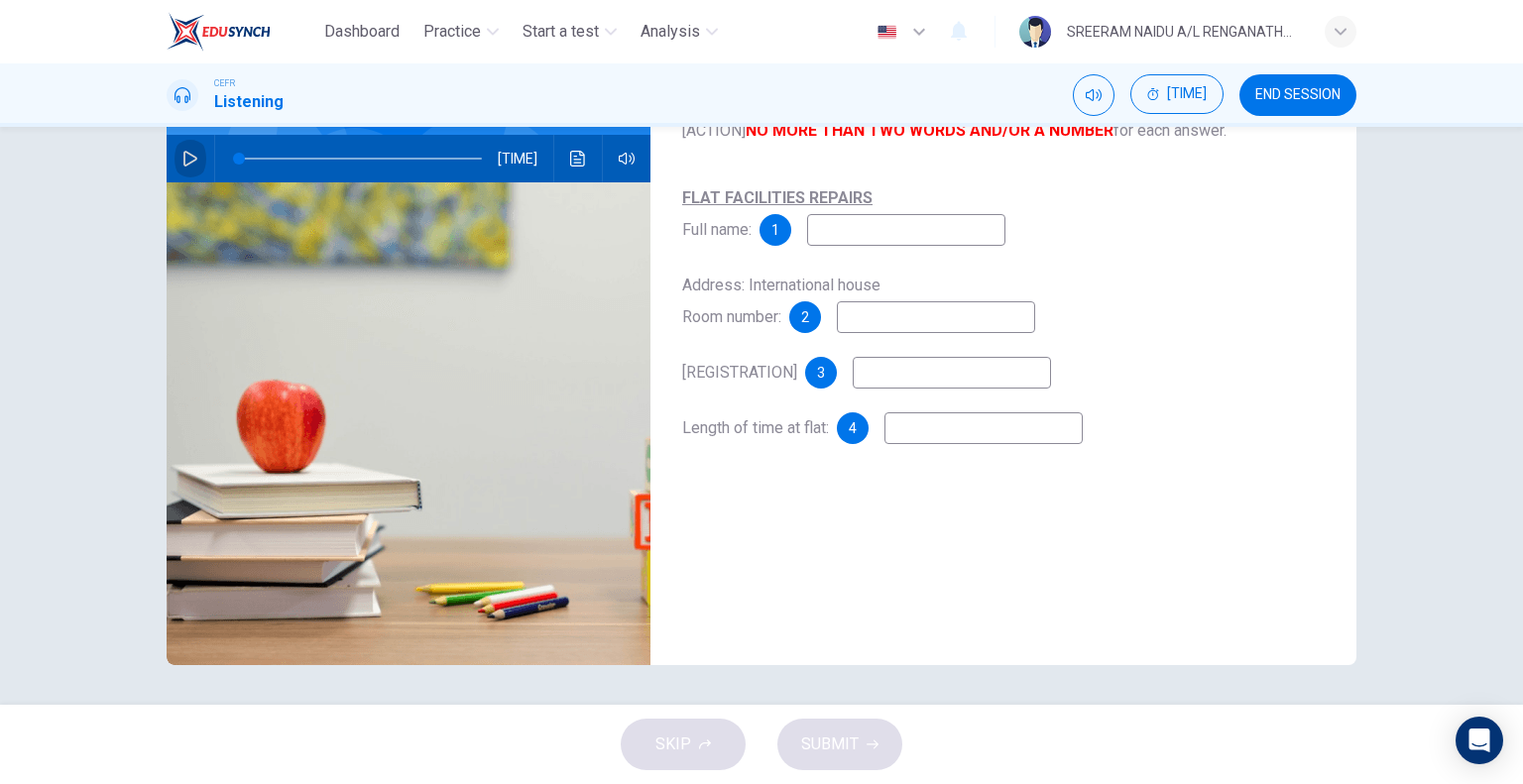 click at bounding box center (190, 159) 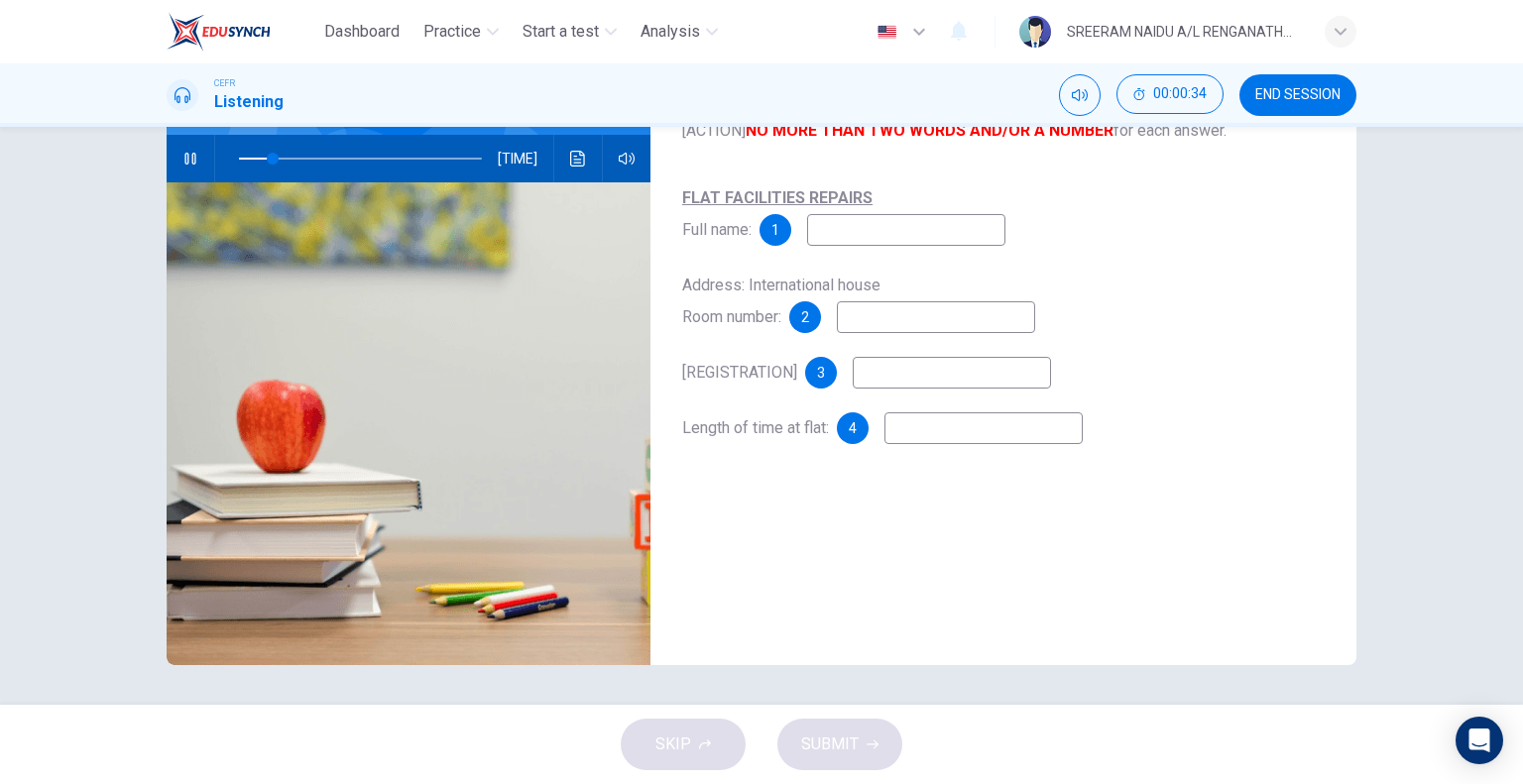 click at bounding box center (906, 230) 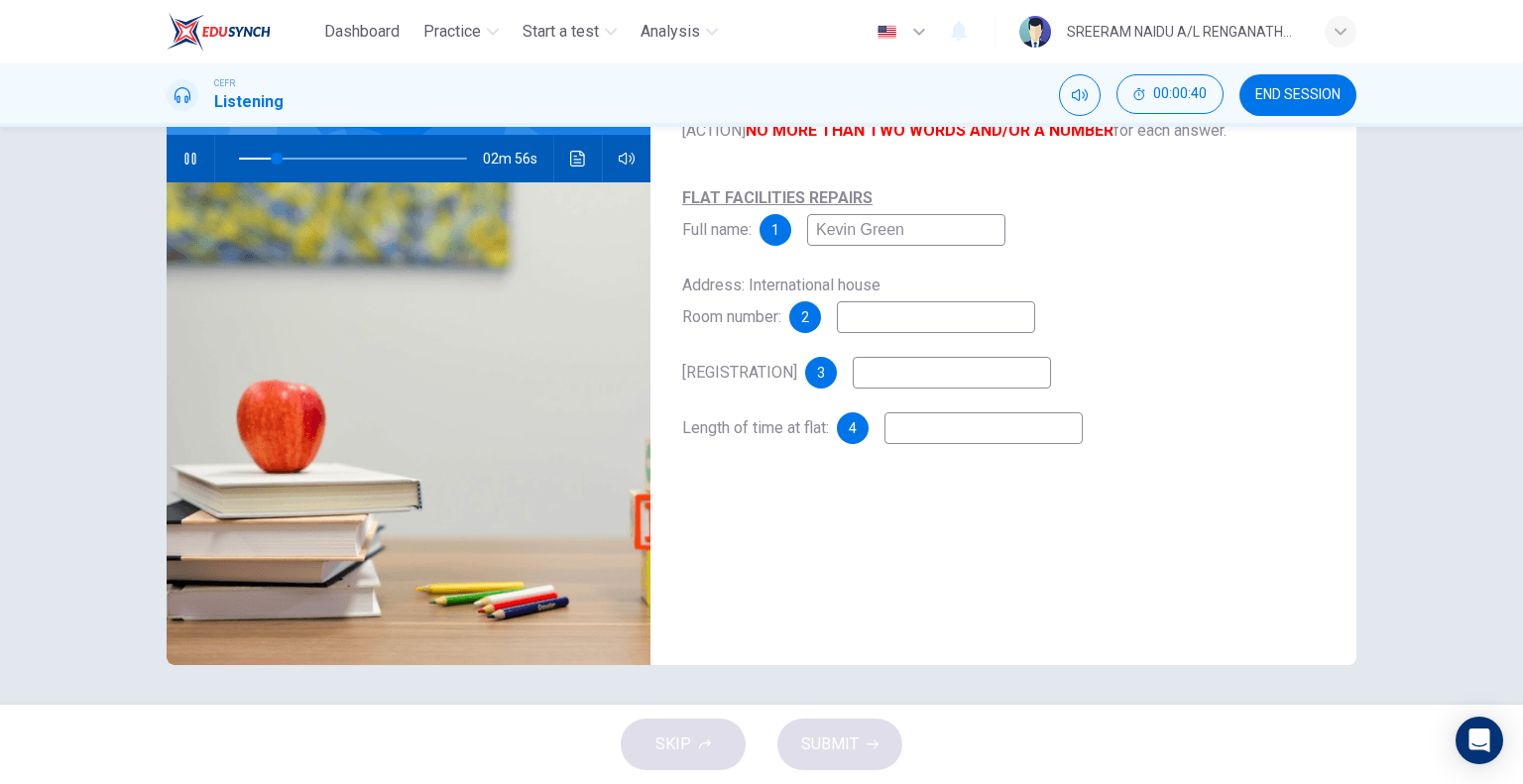 type on "Kevin Green" 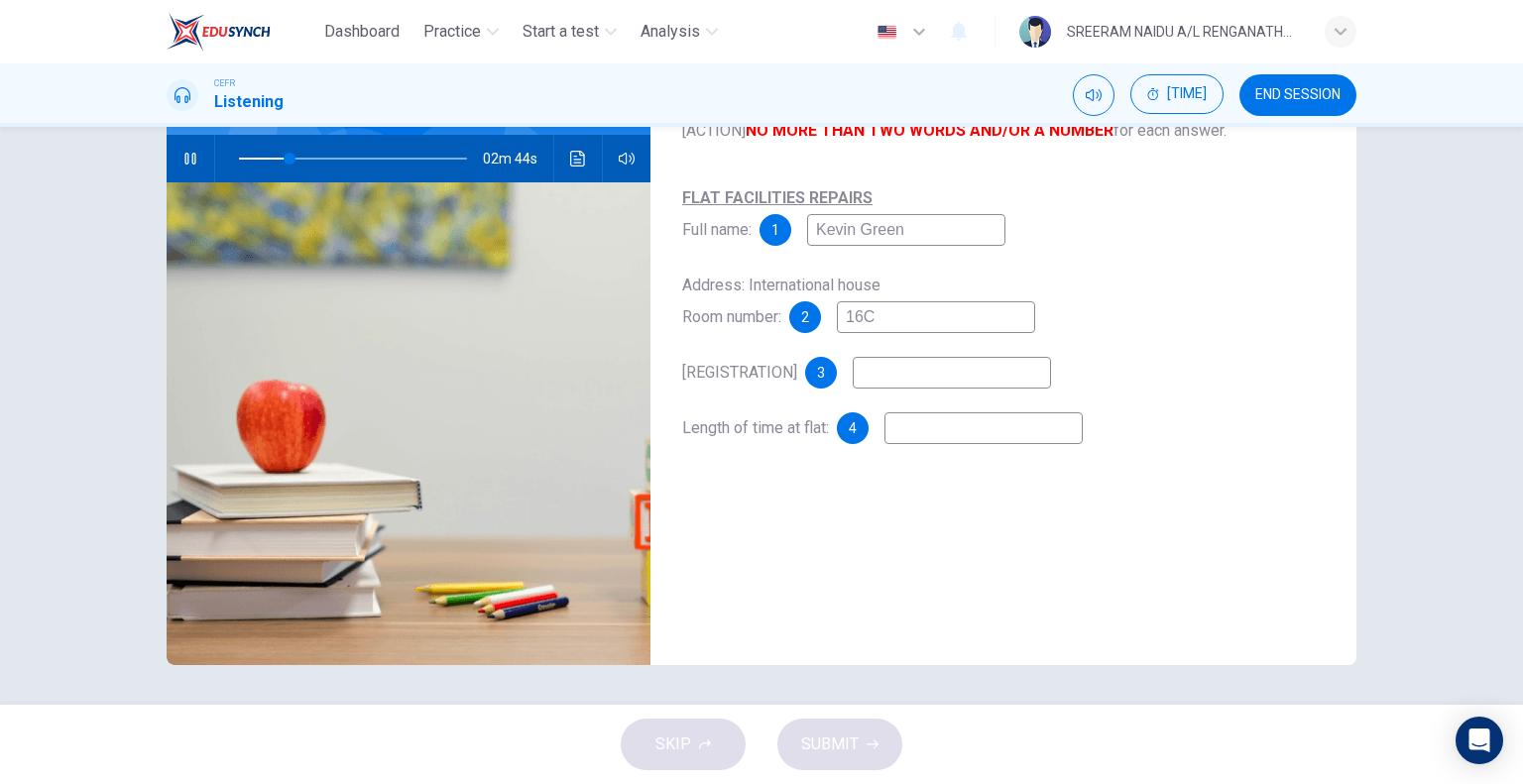 type on "16C" 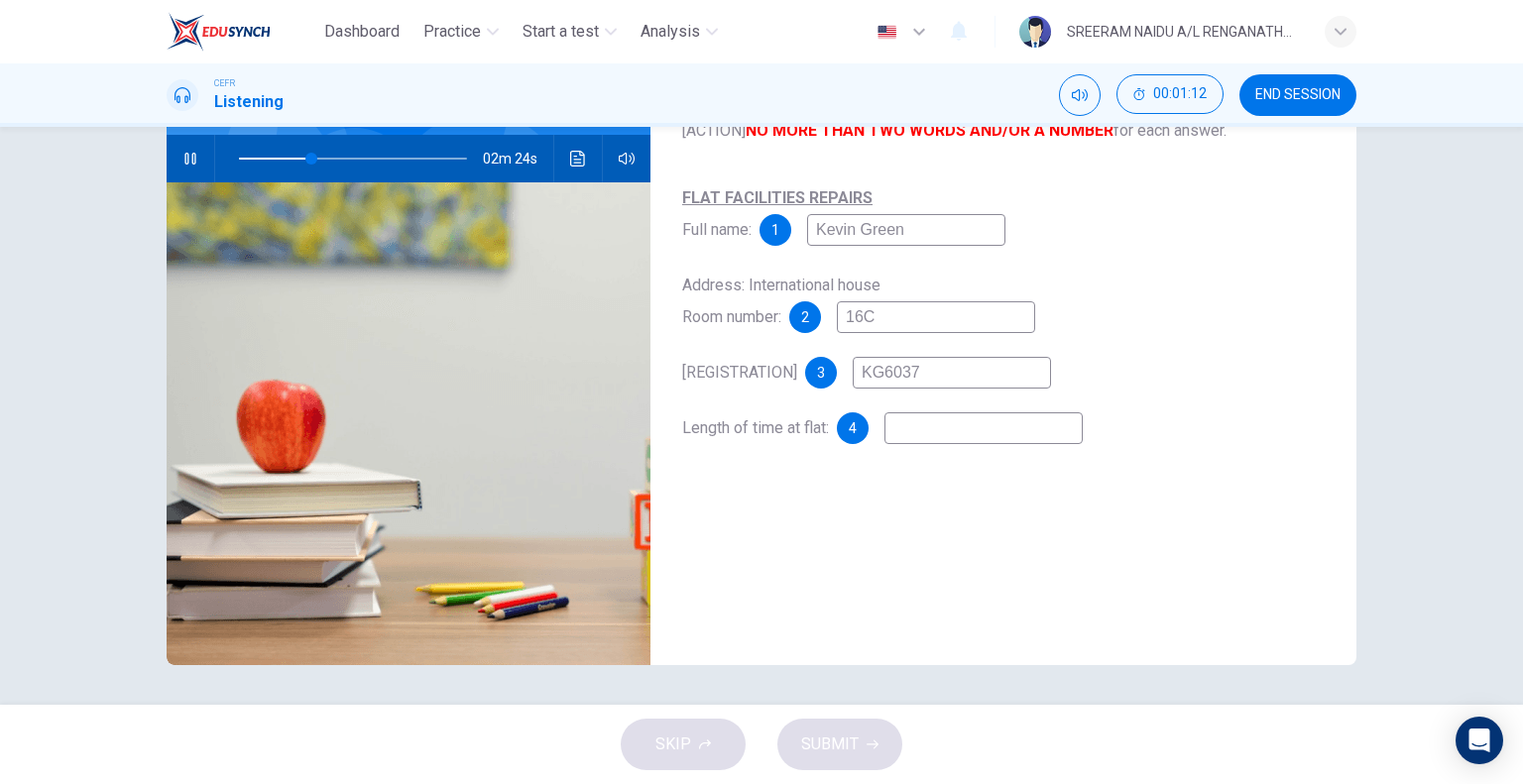 type on "KG6037" 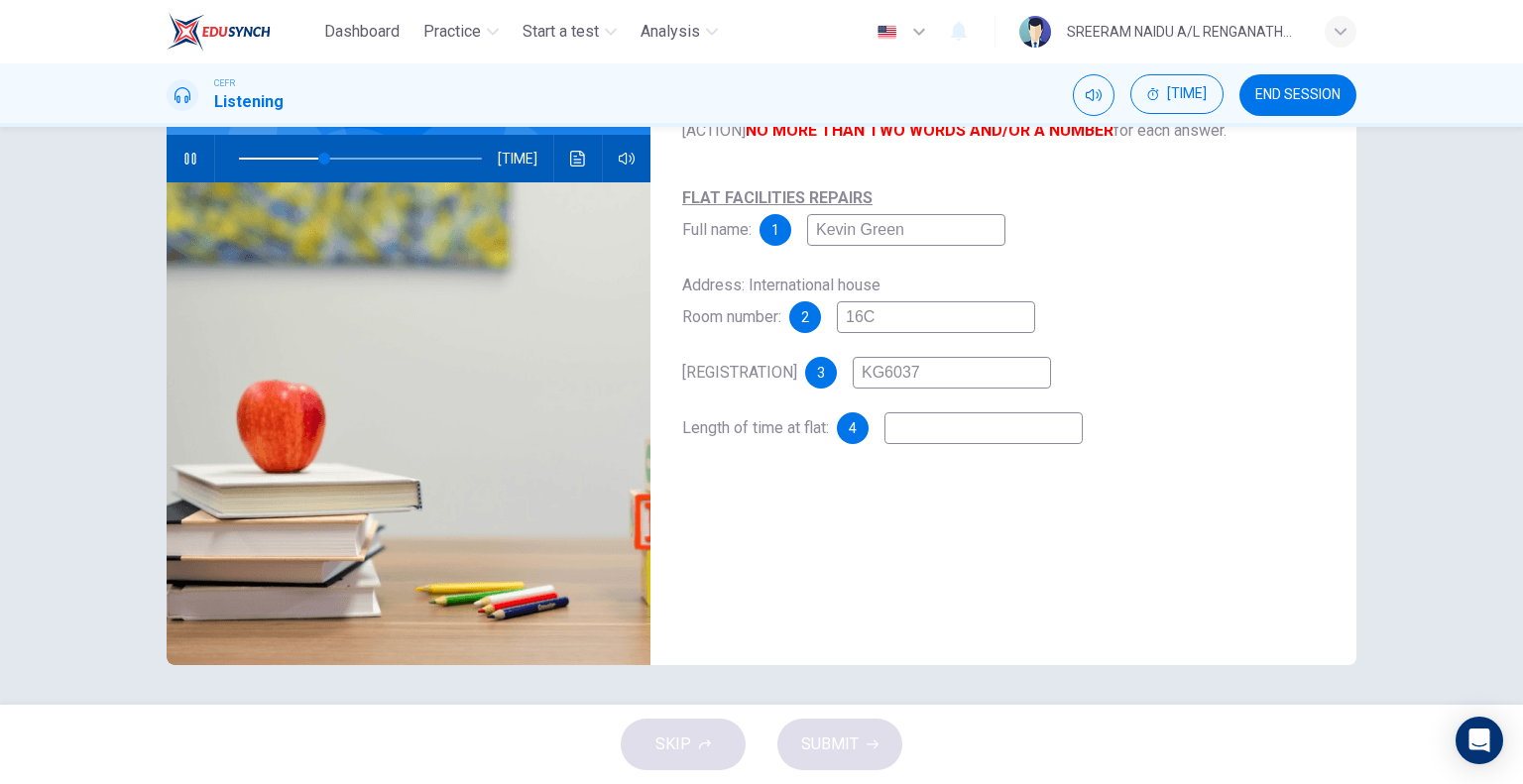 click at bounding box center (360, 159) 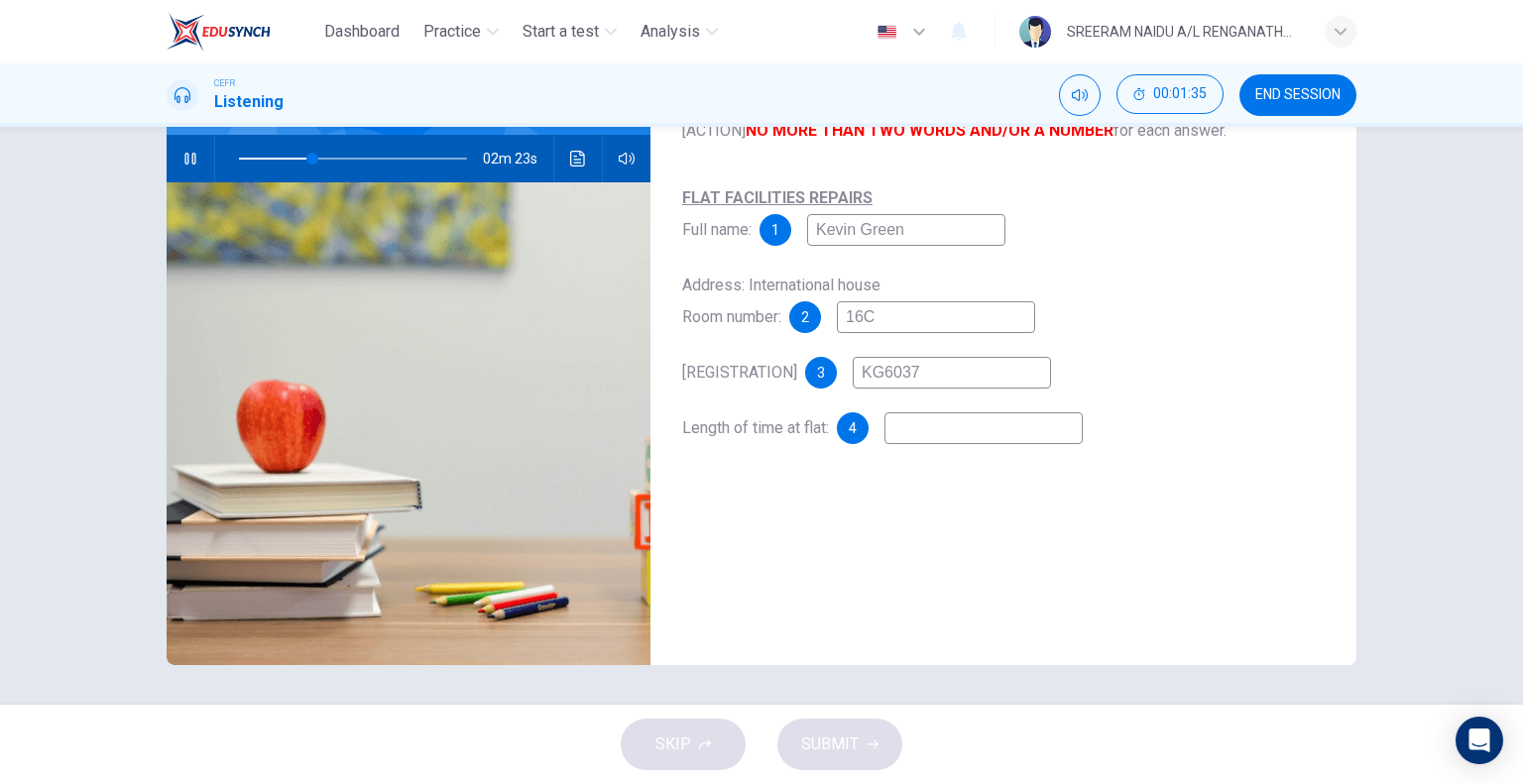 click on "16C" at bounding box center [906, 230] 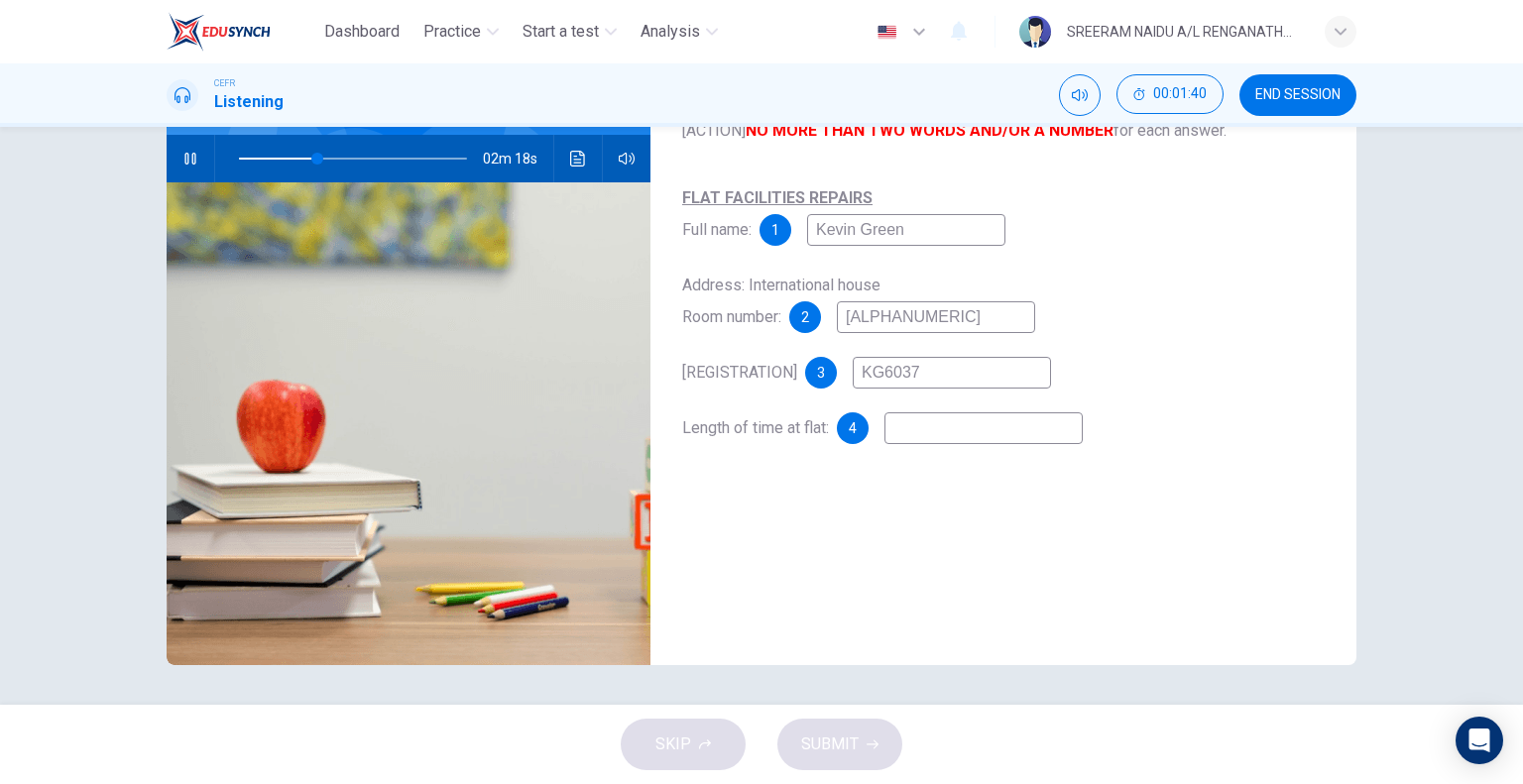 type on "[ALPHANUMERIC]" 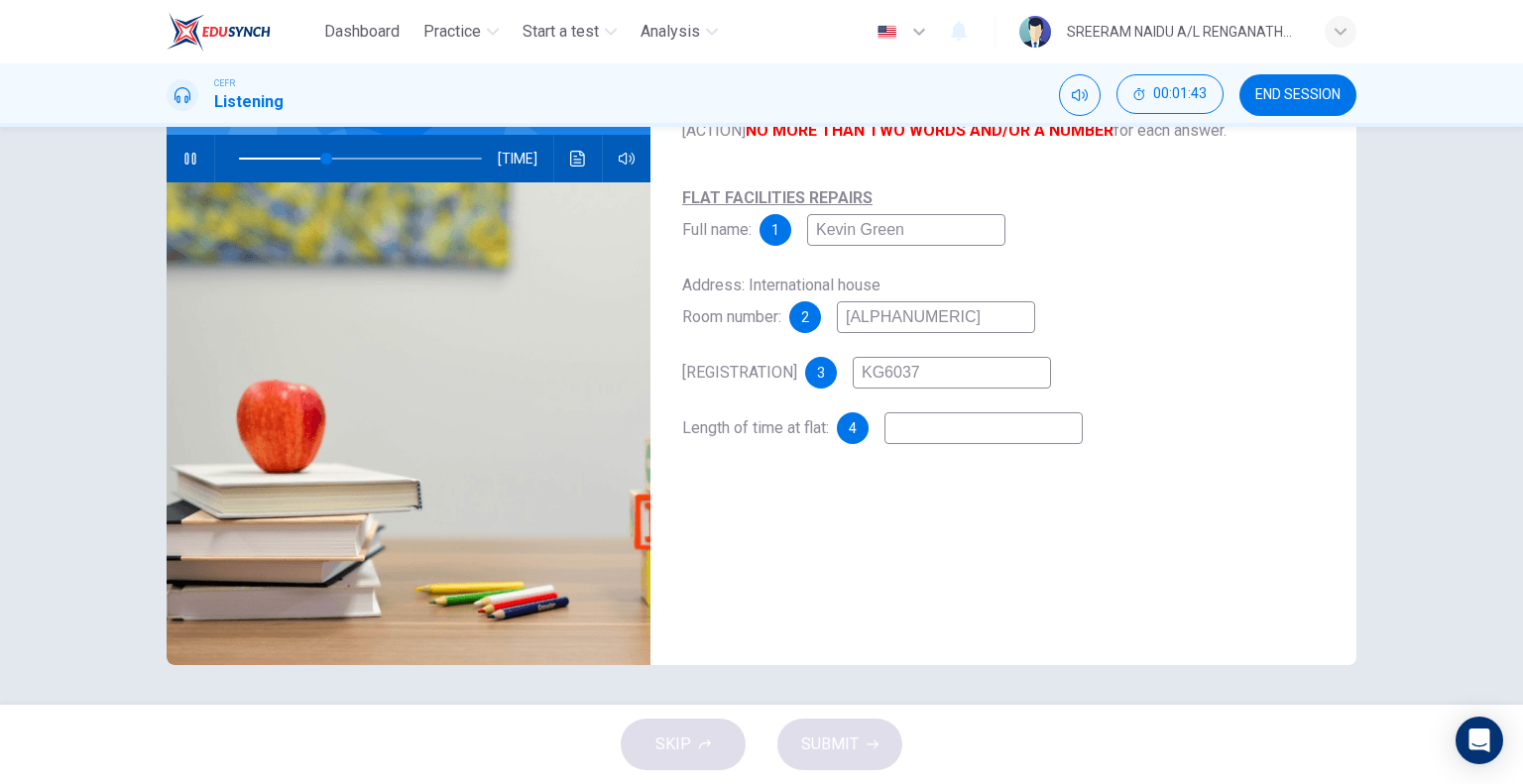click at bounding box center [906, 230] 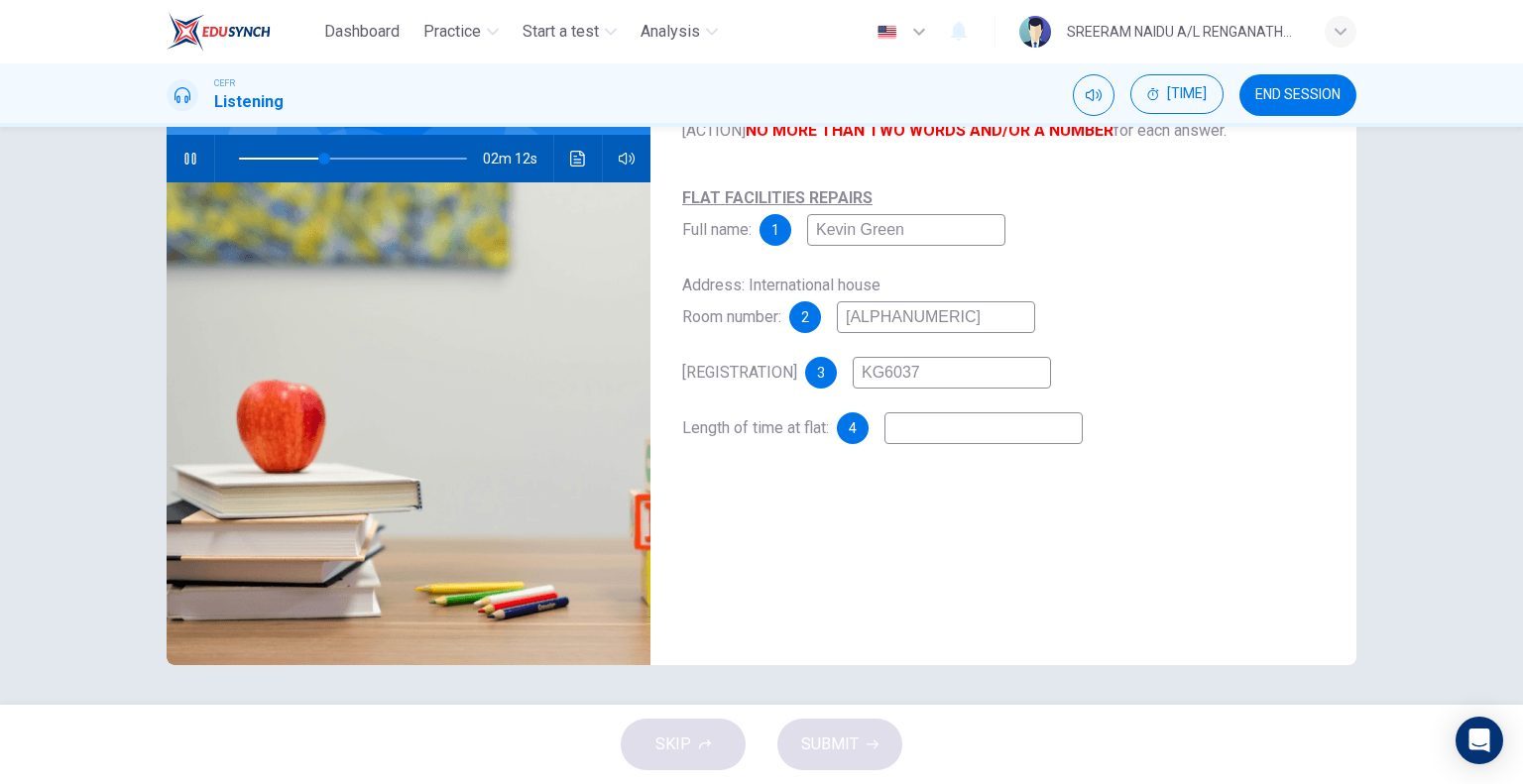 click at bounding box center [189, 159] 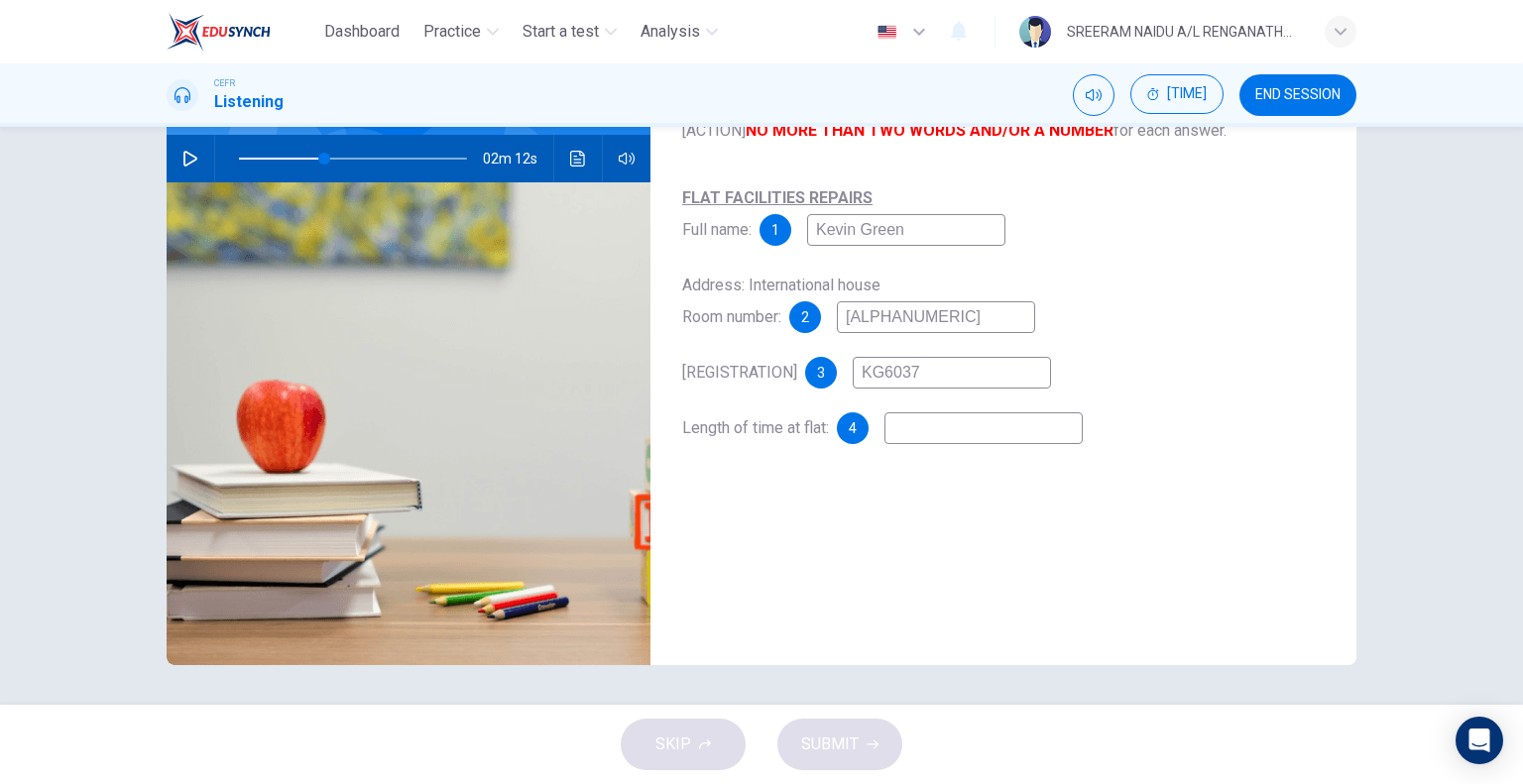 click on "KG6037" at bounding box center (906, 230) 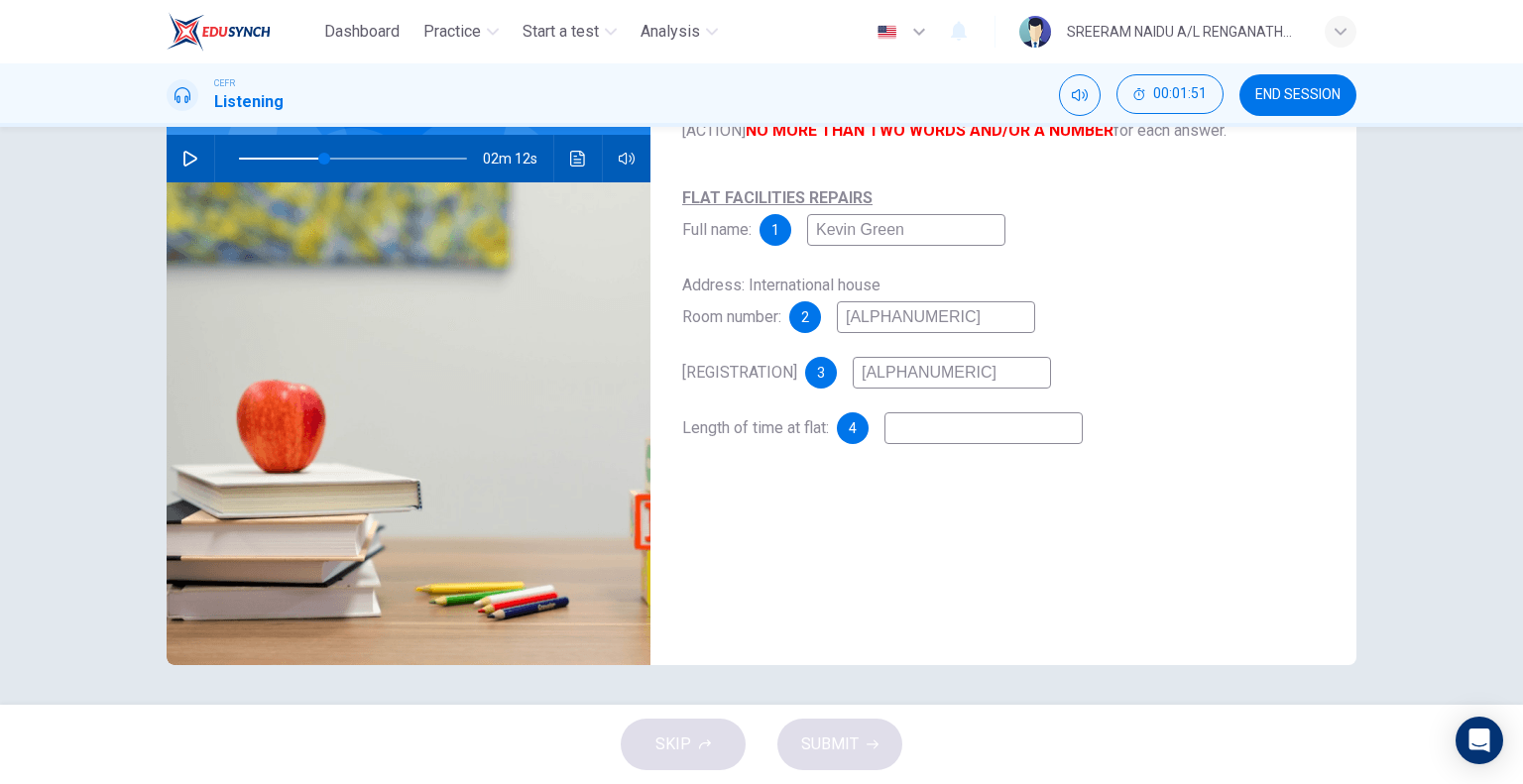 type on "kg6037" 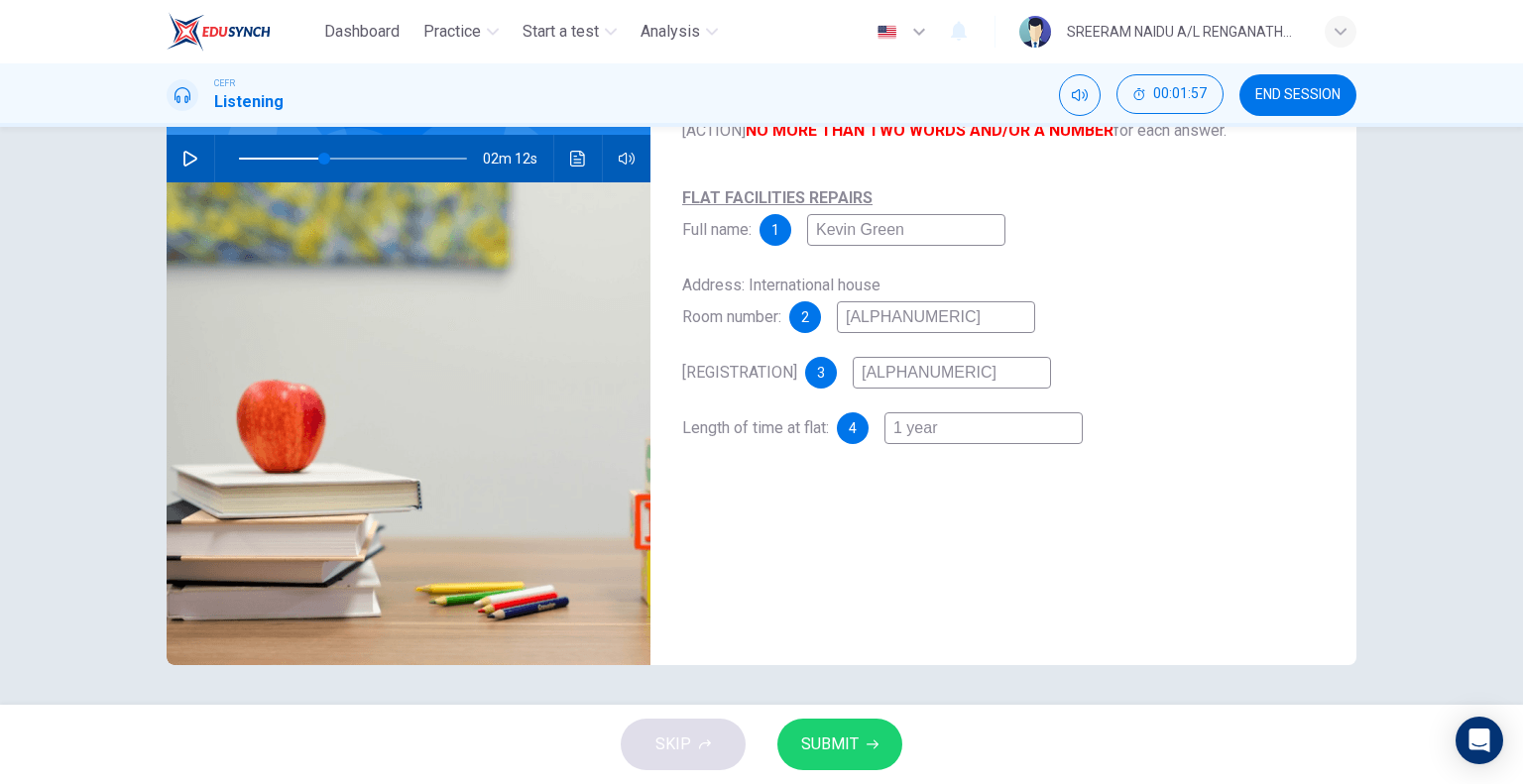 type on "1 year" 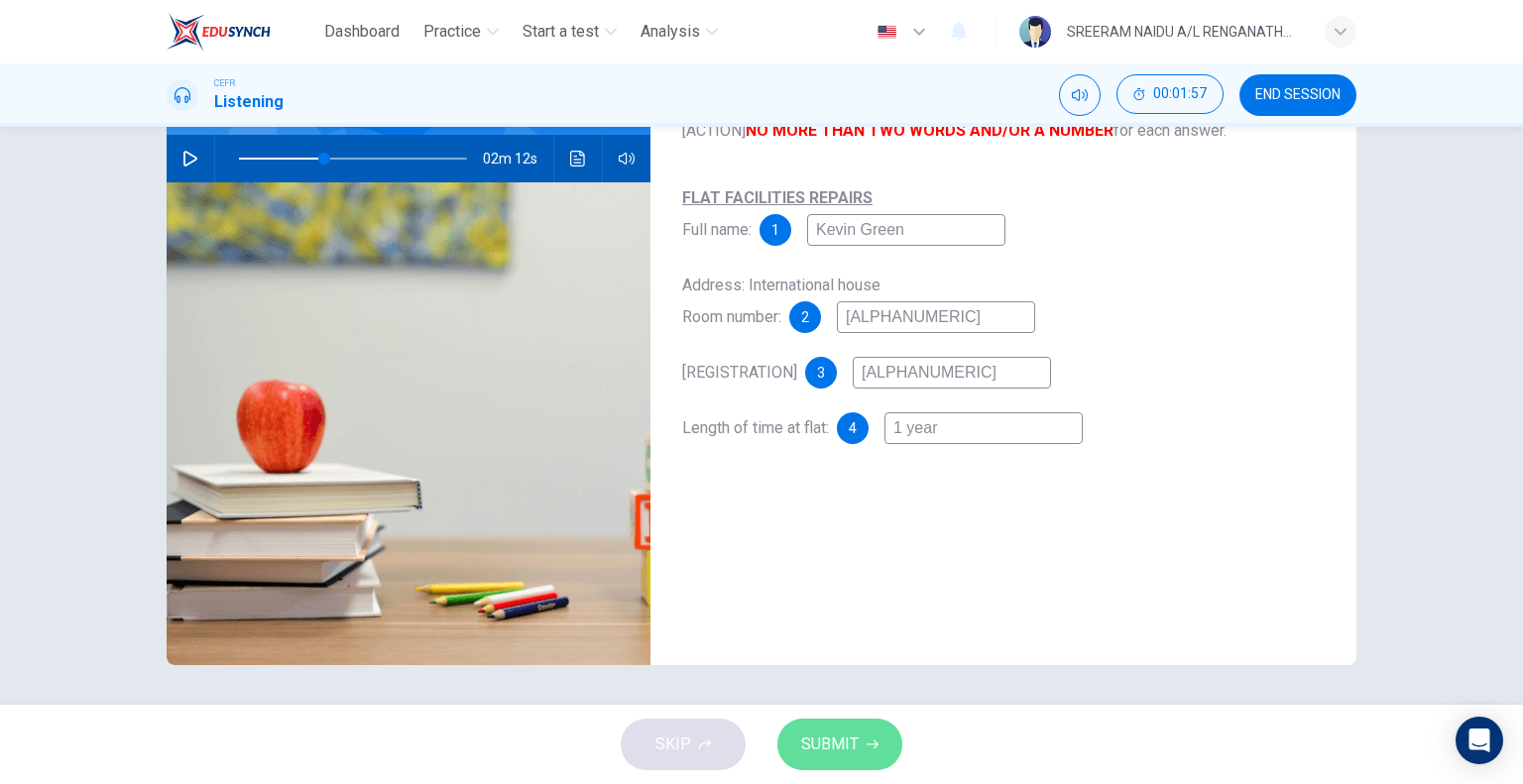 click on "SUBMIT" at bounding box center (830, 744) 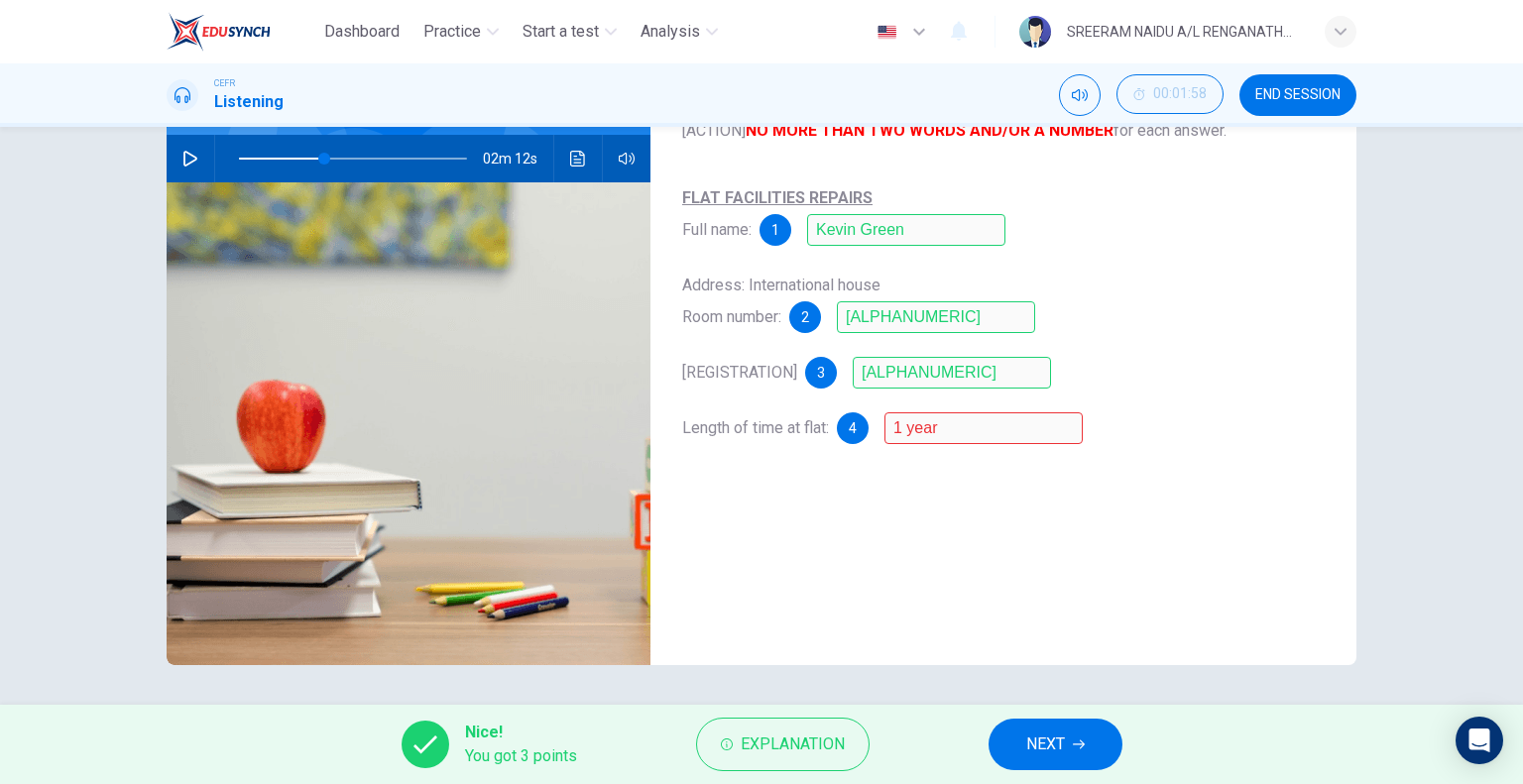 click on "02m 12s" at bounding box center [409, 159] 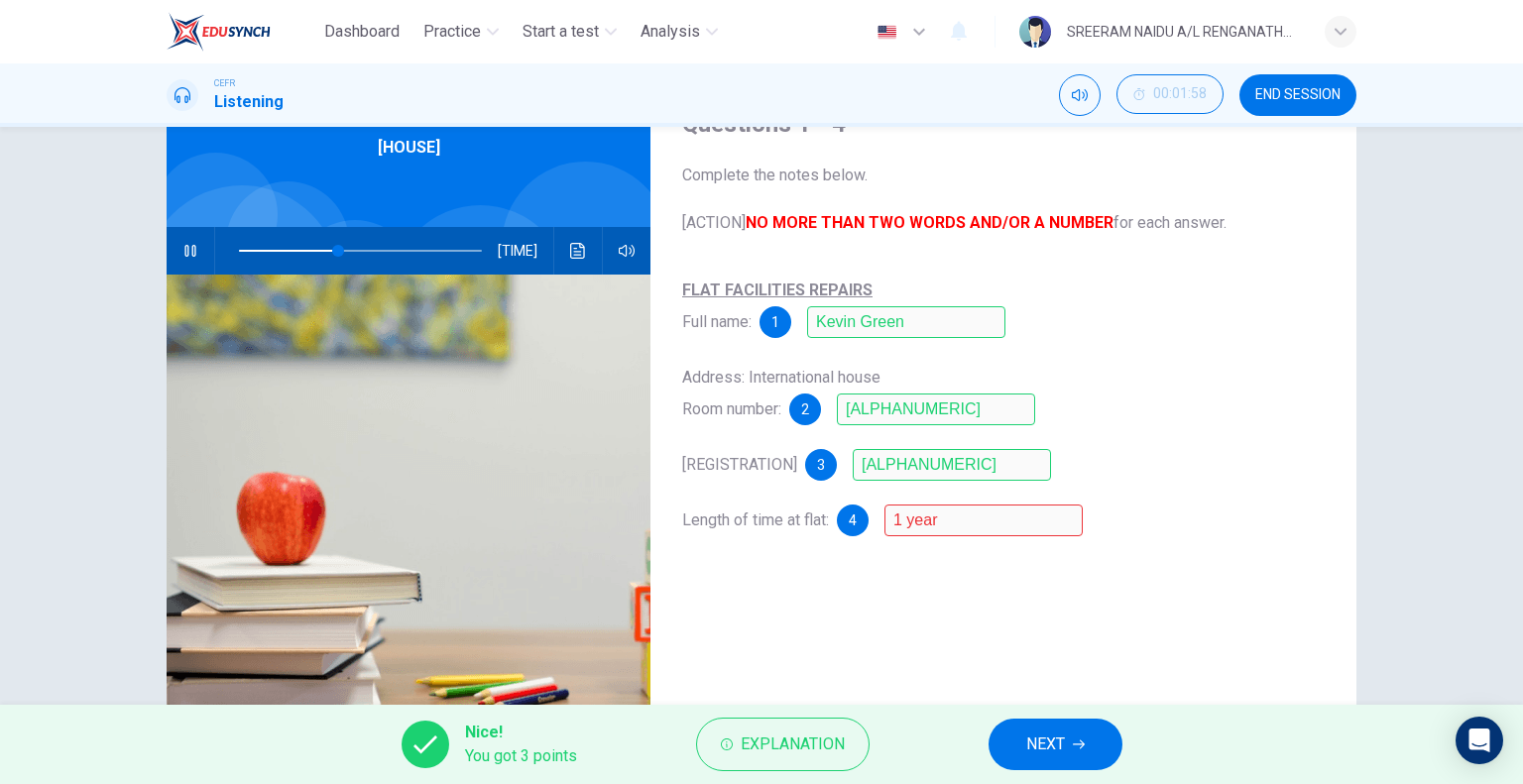 scroll, scrollTop: 99, scrollLeft: 0, axis: vertical 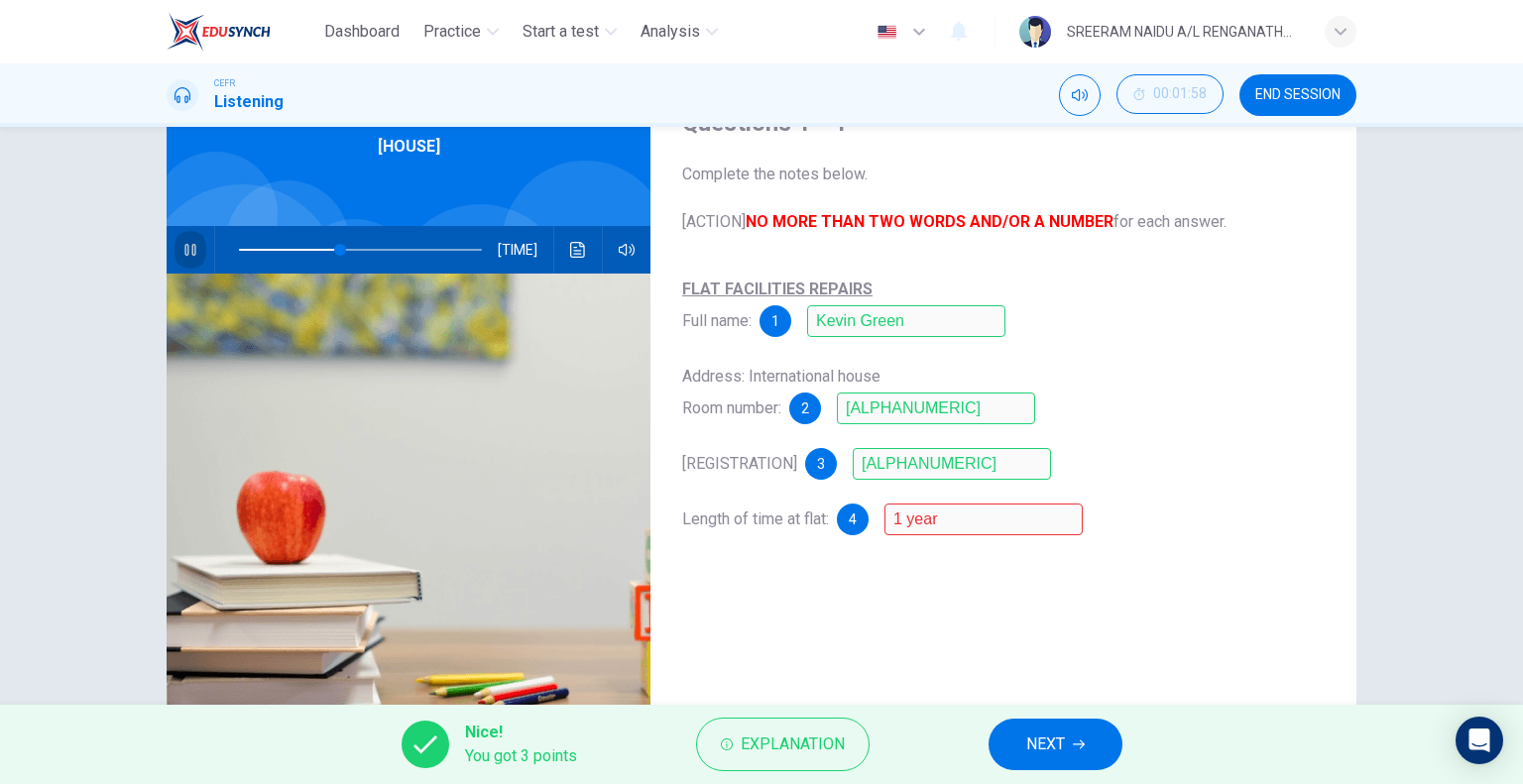 click at bounding box center (190, 250) 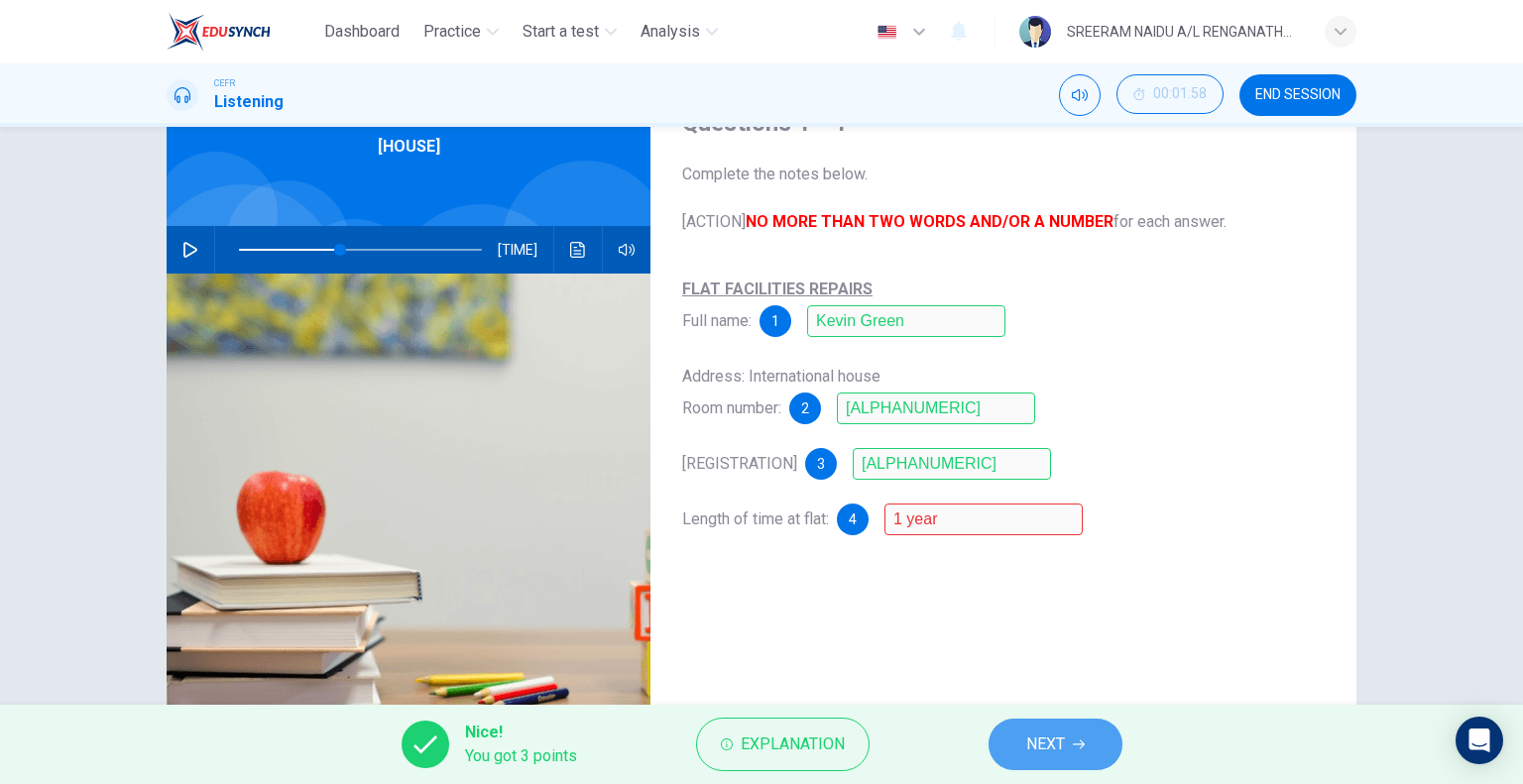 click on "NEXT" at bounding box center [1045, 744] 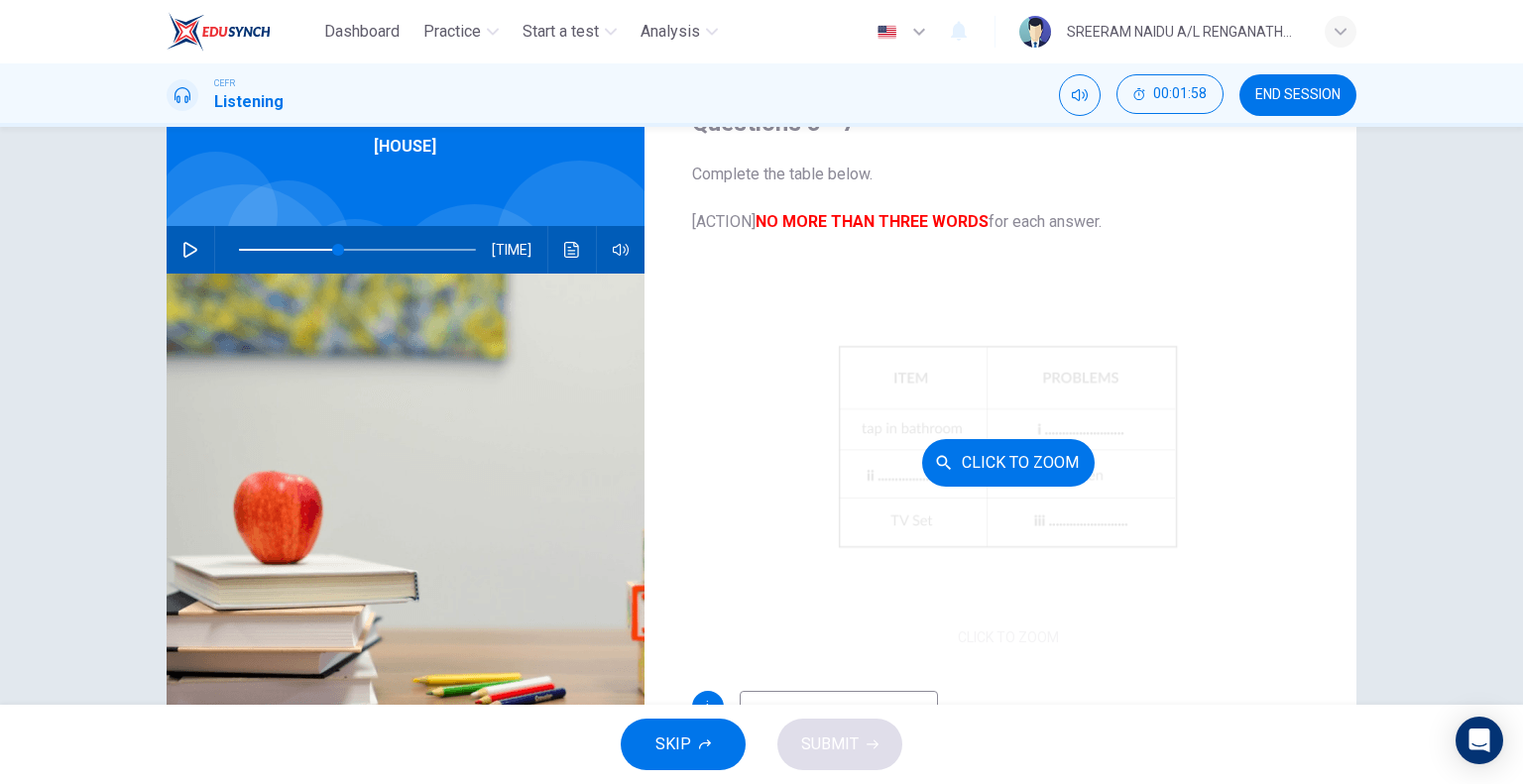 click on "Click to Zoom" at bounding box center [1008, 462] 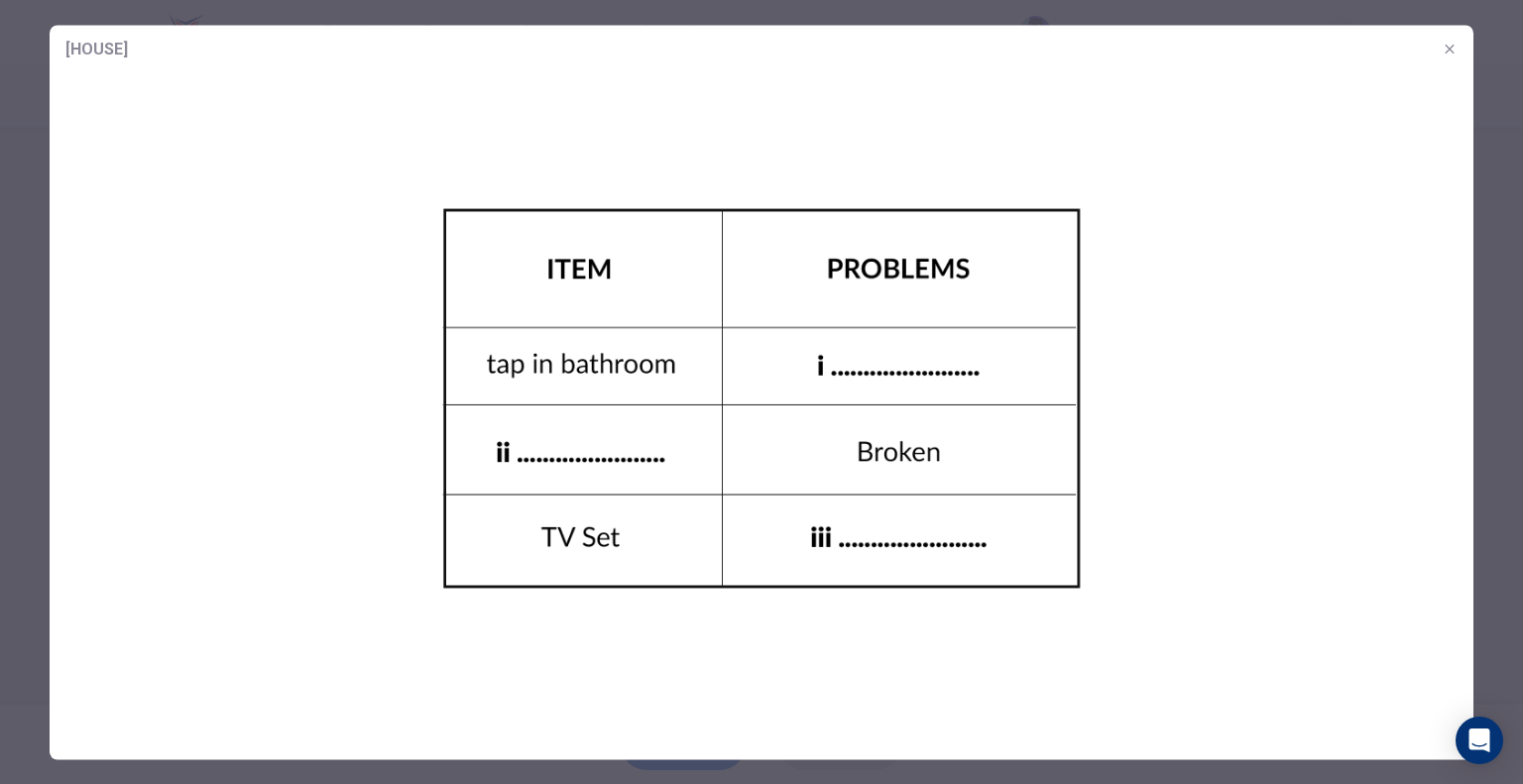 click at bounding box center (1450, 49) 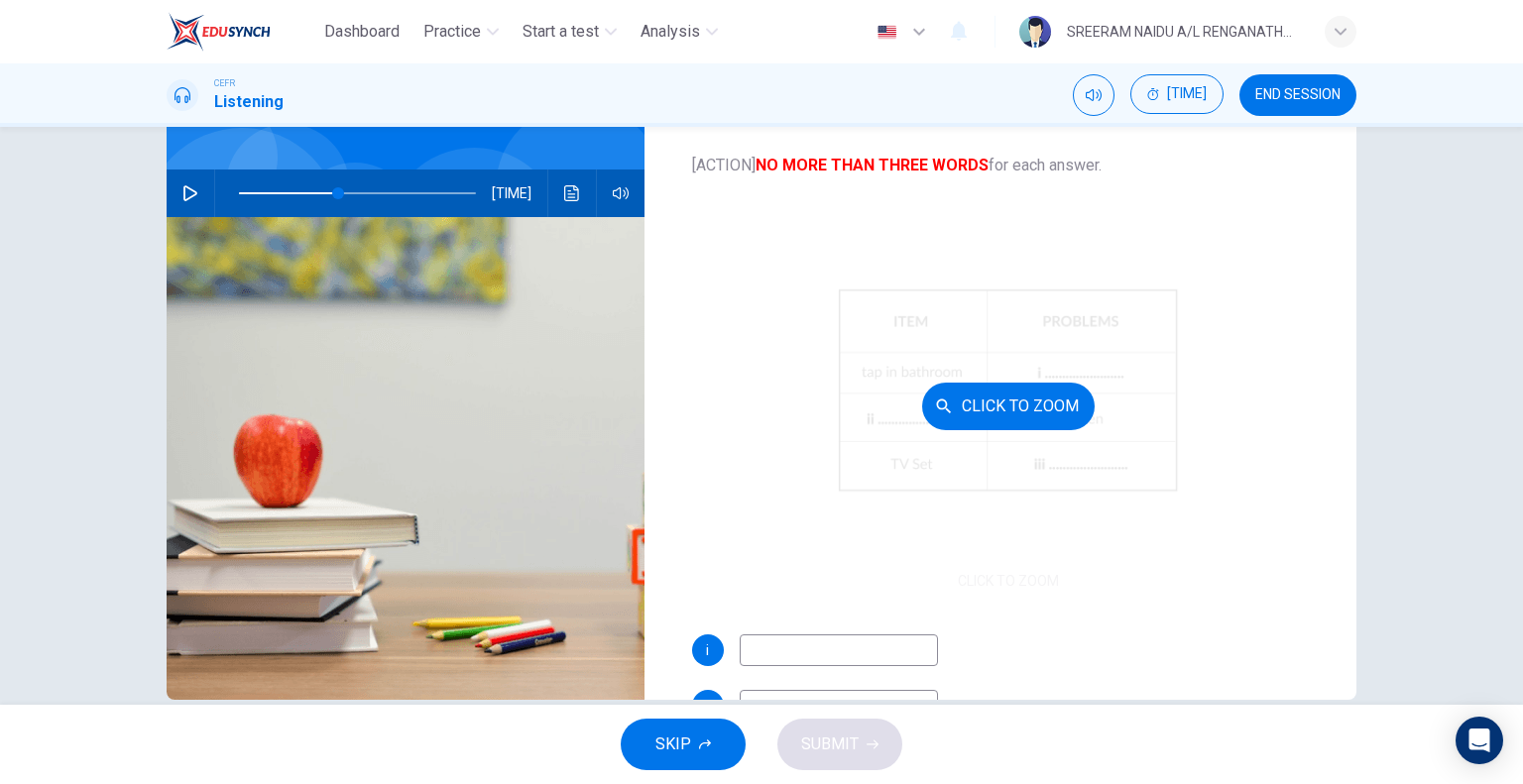 scroll, scrollTop: 190, scrollLeft: 0, axis: vertical 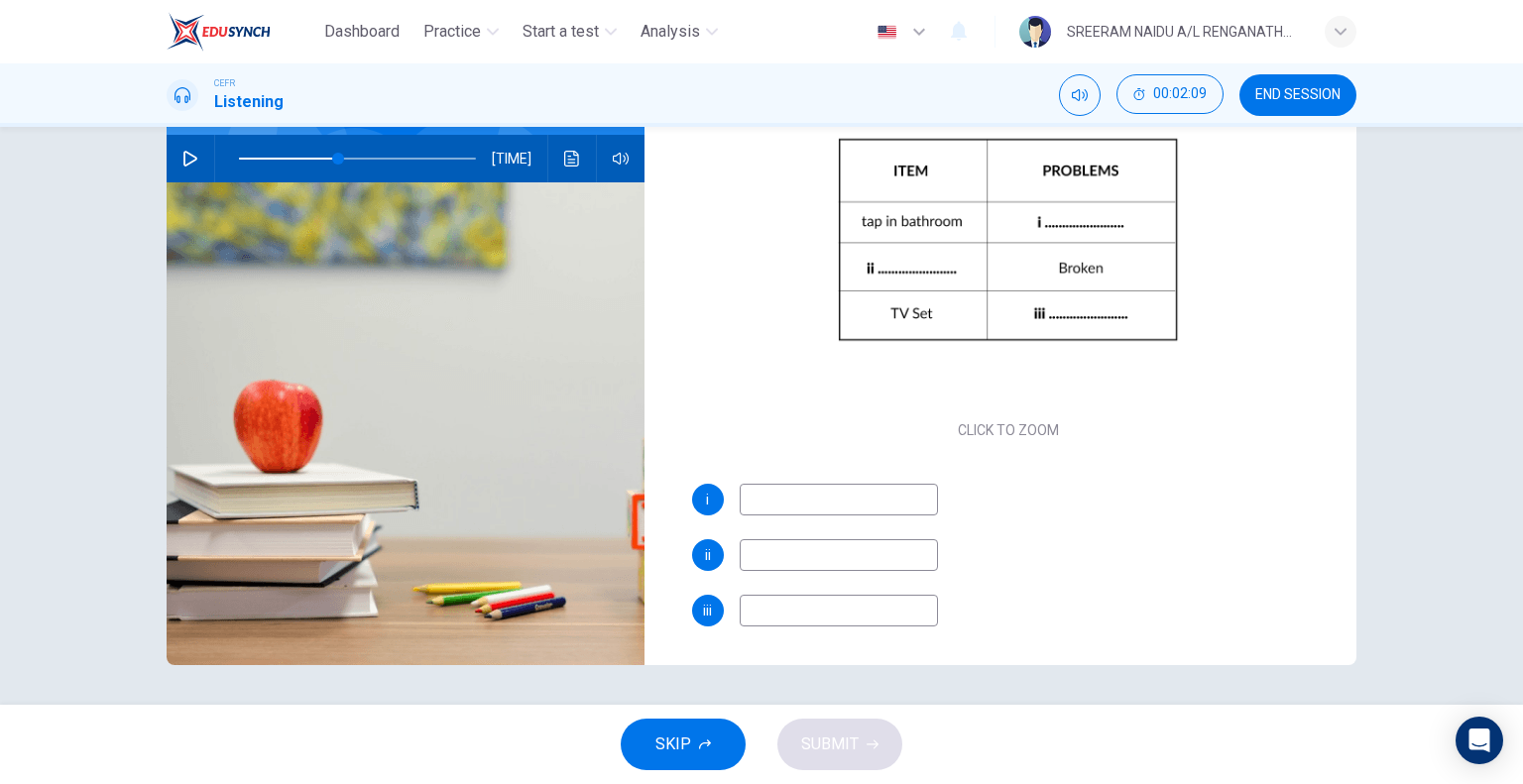 click on "02m 03s" at bounding box center (406, 159) 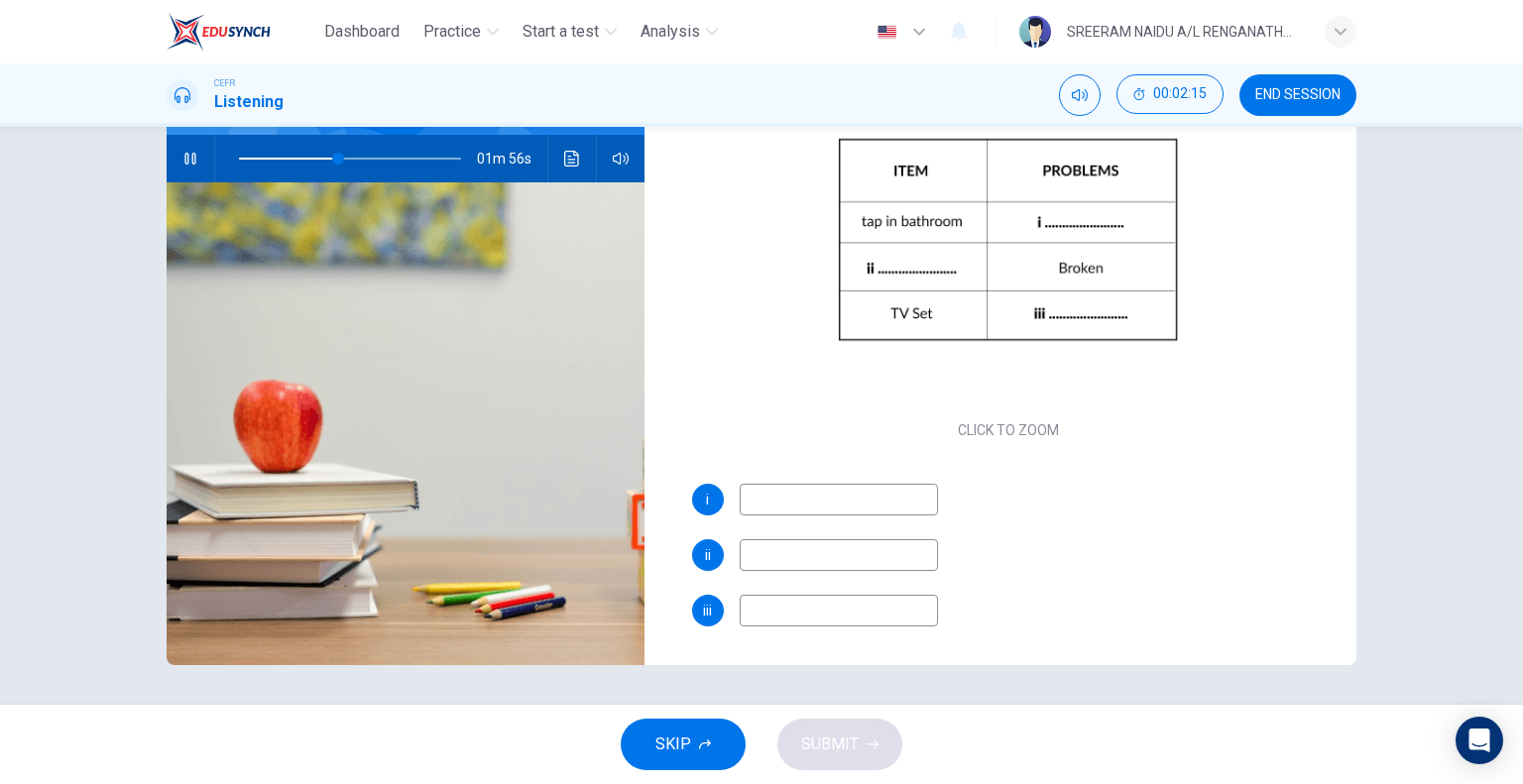 click at bounding box center (190, 159) 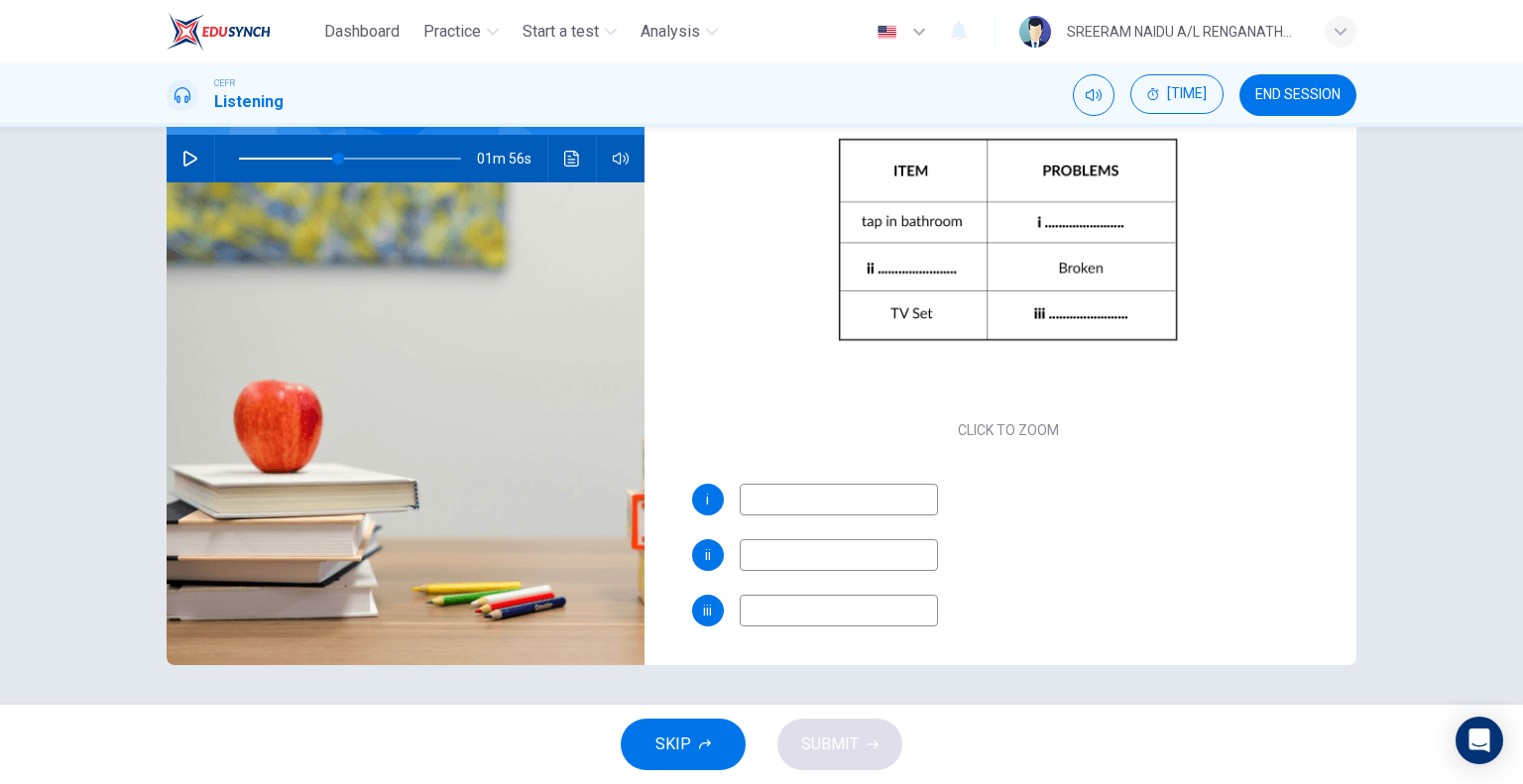 click at bounding box center [839, 500] 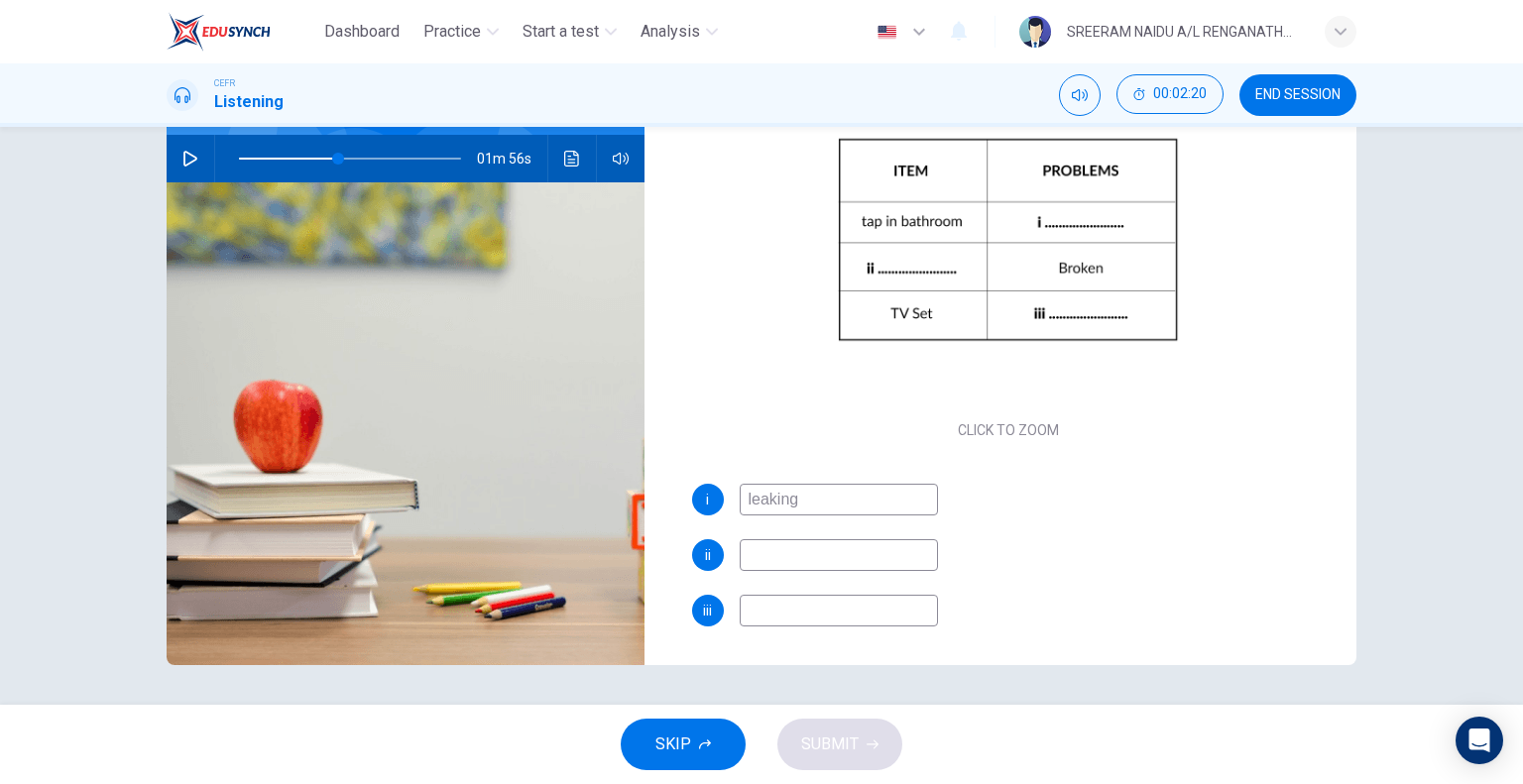 type on "leaking" 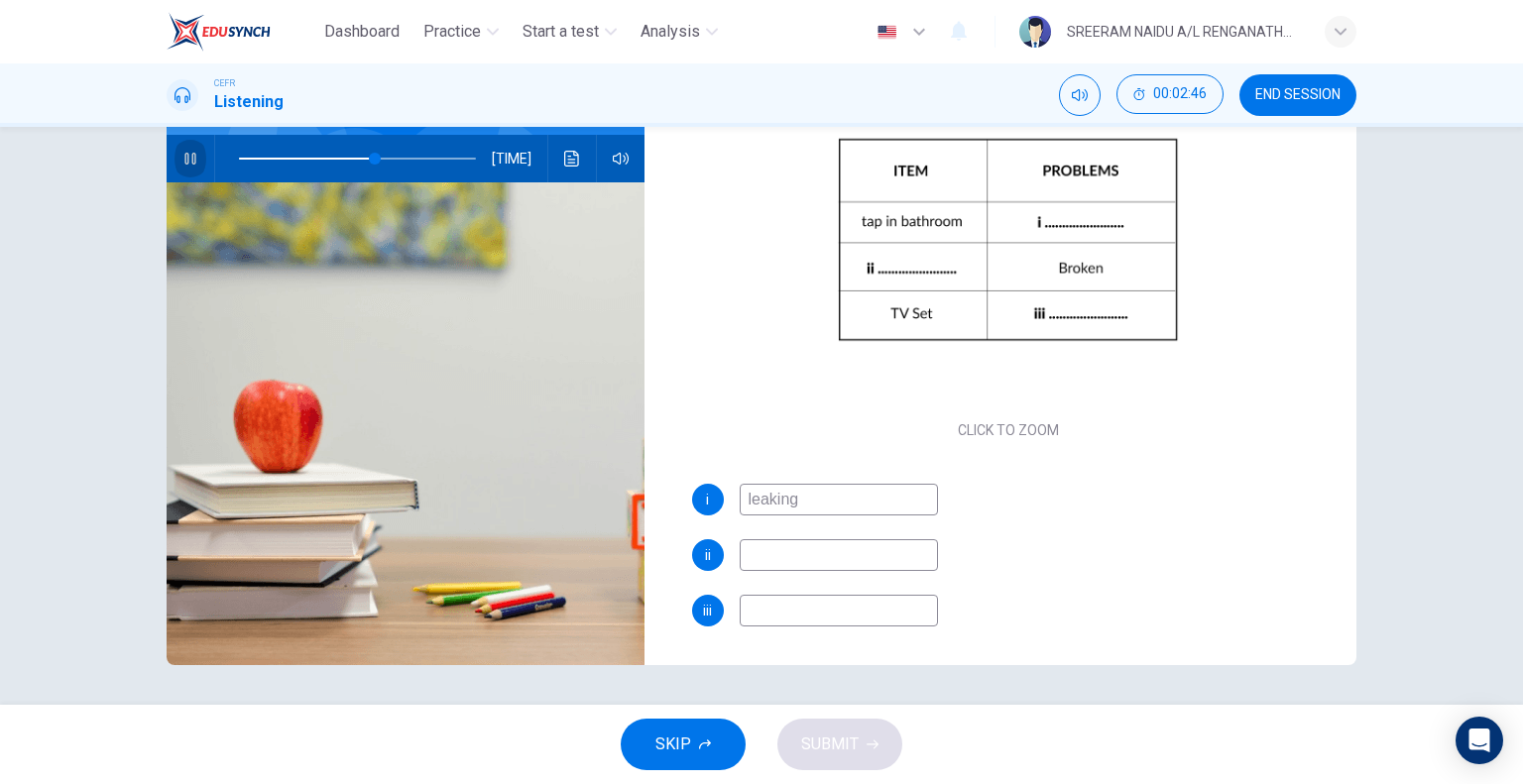 click at bounding box center (189, 159) 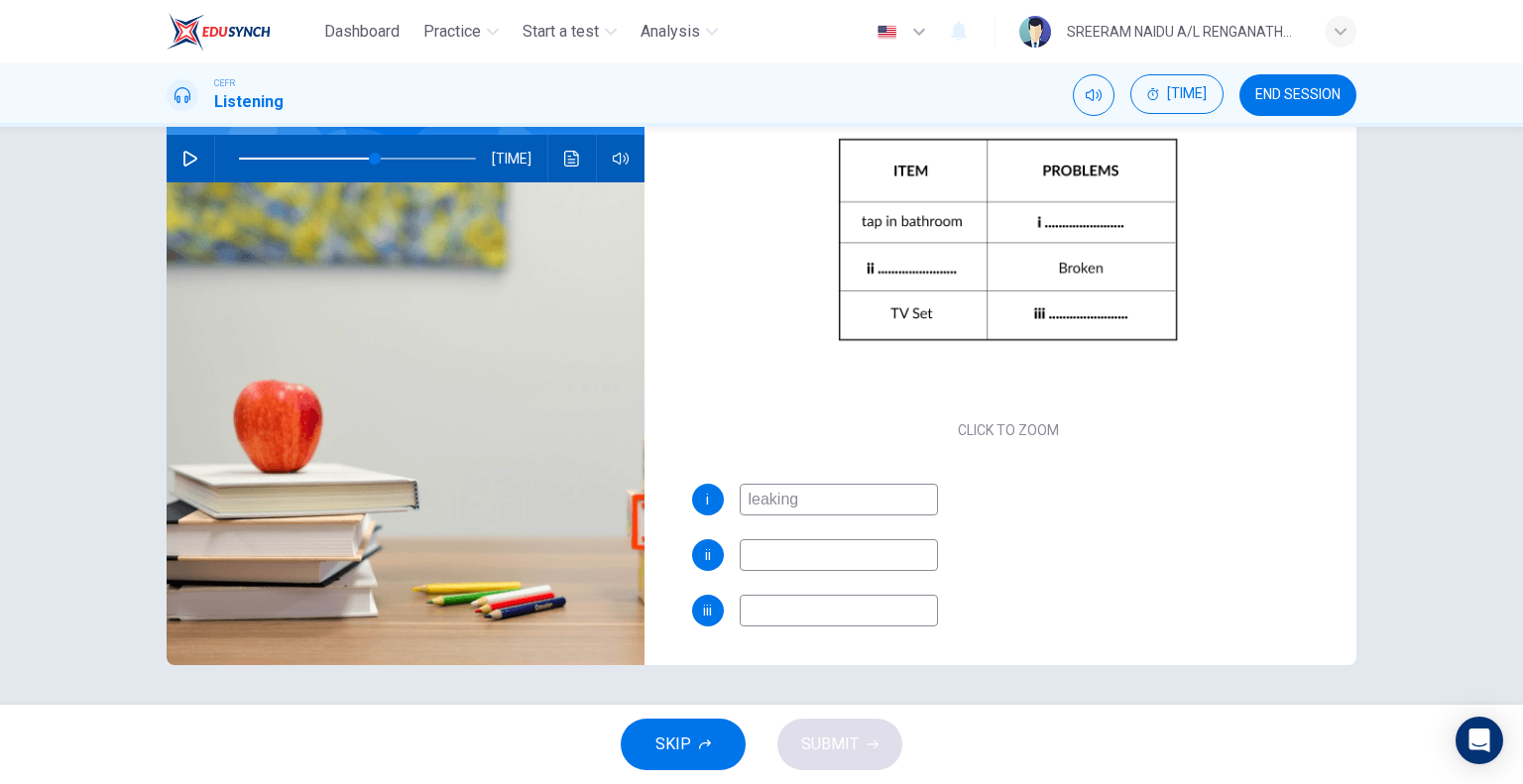 click at bounding box center (839, 500) 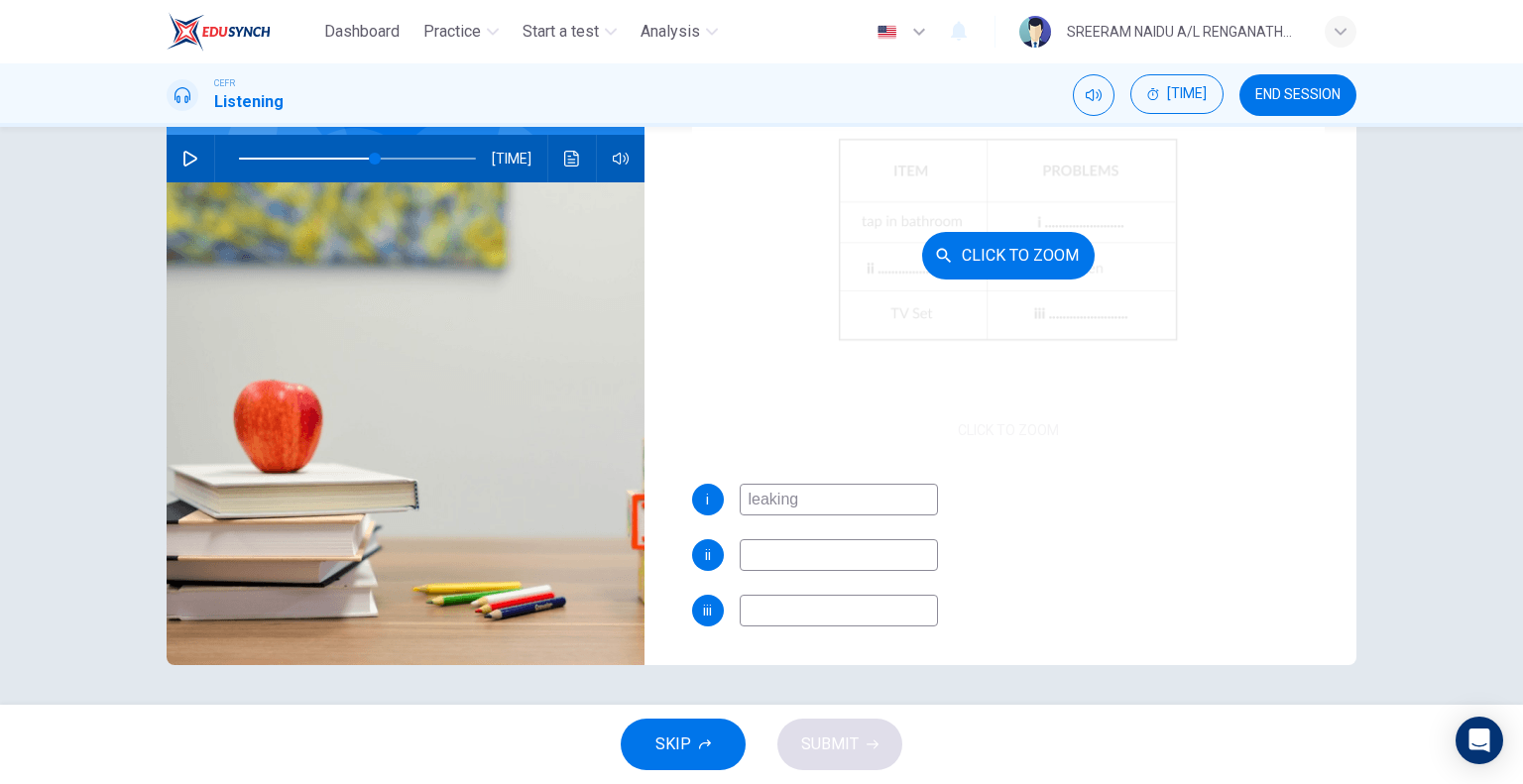 scroll, scrollTop: 0, scrollLeft: 0, axis: both 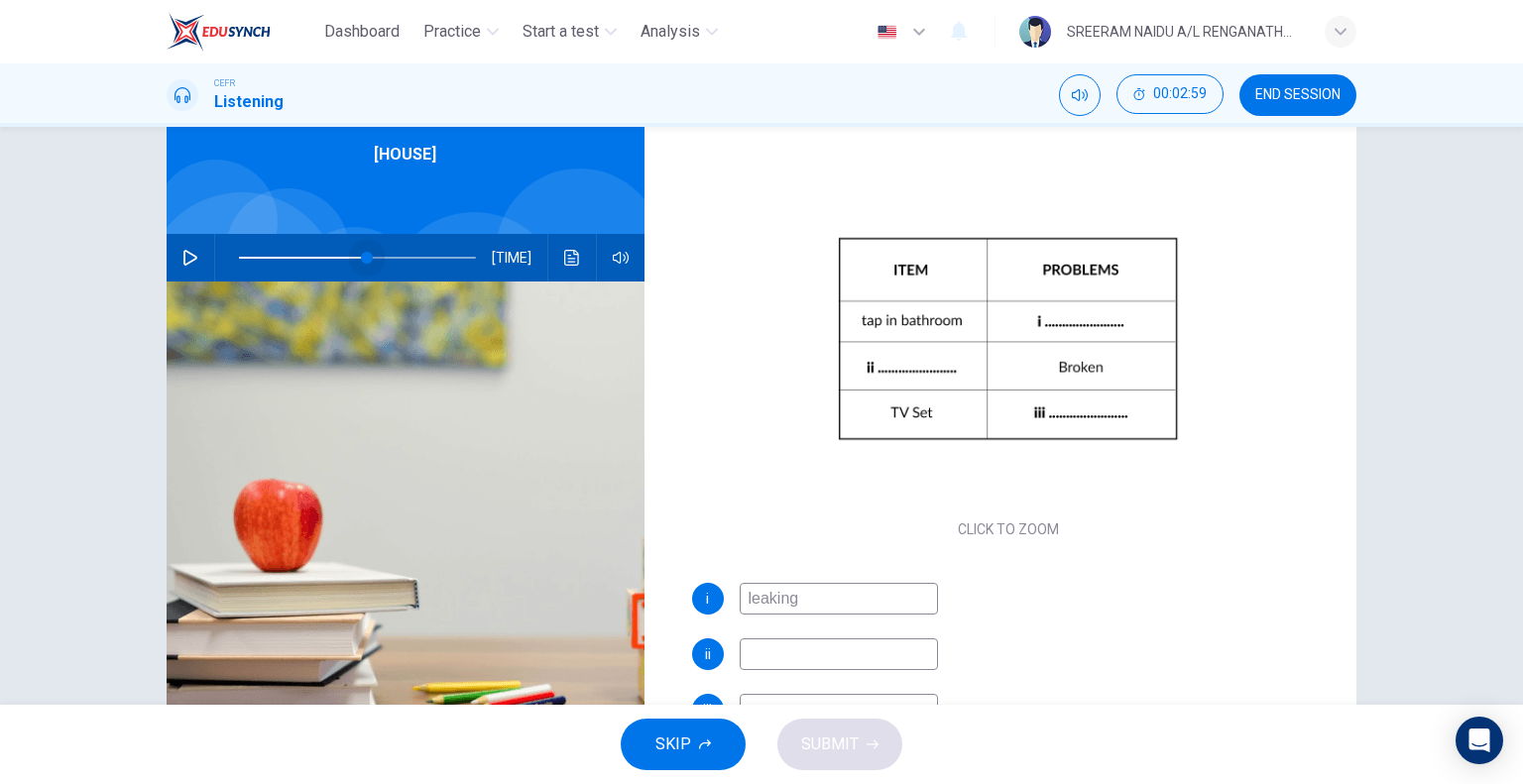 click at bounding box center (367, 258) 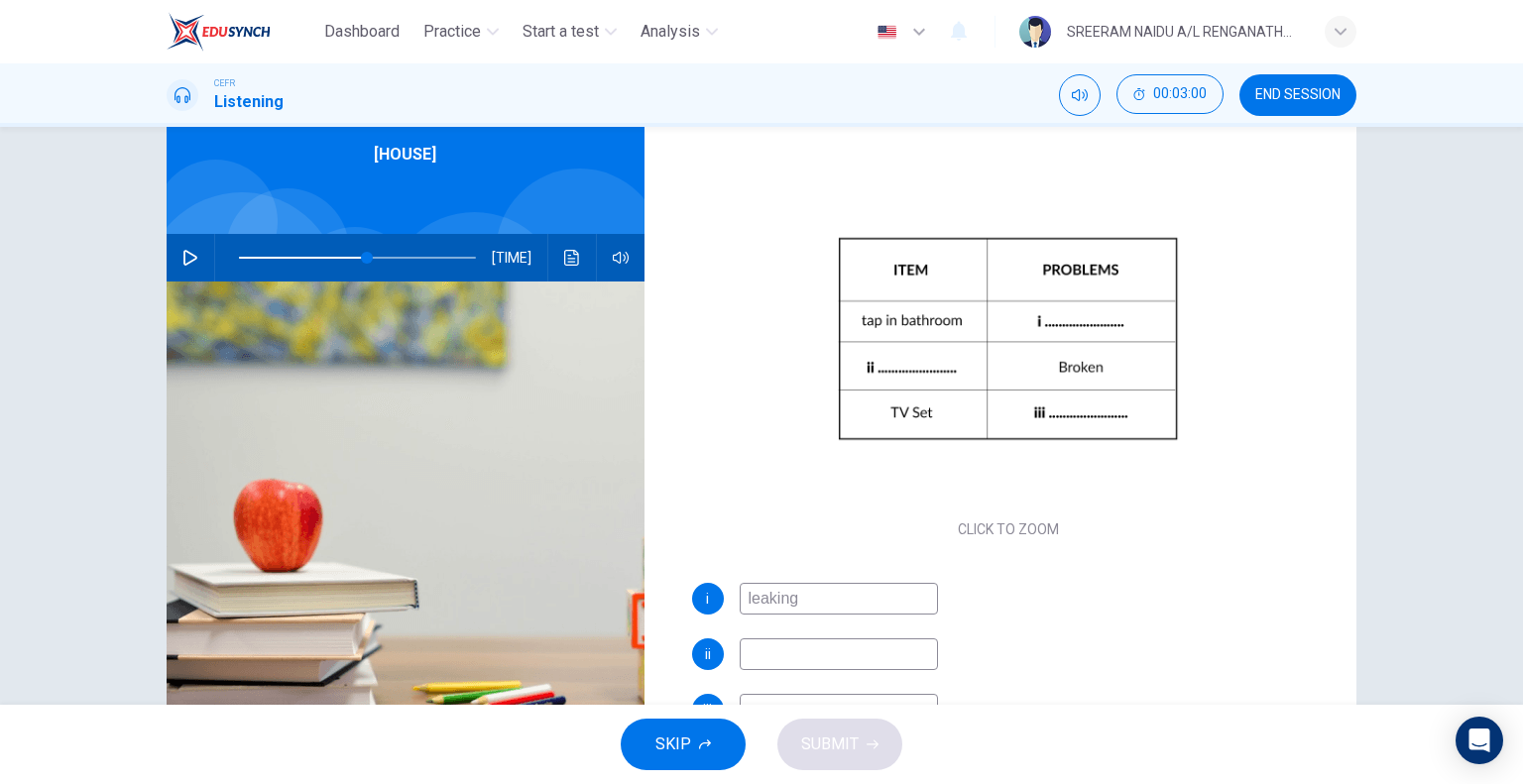 click at bounding box center (214, 258) 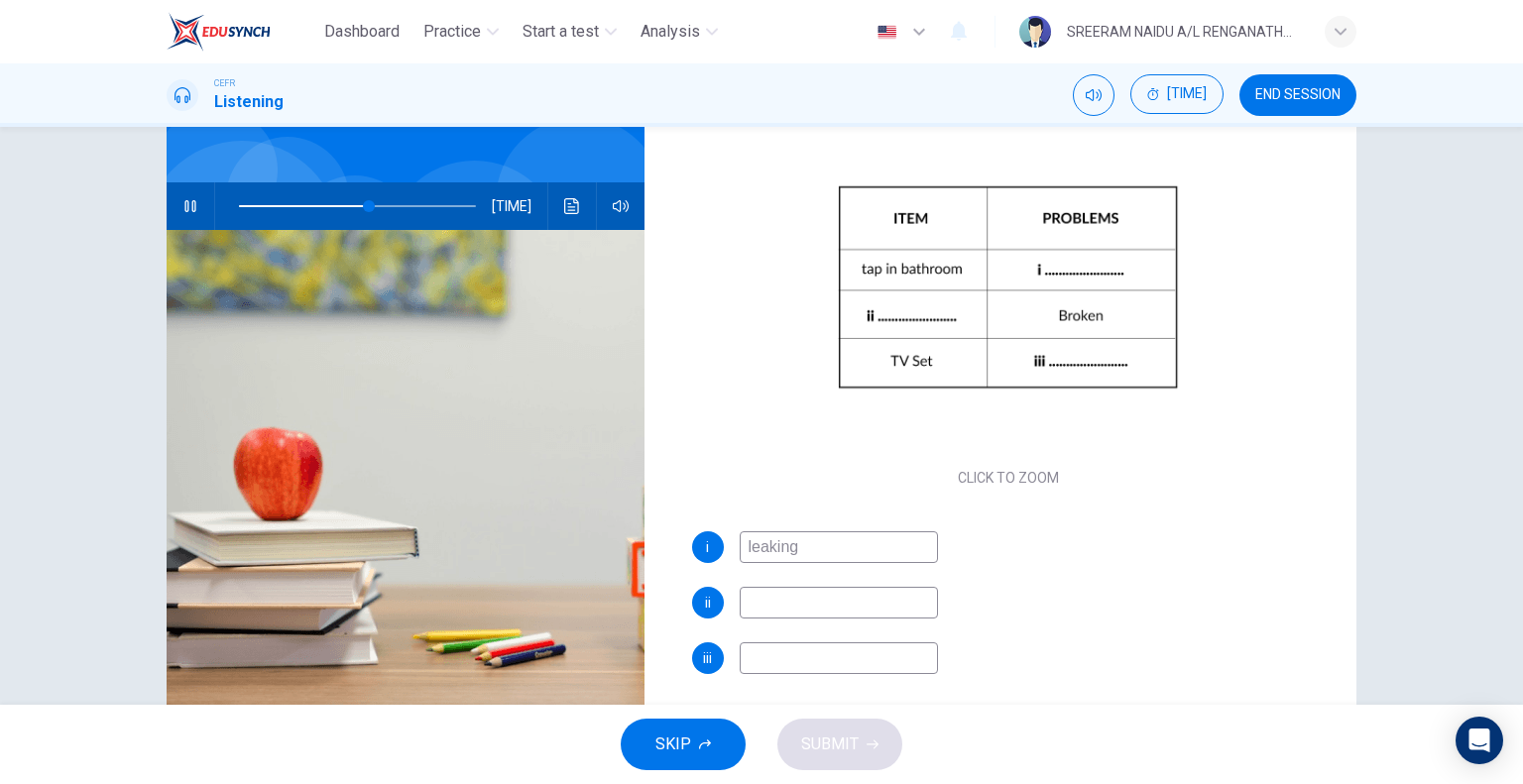 scroll, scrollTop: 190, scrollLeft: 0, axis: vertical 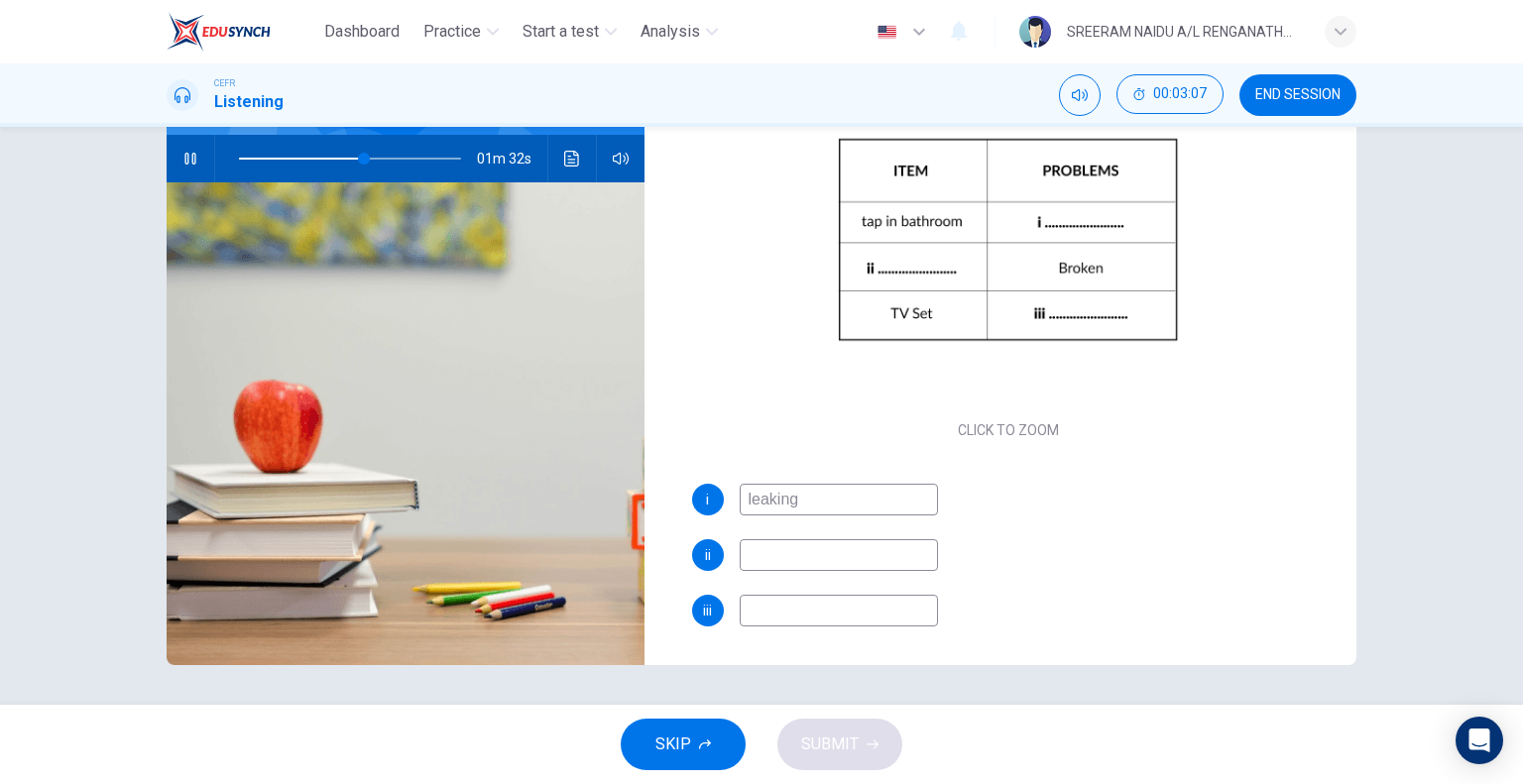 click at bounding box center [190, 159] 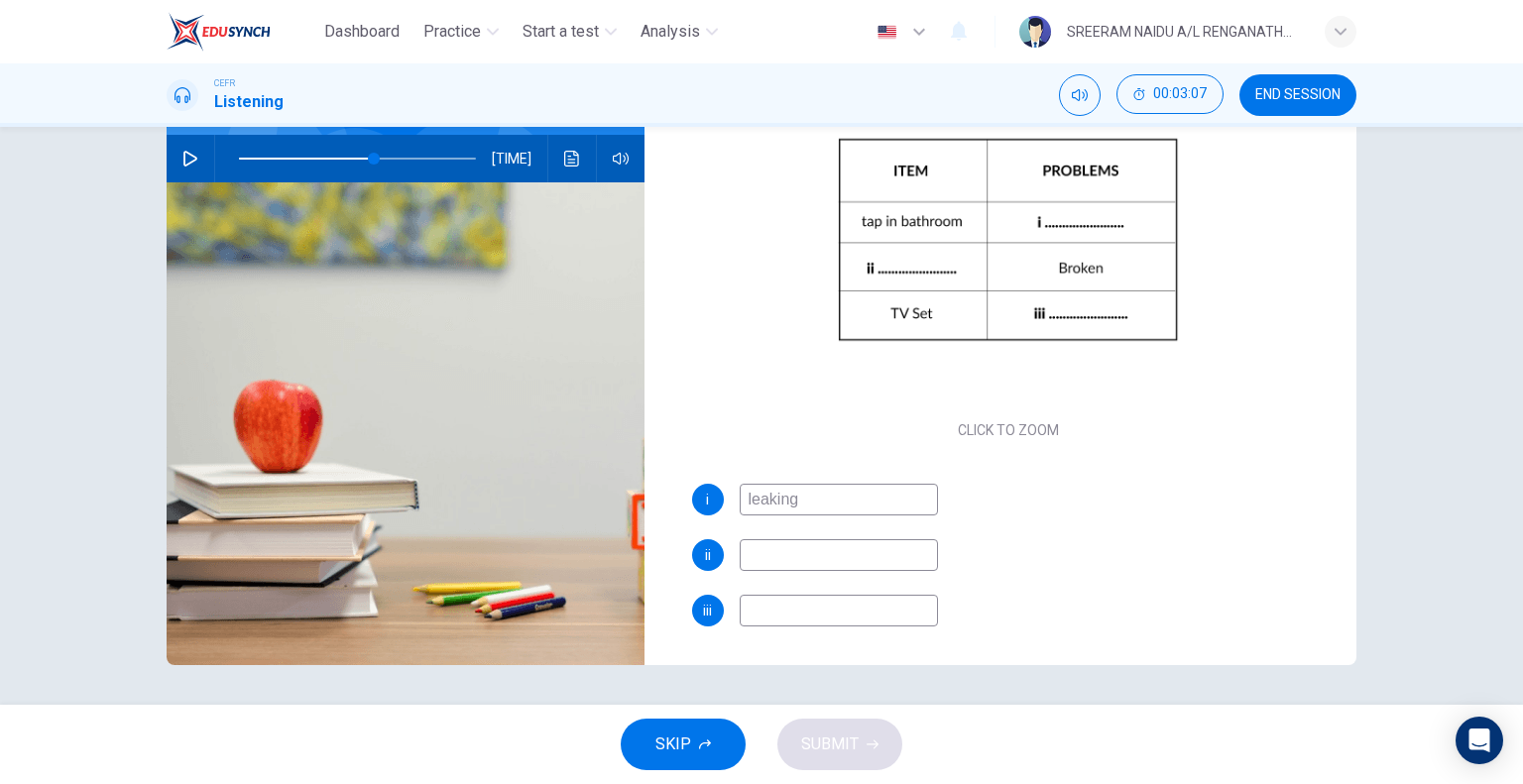 click at bounding box center (190, 159) 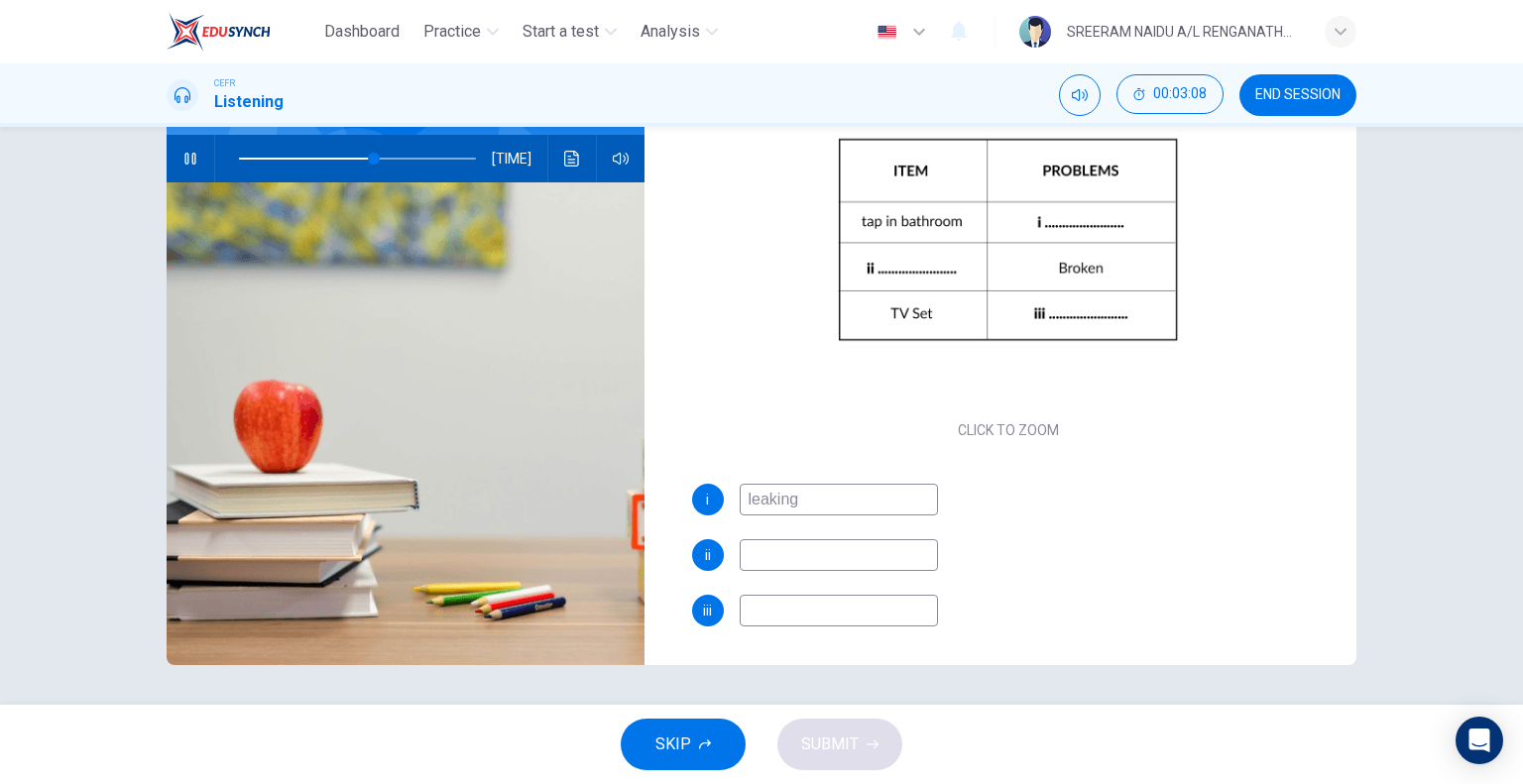 click at bounding box center (190, 159) 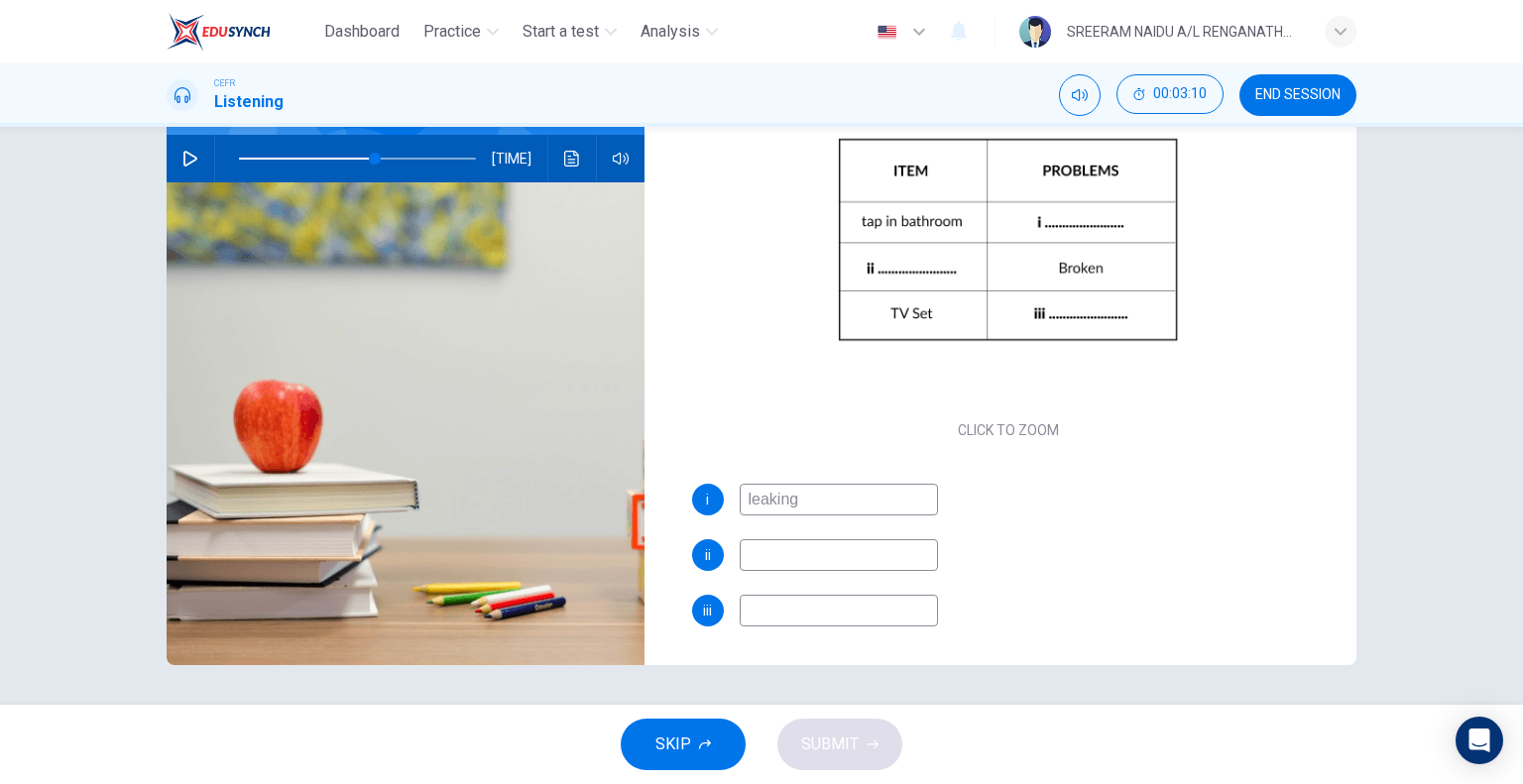 click at bounding box center [839, 500] 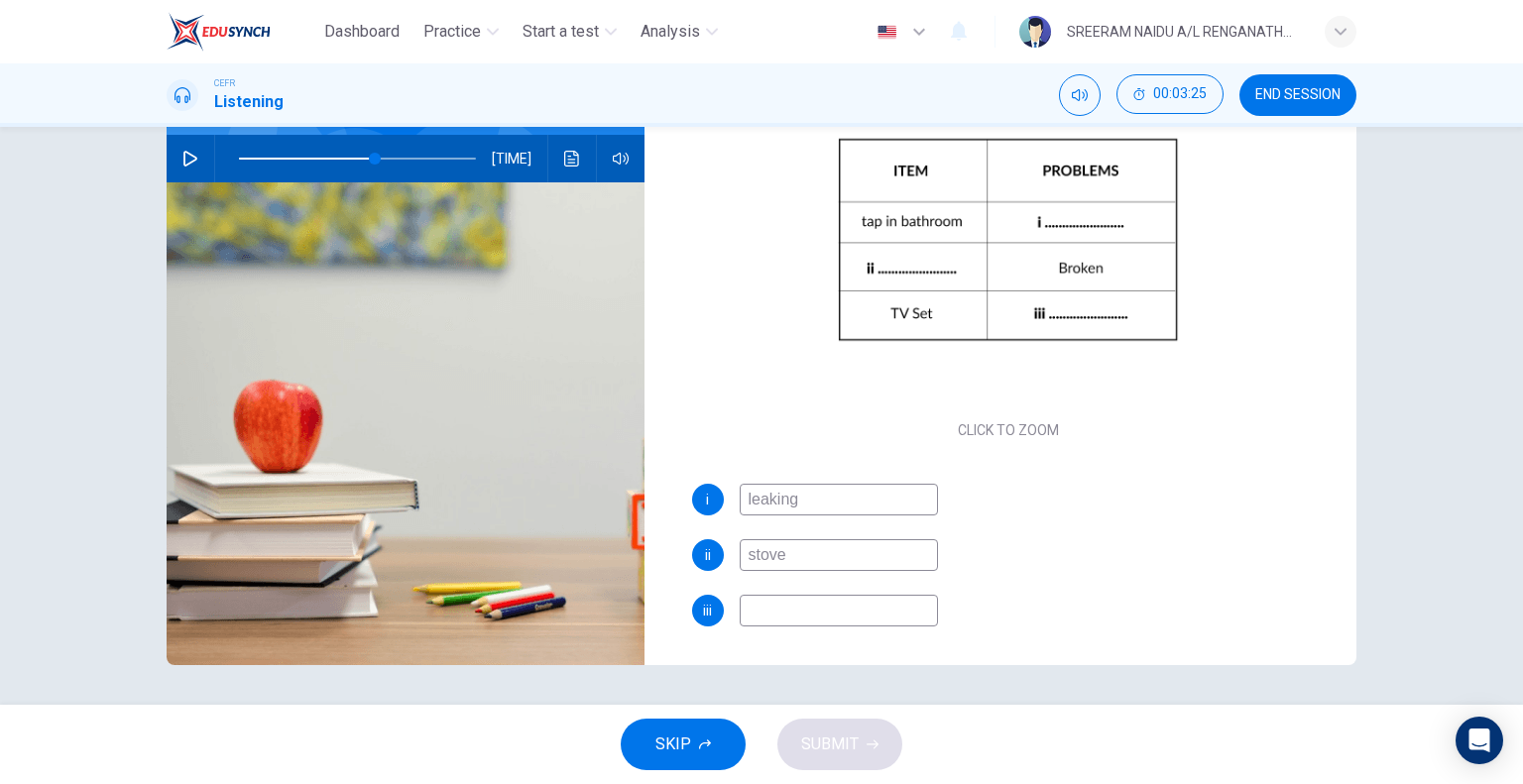 type on "stove" 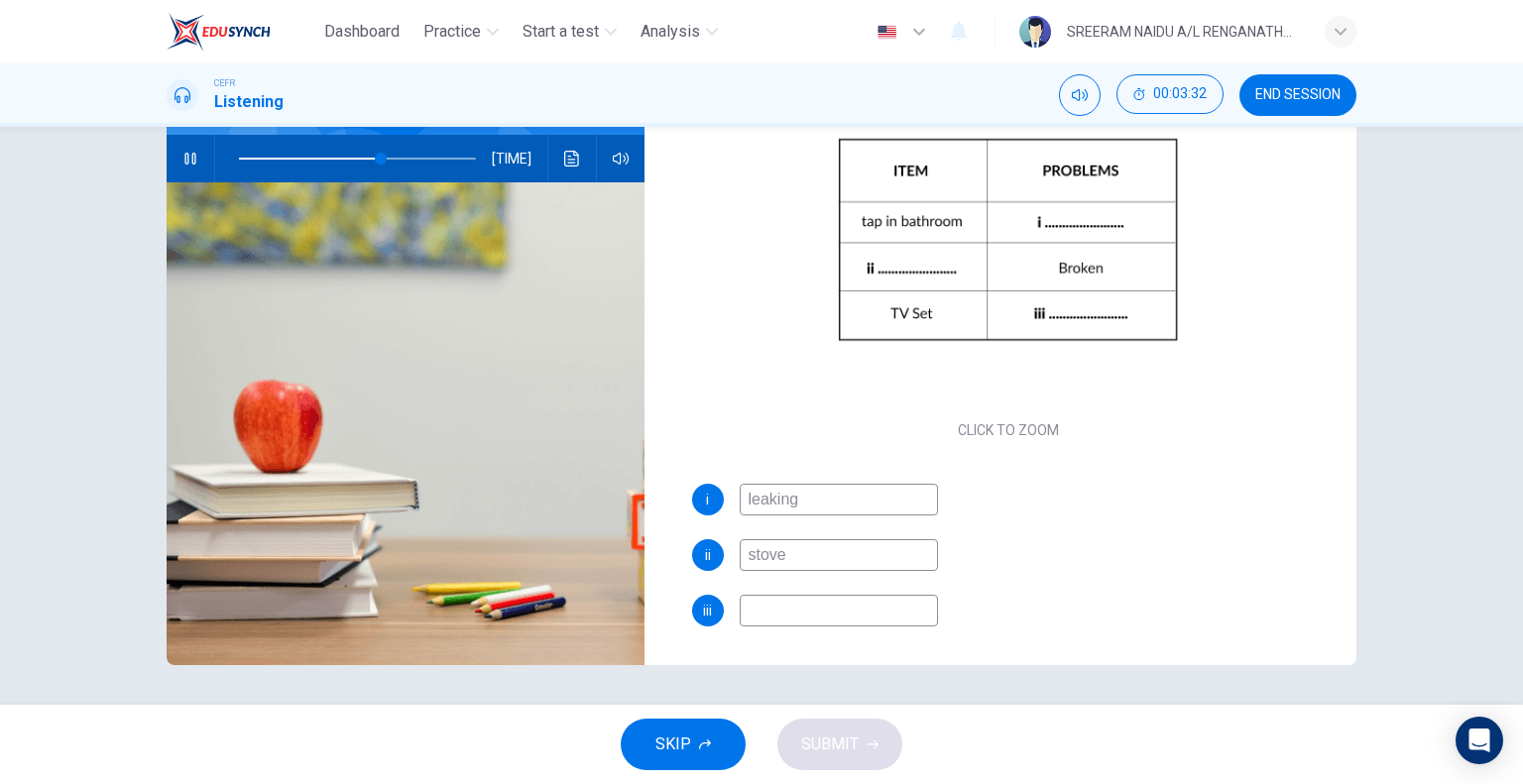 click at bounding box center (839, 500) 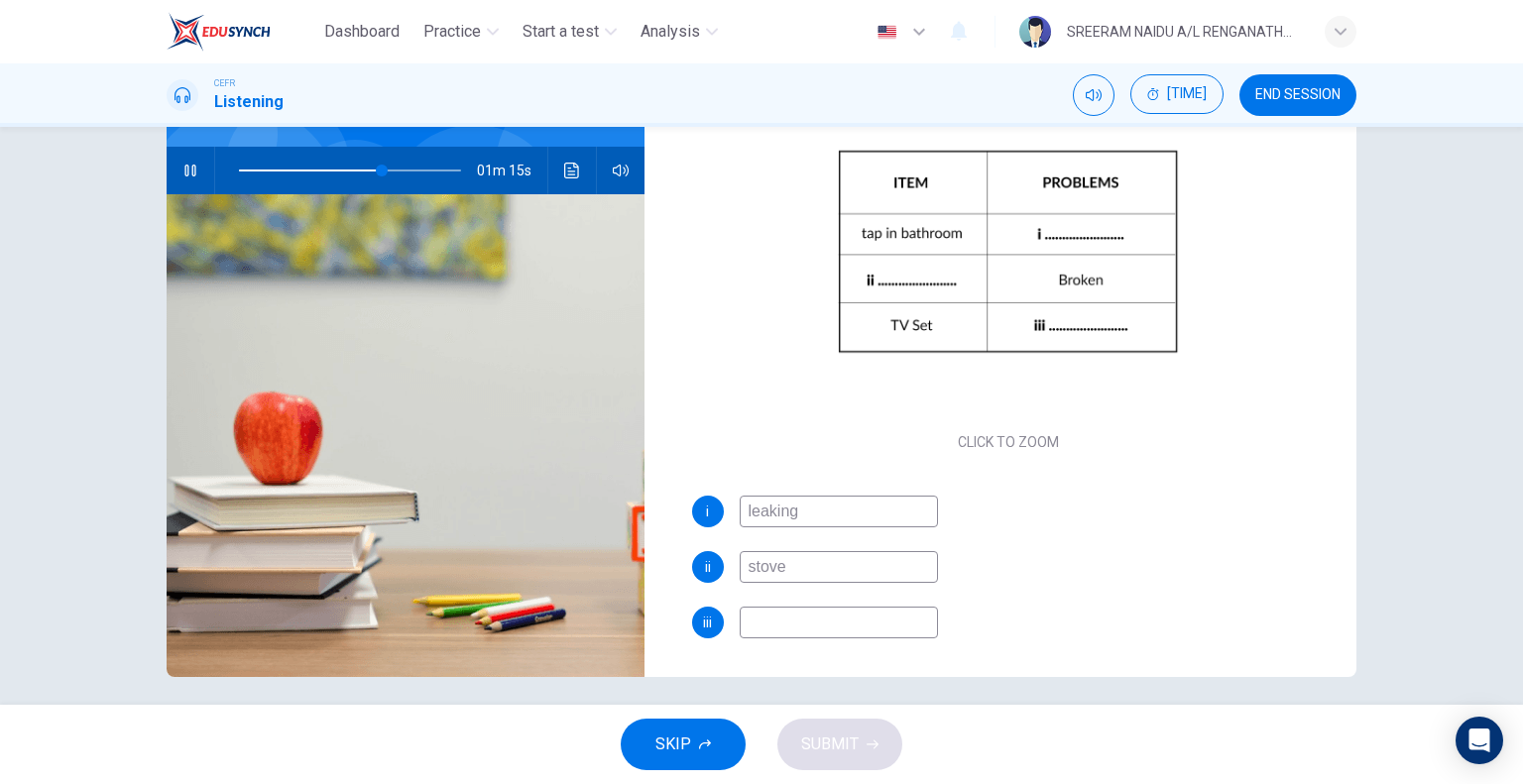 scroll, scrollTop: 190, scrollLeft: 0, axis: vertical 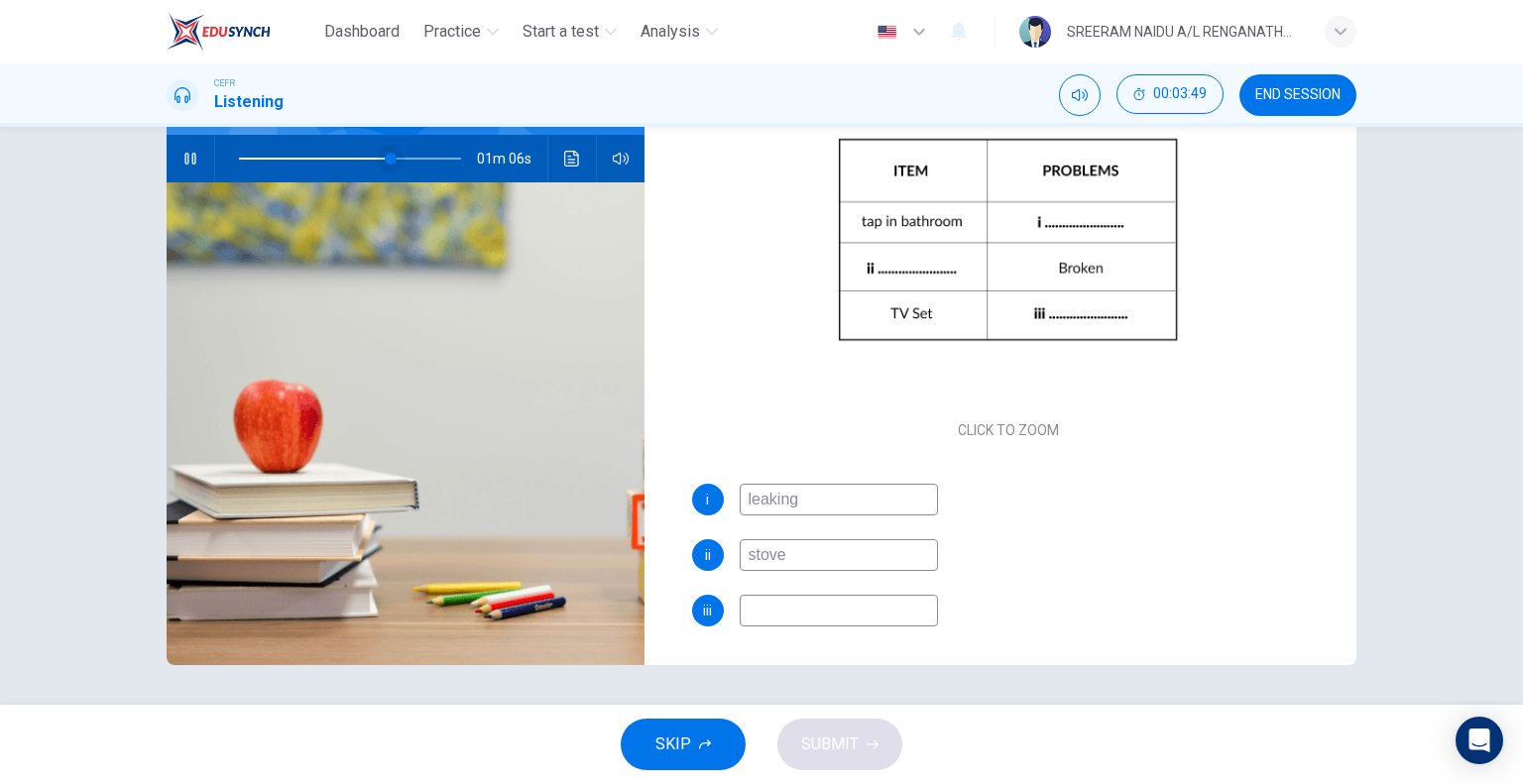 click at bounding box center (391, 159) 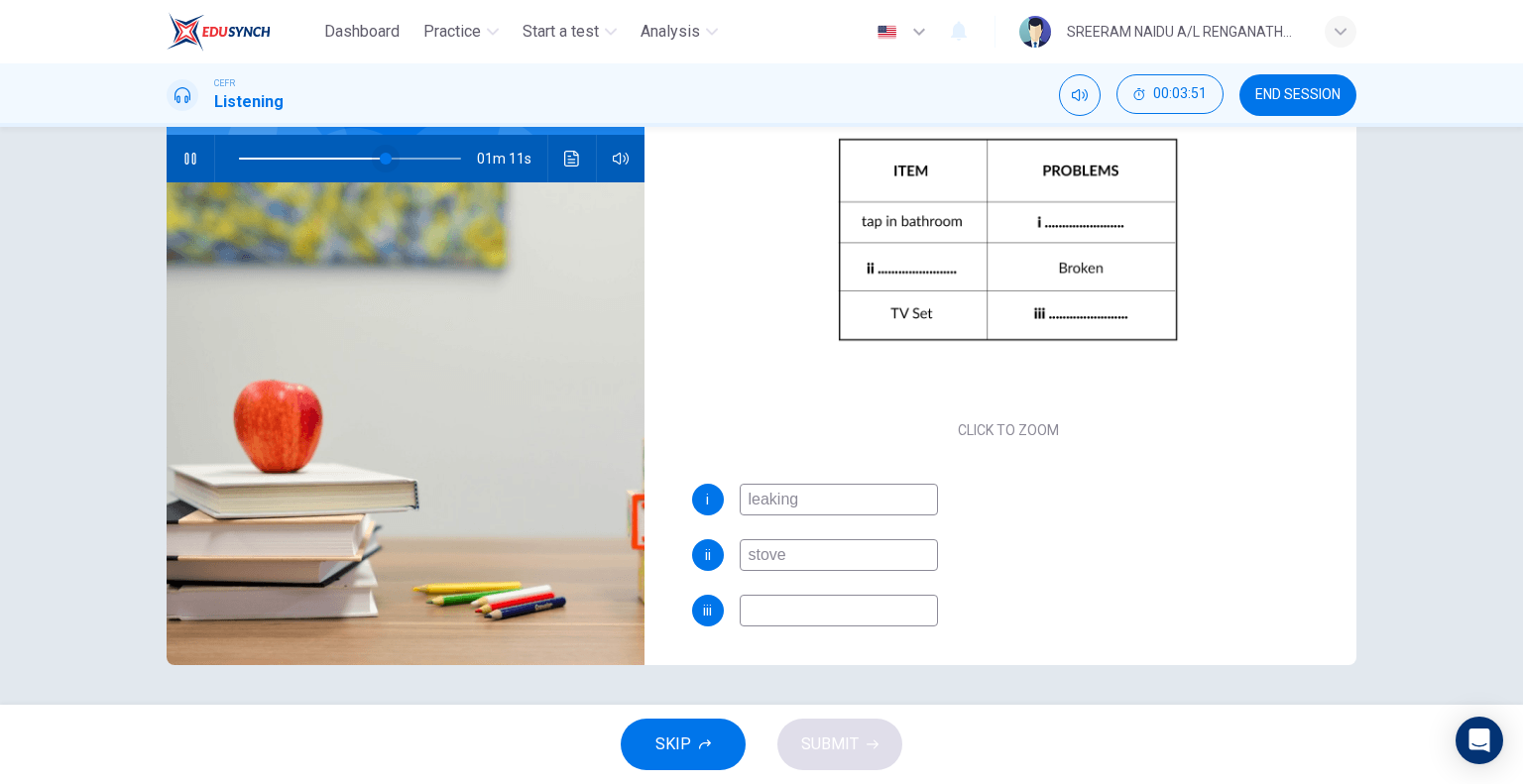 click at bounding box center [386, 159] 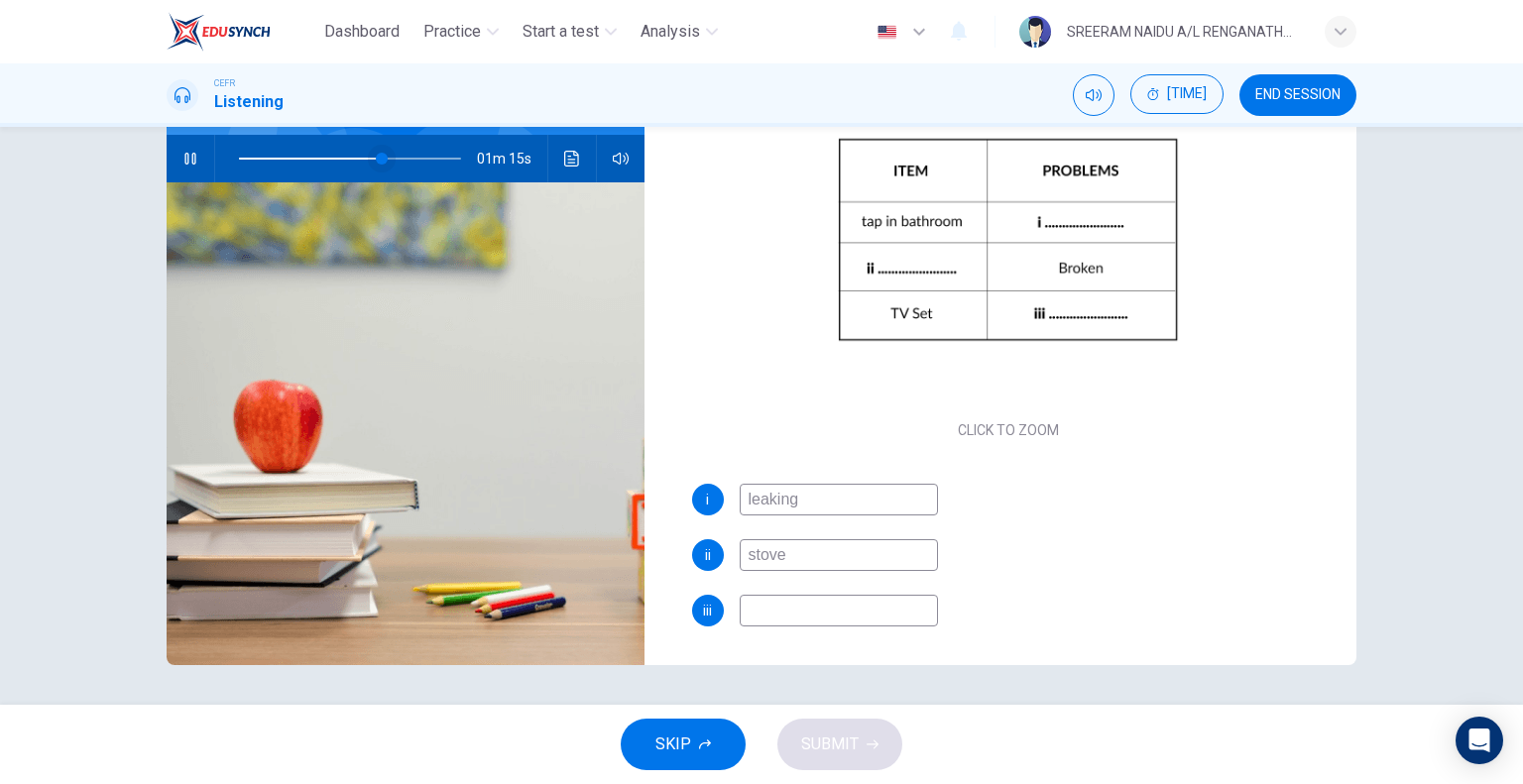 click at bounding box center (382, 159) 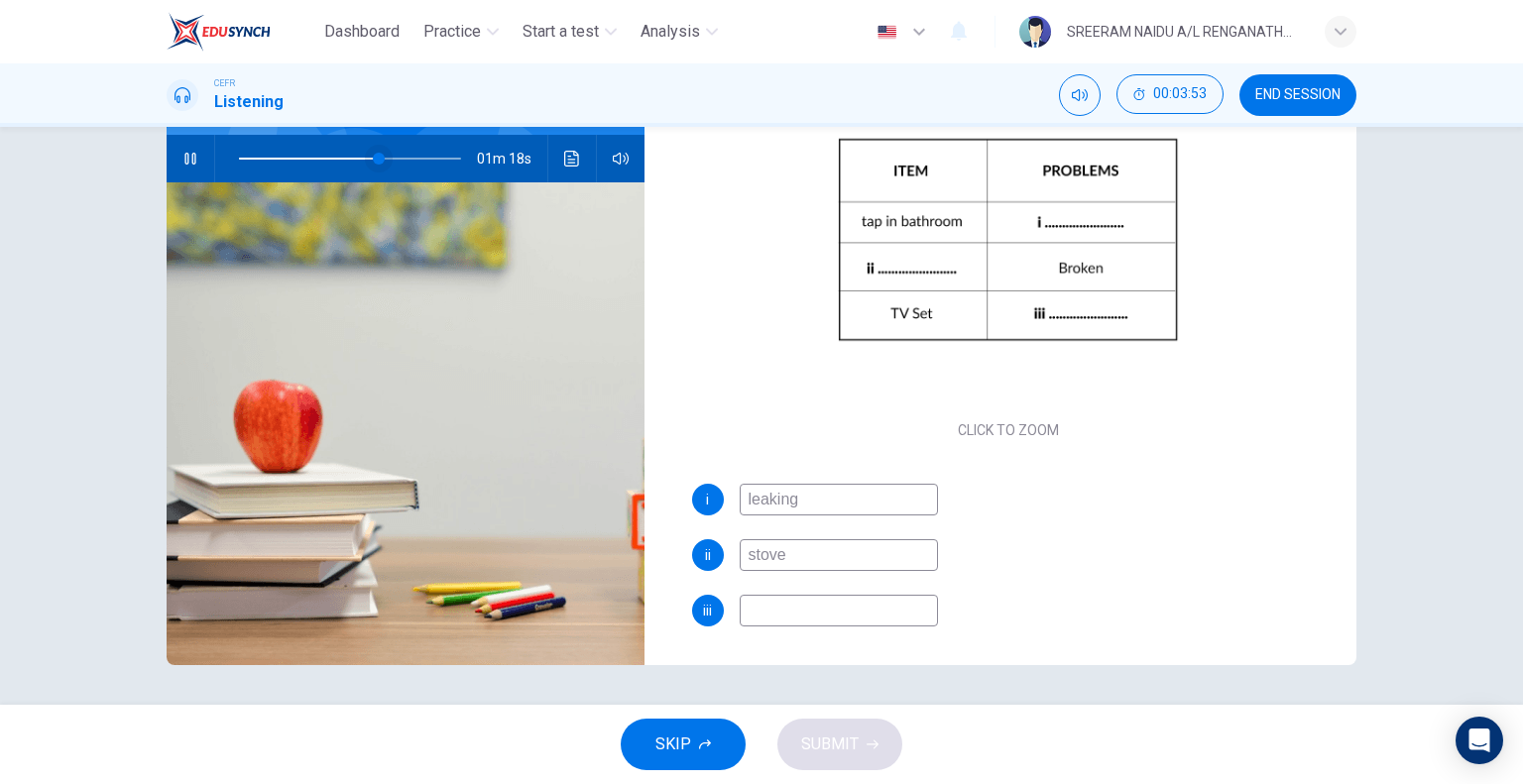 click at bounding box center (379, 159) 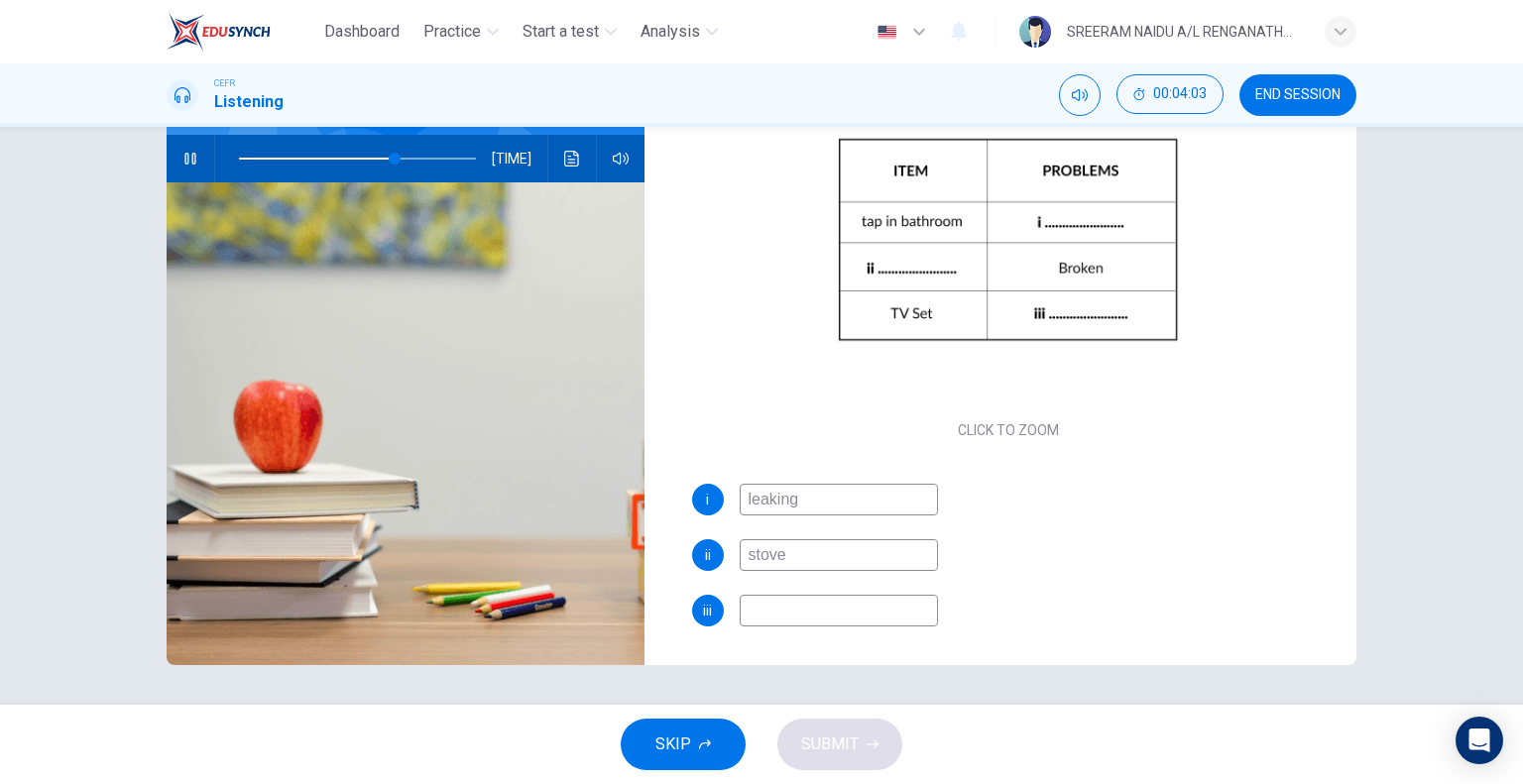 click at bounding box center [190, 159] 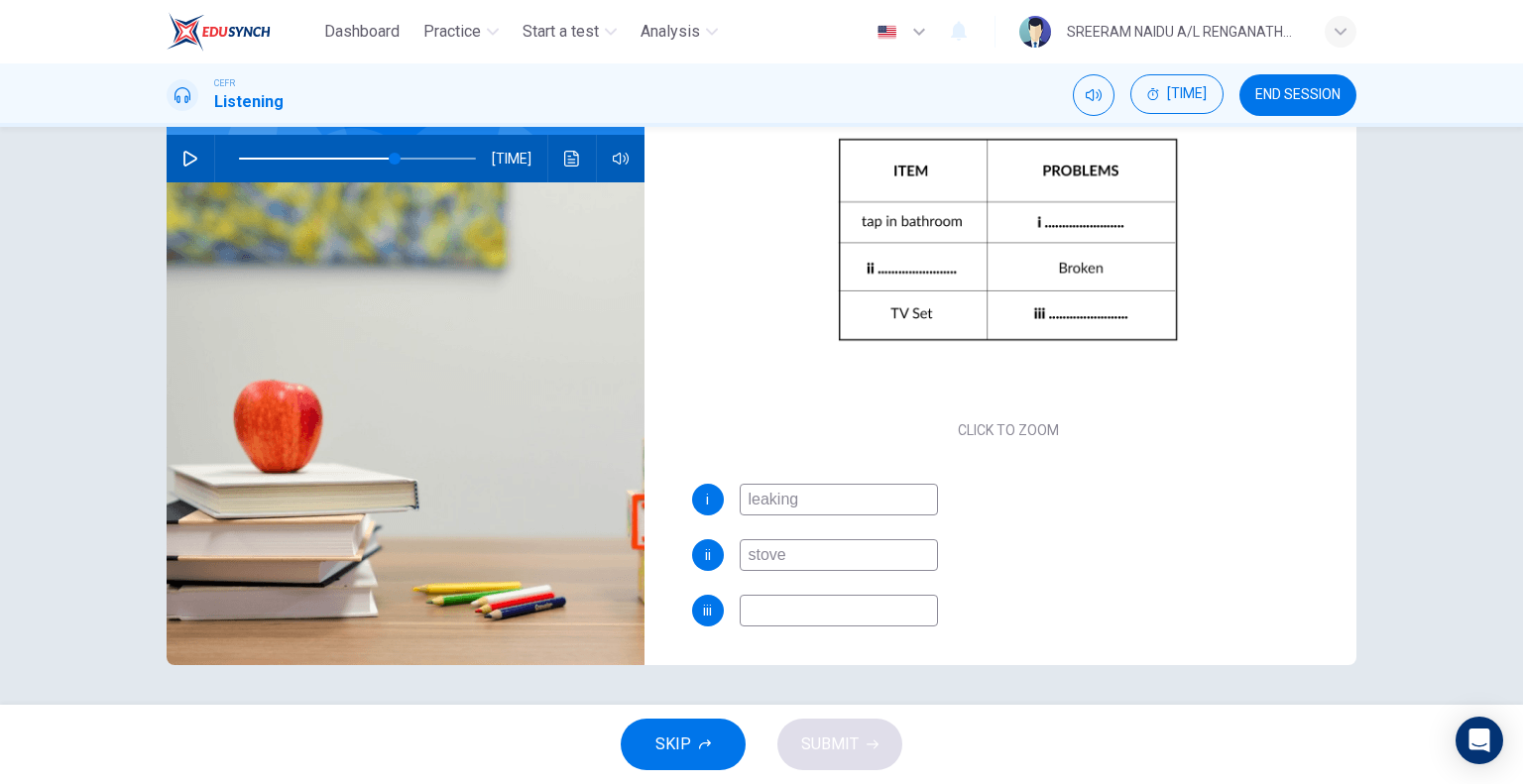 click at bounding box center (839, 500) 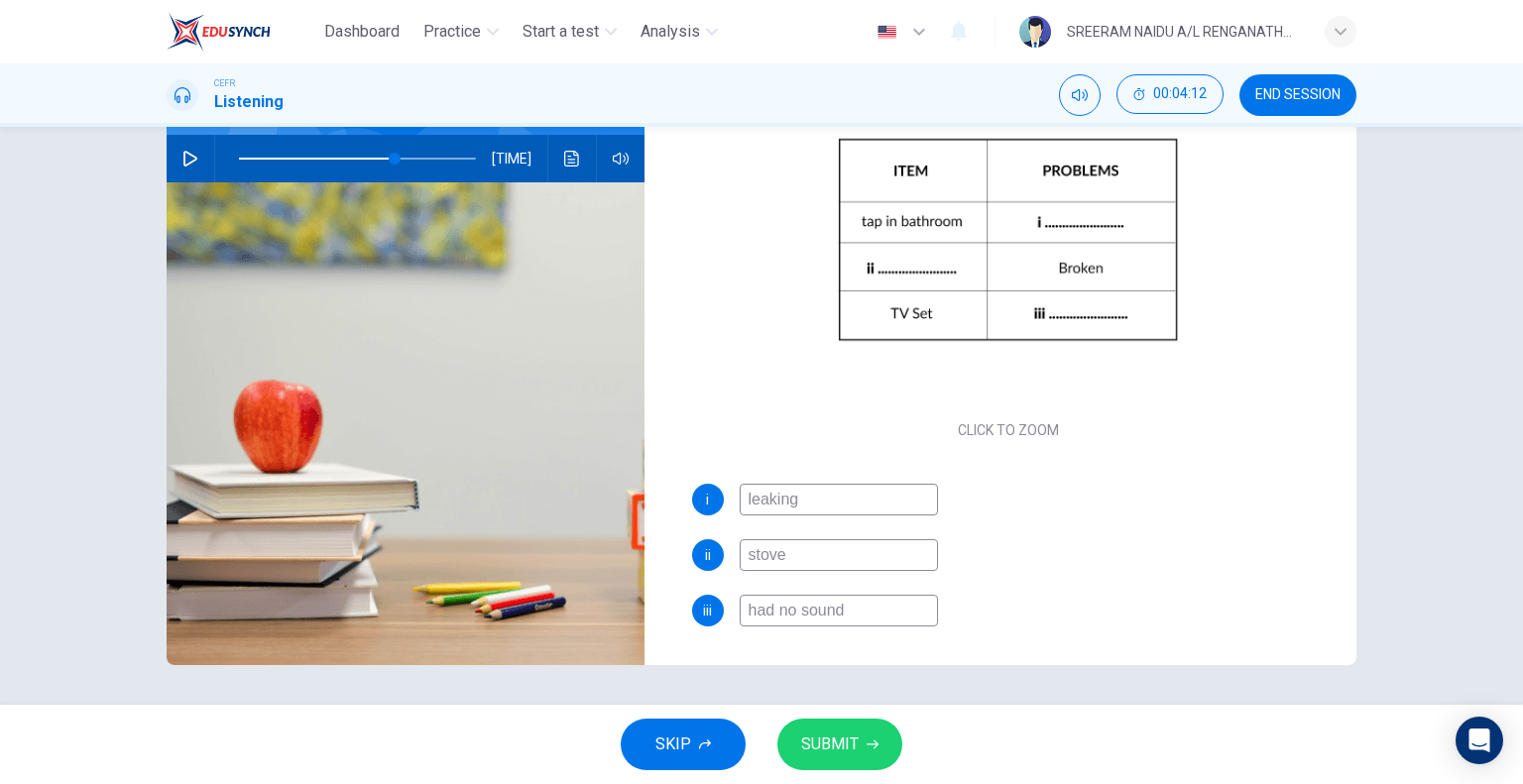 type on "had no sound" 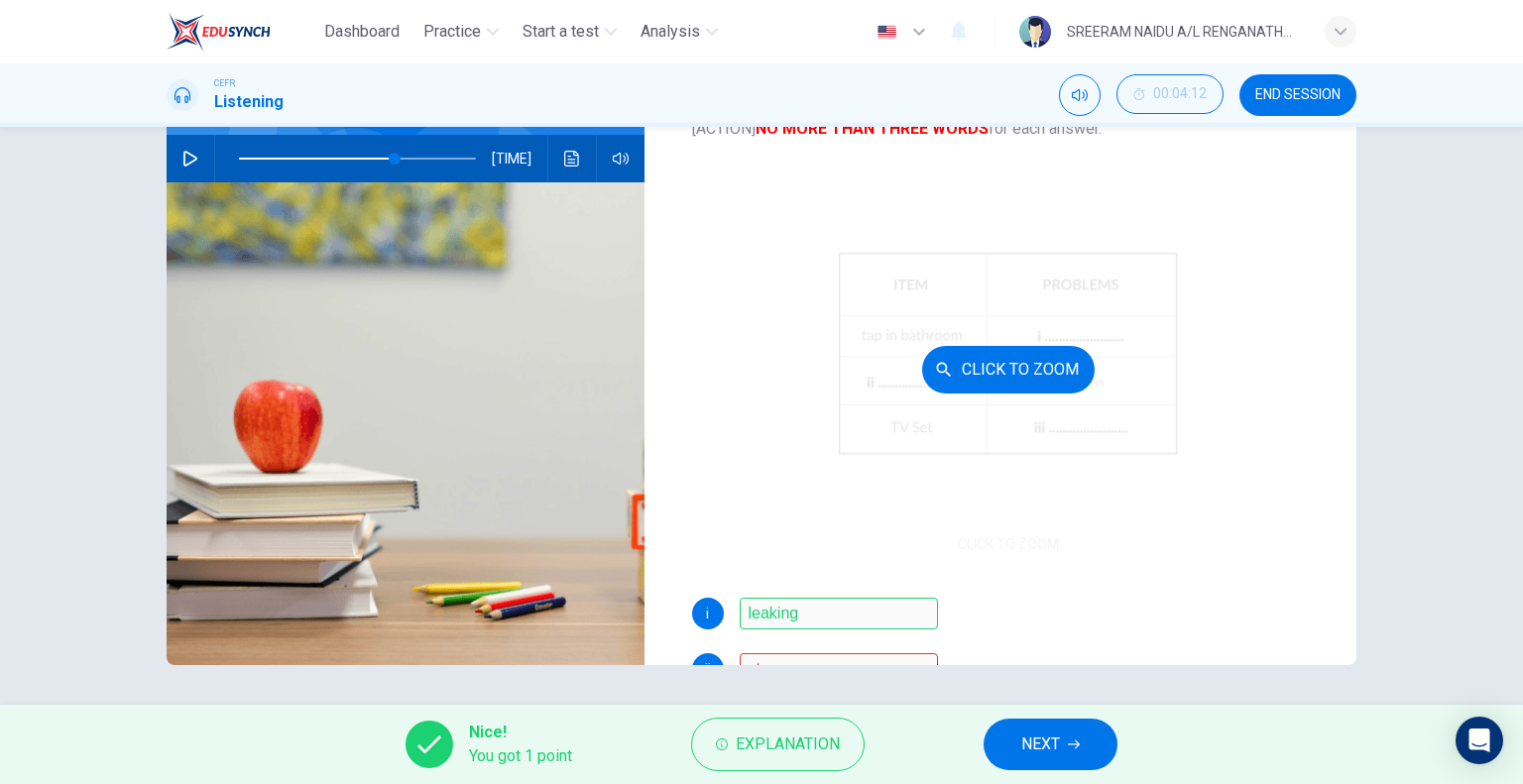 scroll, scrollTop: 0, scrollLeft: 0, axis: both 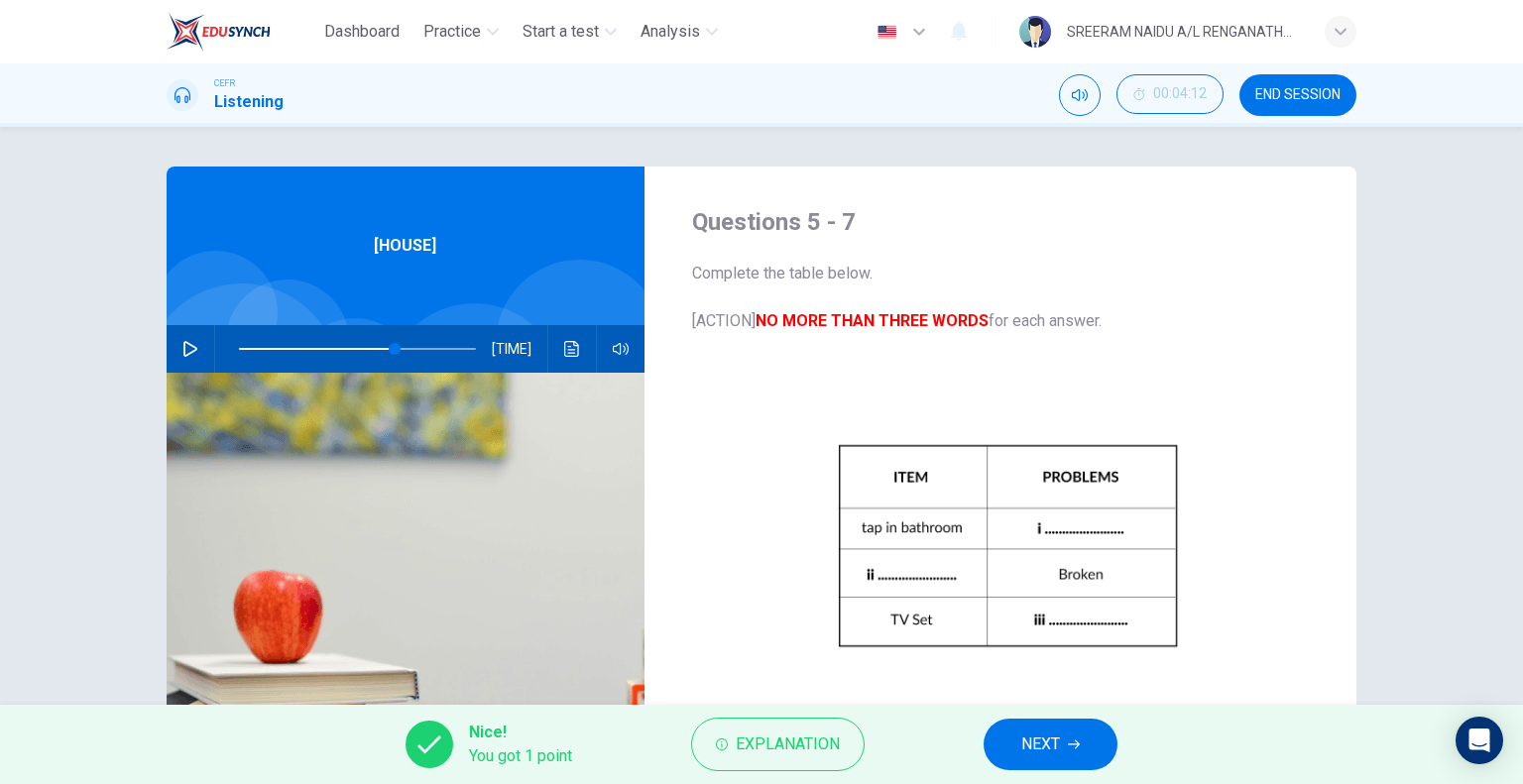 click on "CEFR Listening 00:04:12 END SESSION" at bounding box center [762, 95] 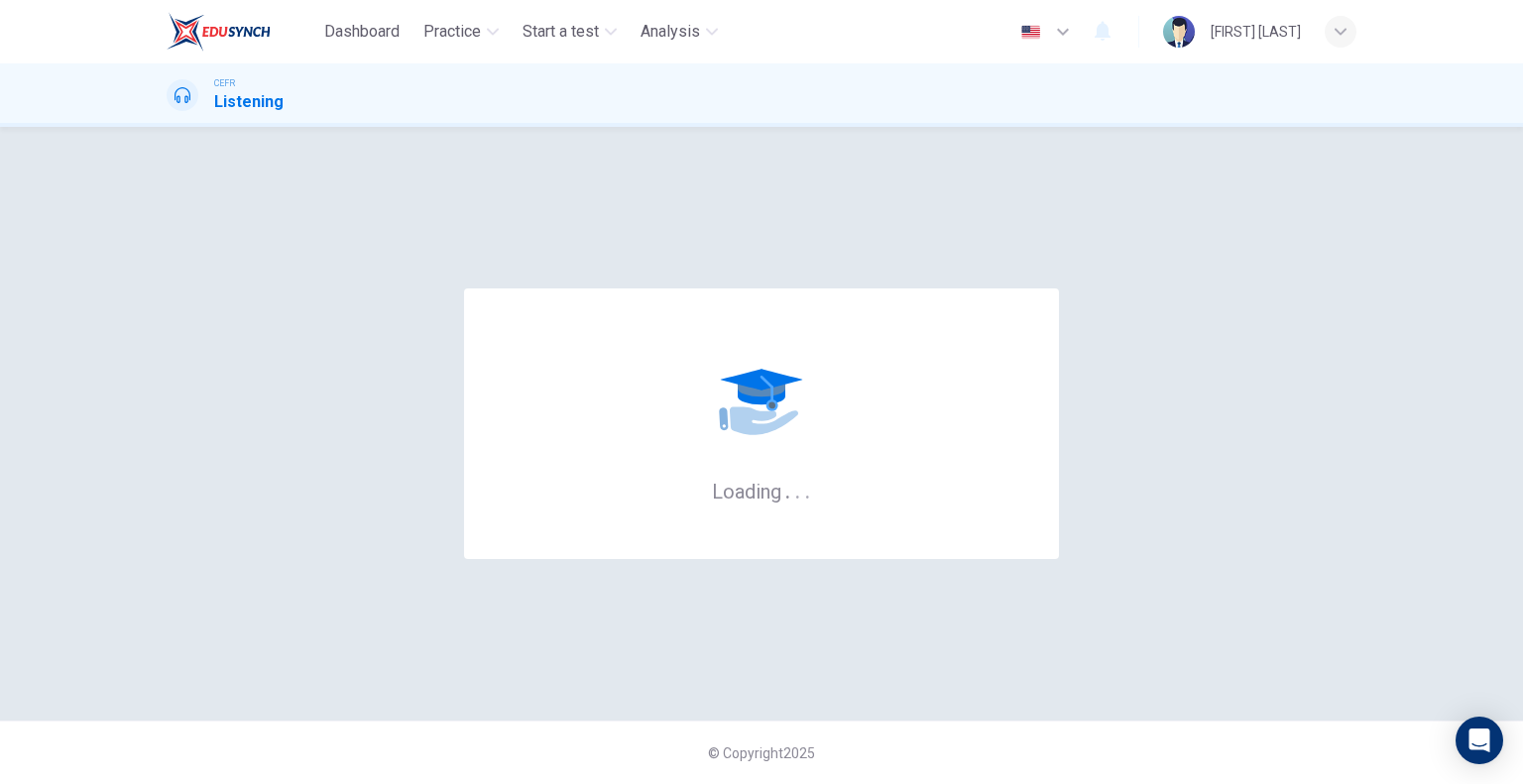 scroll, scrollTop: 0, scrollLeft: 0, axis: both 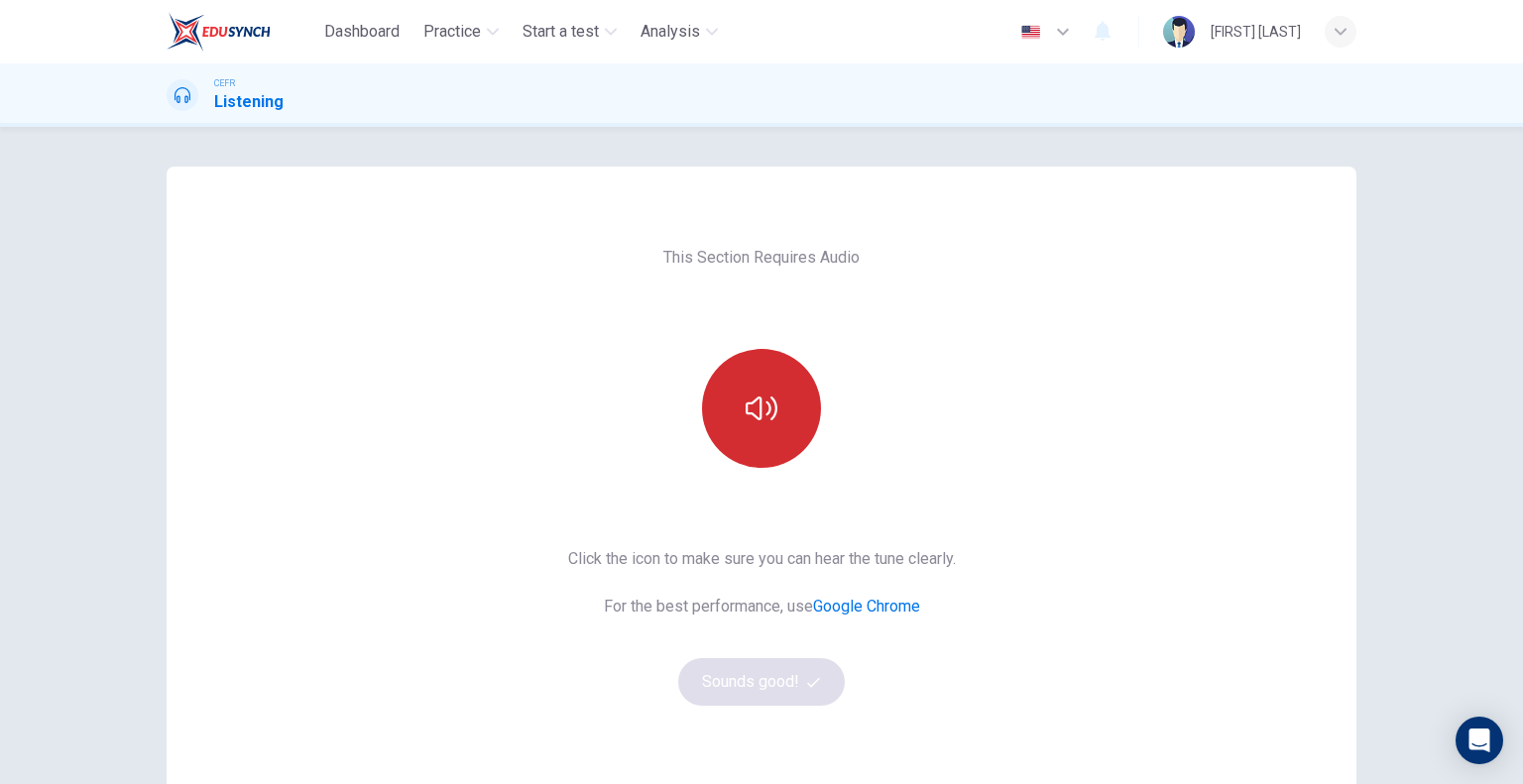 click at bounding box center [762, 408] 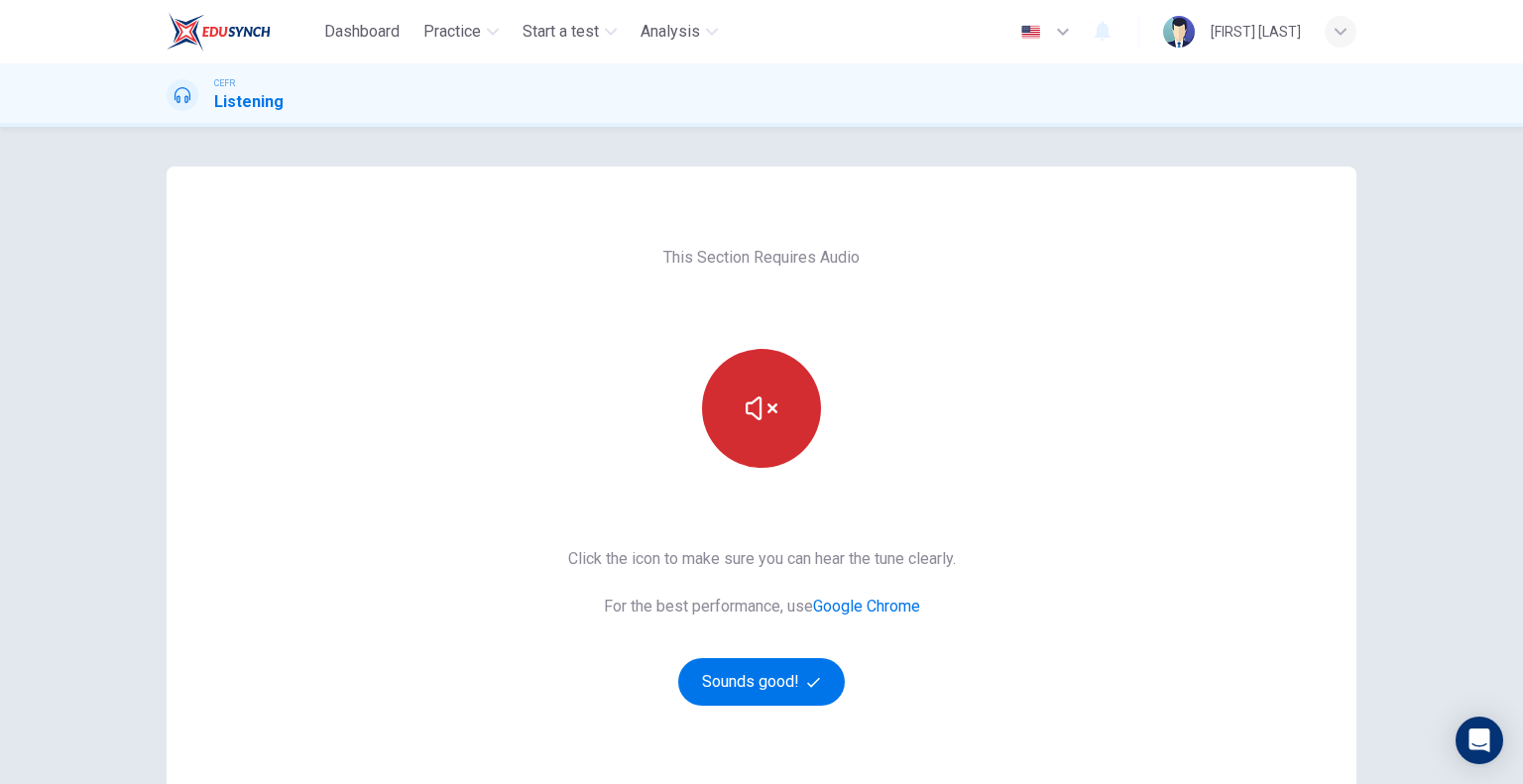 click at bounding box center [762, 408] 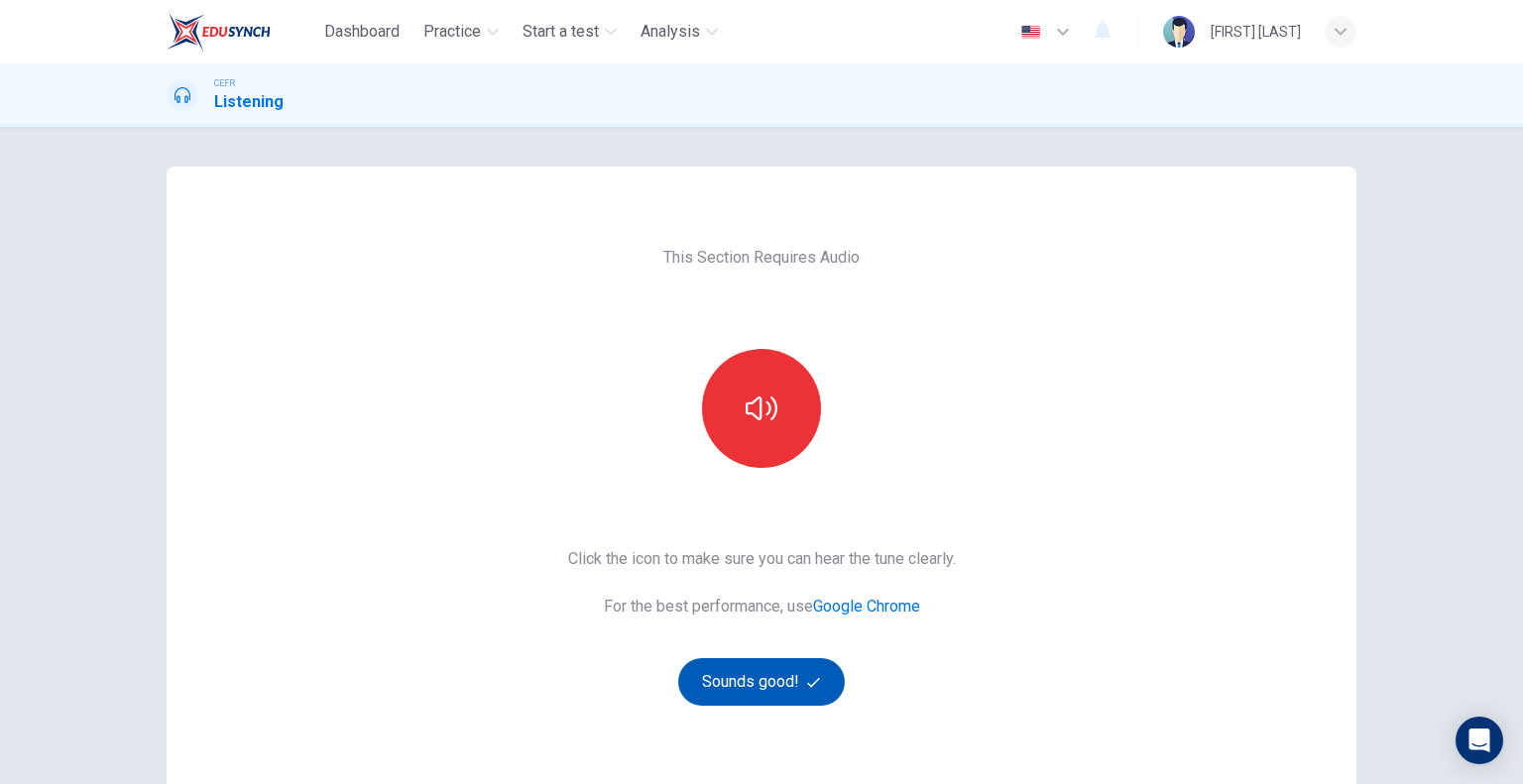 click on "Sounds good!" at bounding box center (762, 682) 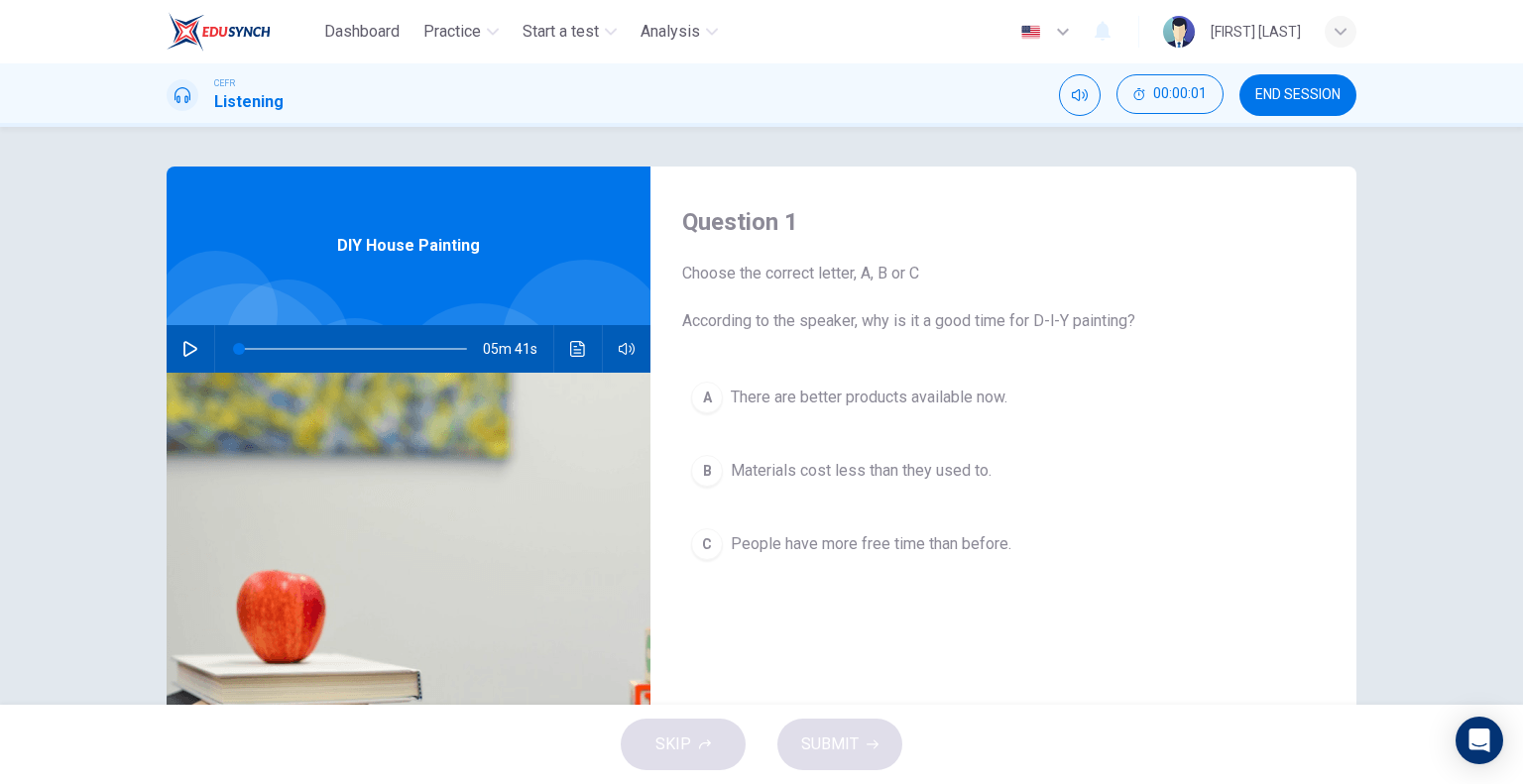 click at bounding box center (190, 349) 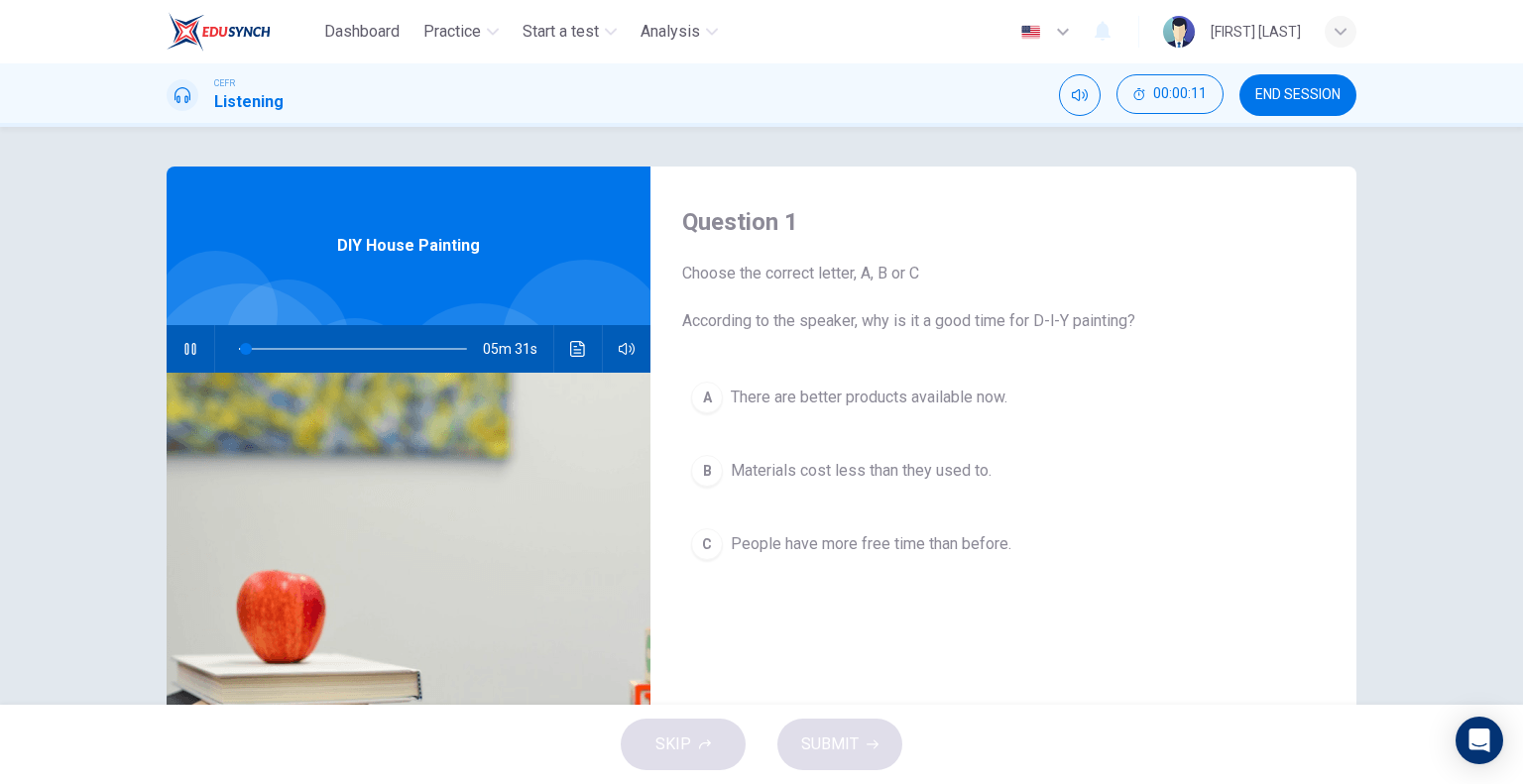 click at bounding box center [189, 349] 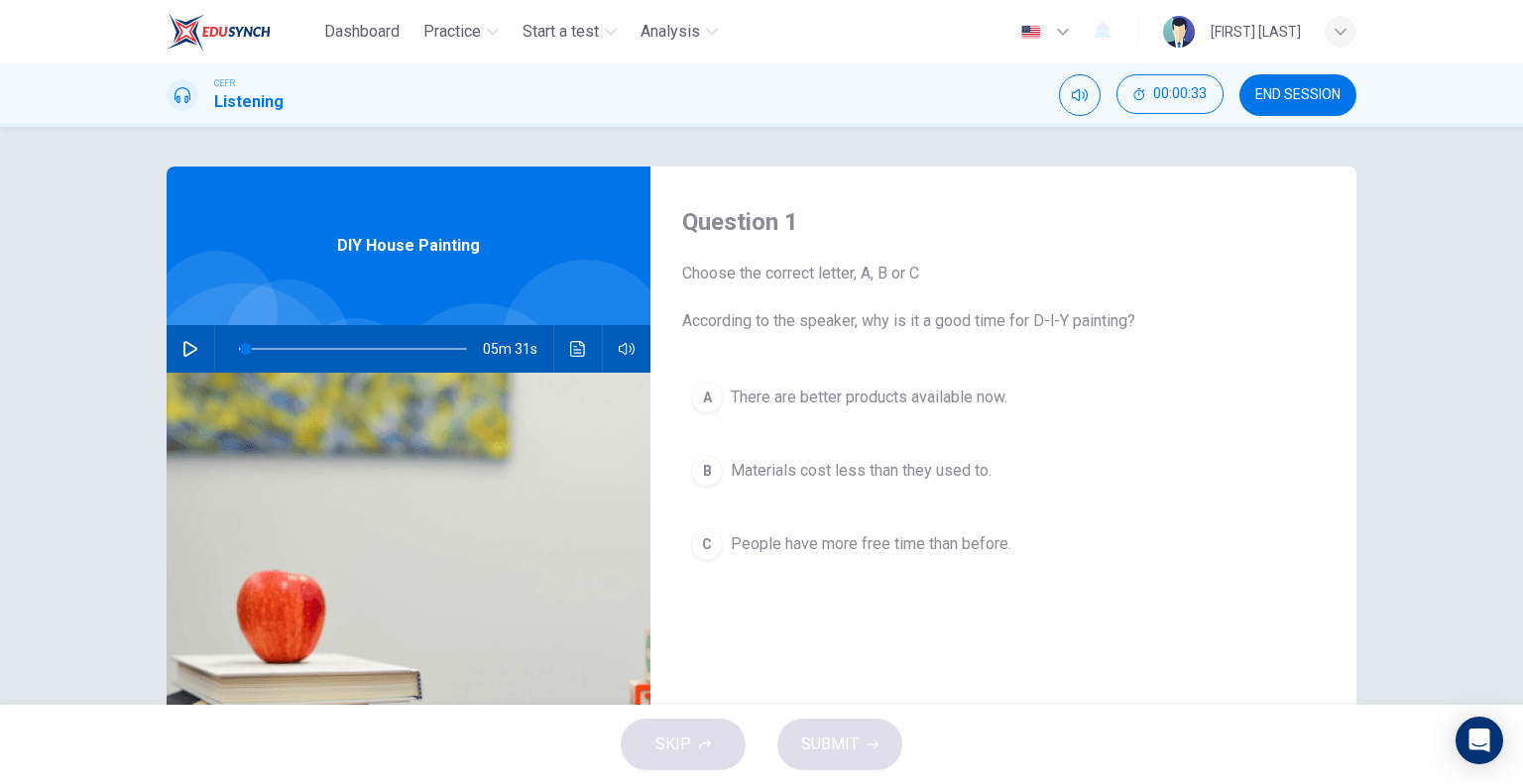 click at bounding box center (190, 349) 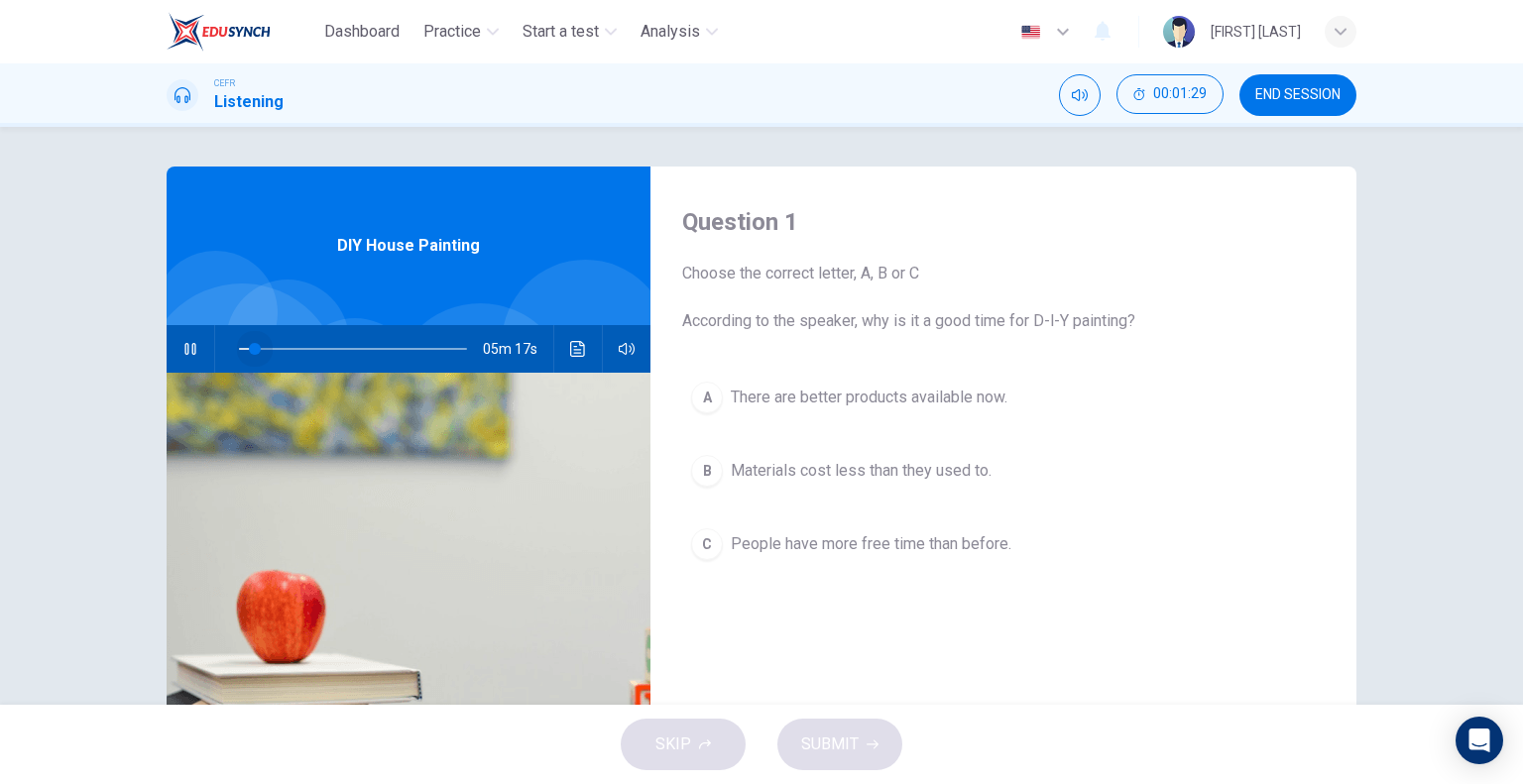 drag, startPoint x: 270, startPoint y: 339, endPoint x: 97, endPoint y: 344, distance: 173.07224 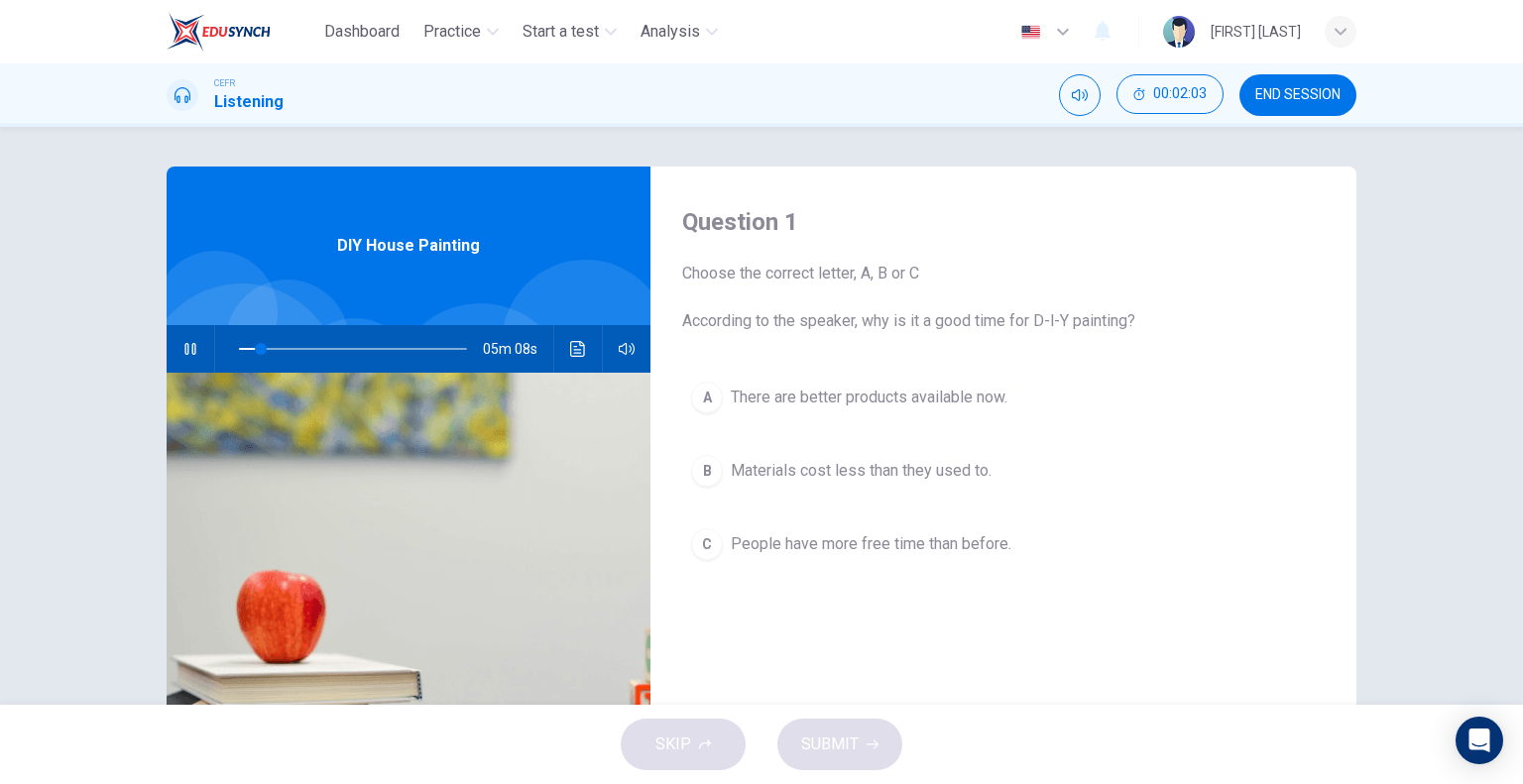 scroll, scrollTop: 190, scrollLeft: 0, axis: vertical 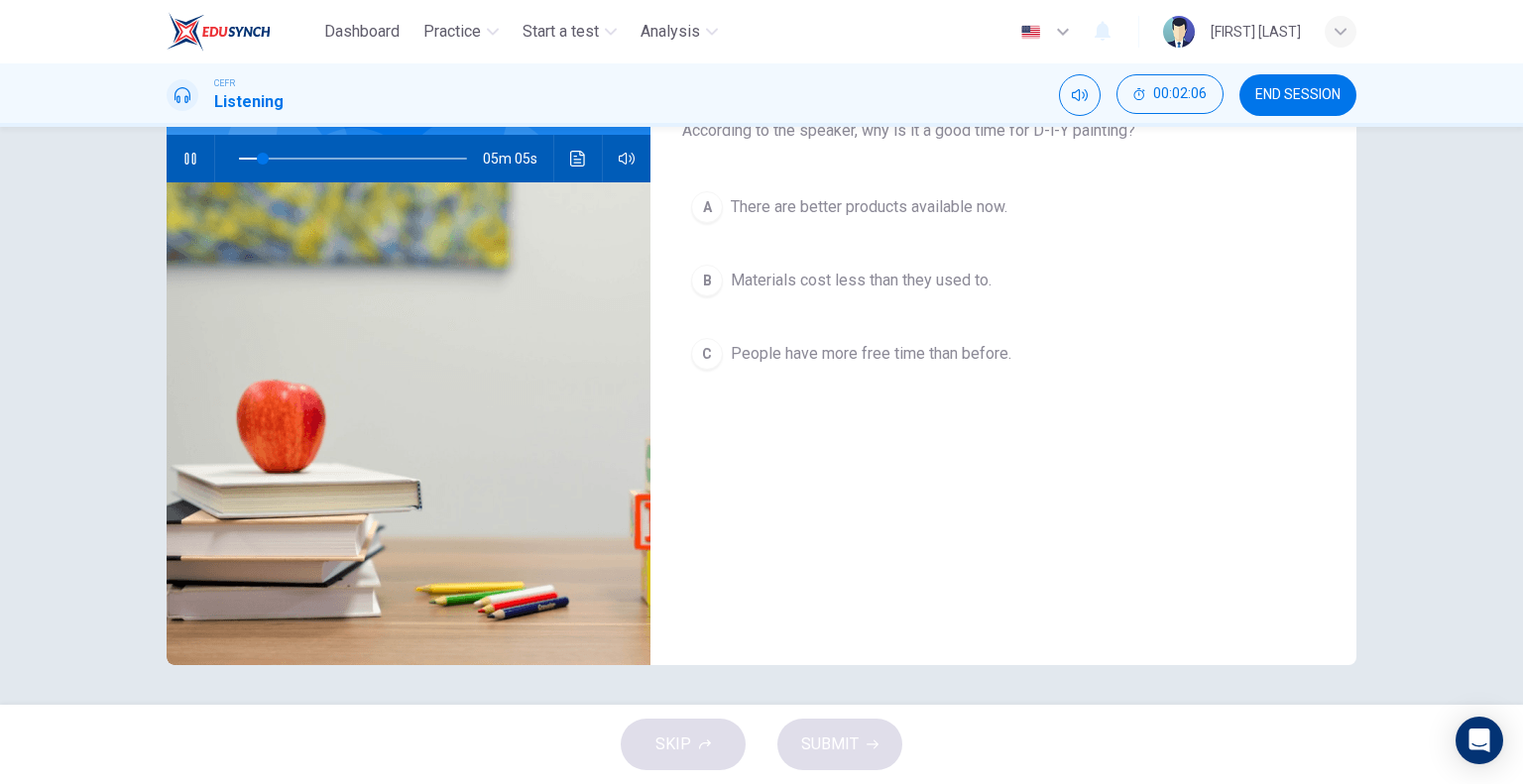 click on "05m 05s" at bounding box center [409, 159] 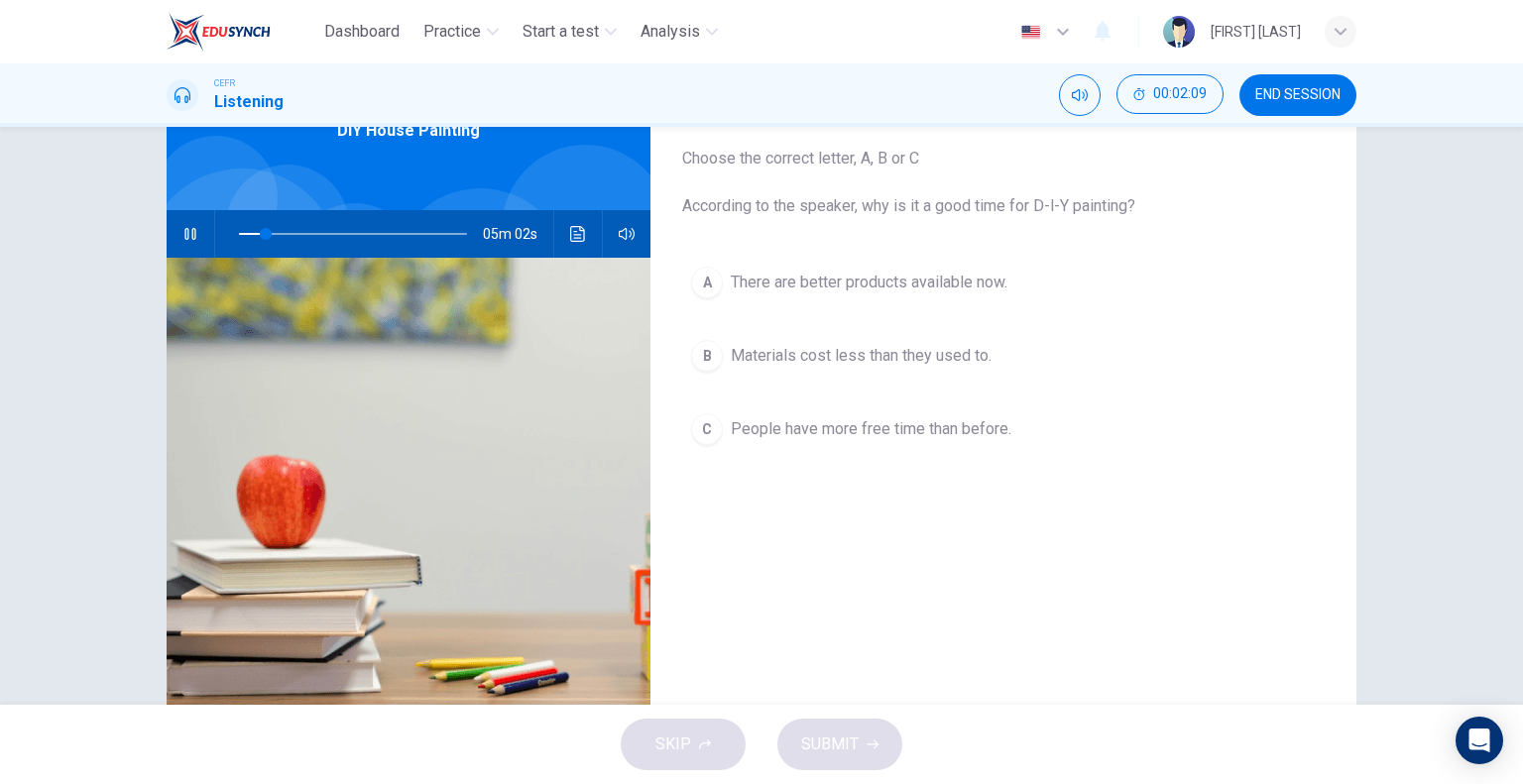 scroll, scrollTop: 0, scrollLeft: 0, axis: both 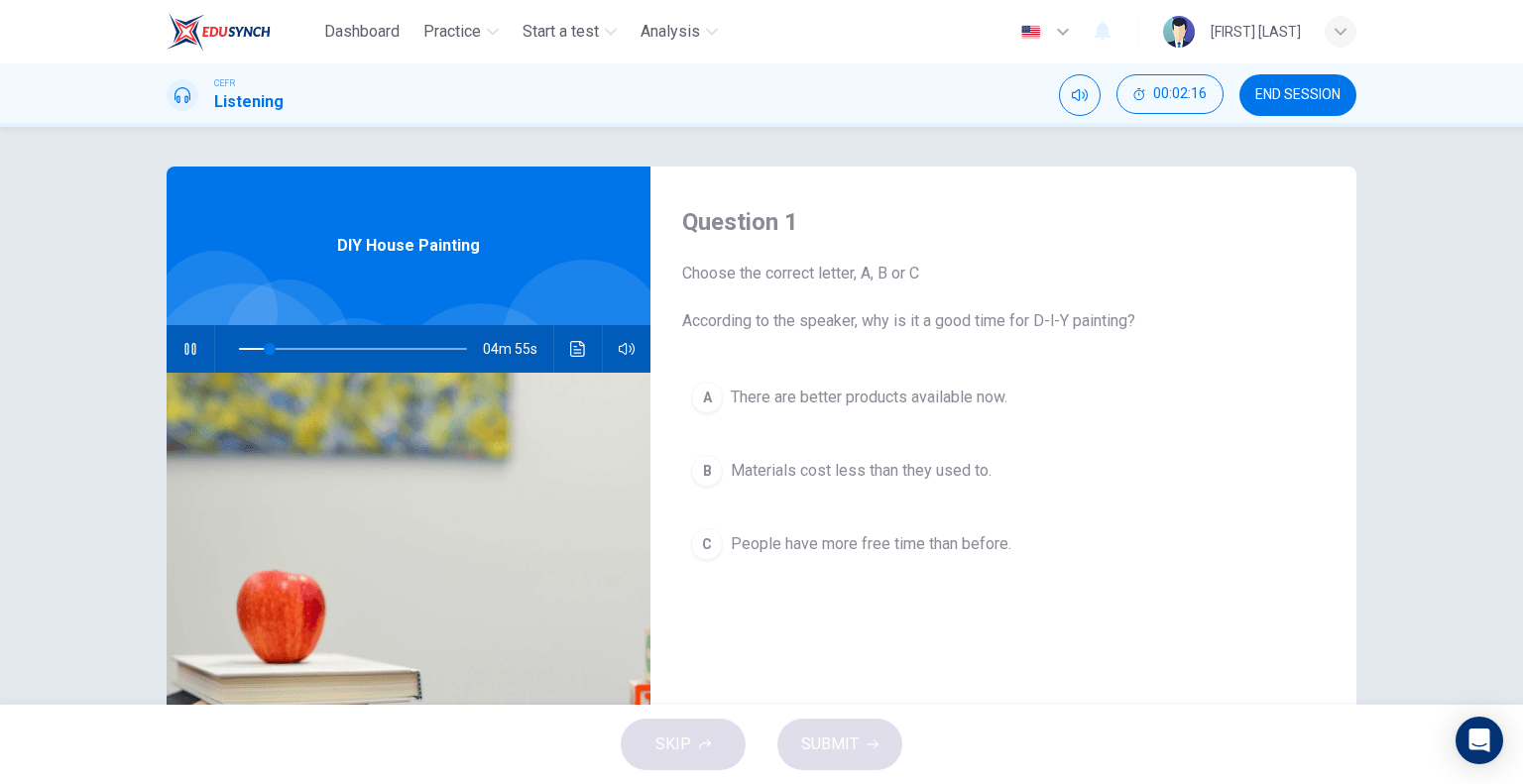 click at bounding box center (189, 349) 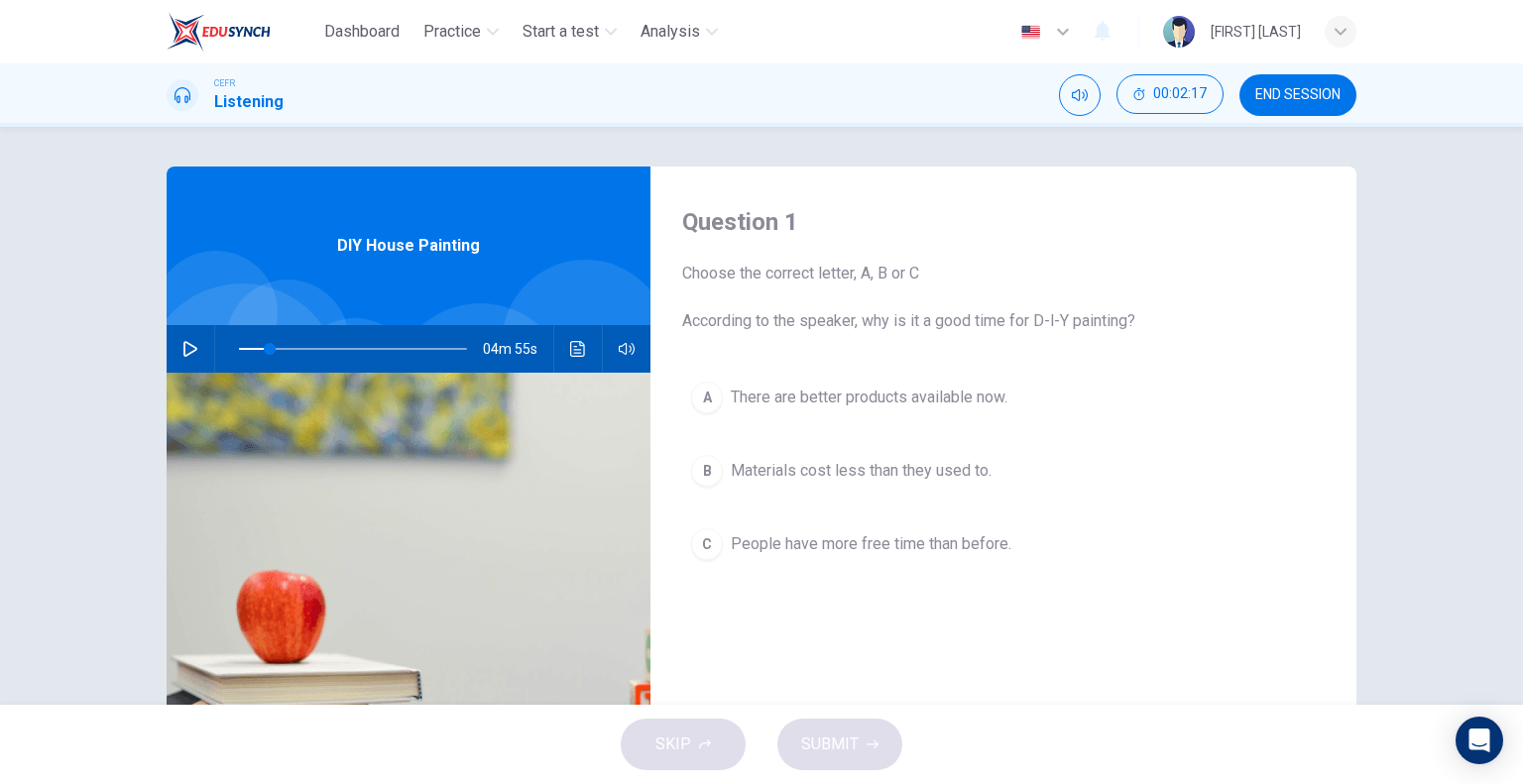 click on "Materials cost less than they used to." at bounding box center (869, 397) 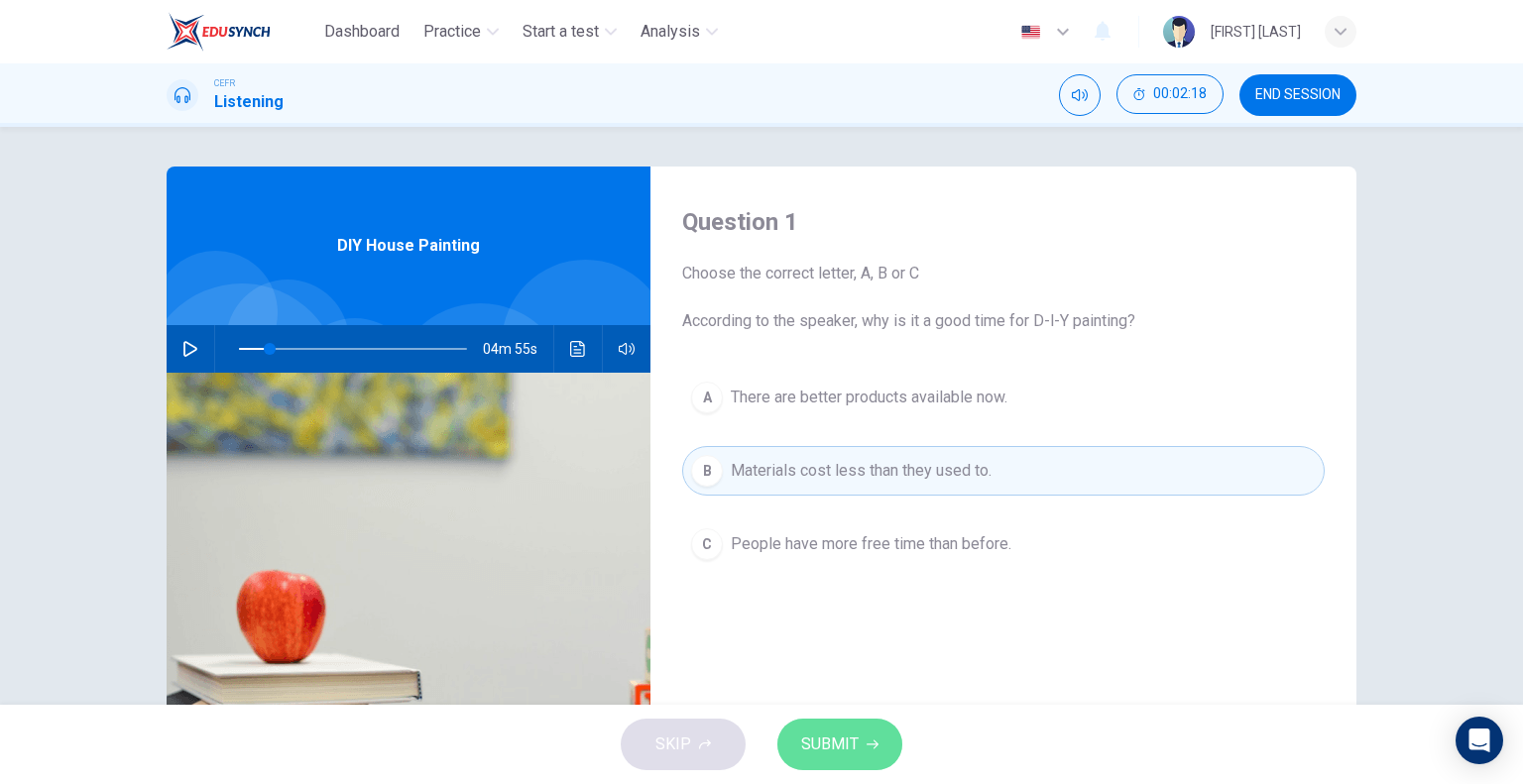 click on "SUBMIT" at bounding box center (830, 744) 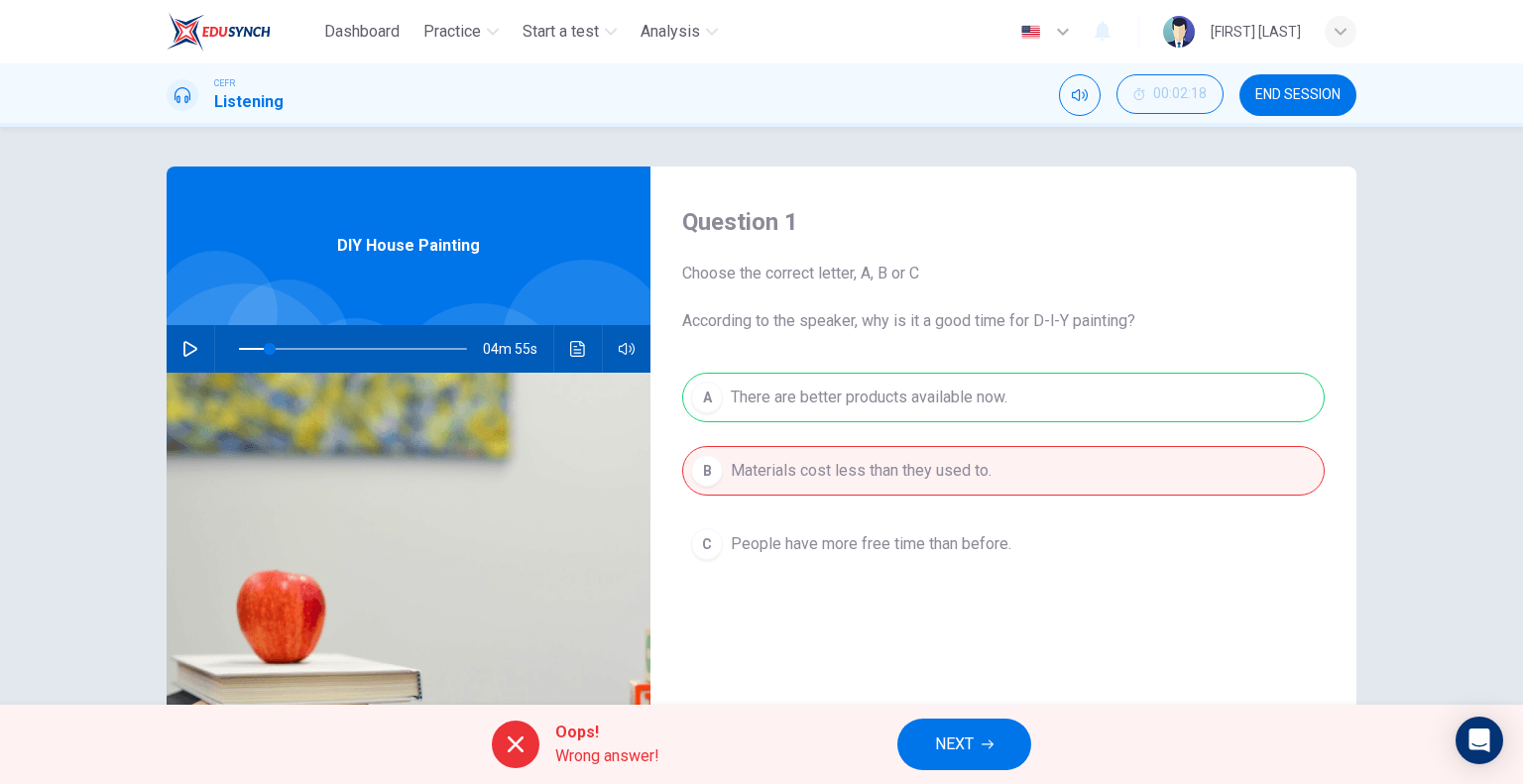 drag, startPoint x: 1265, startPoint y: 94, endPoint x: 845, endPoint y: 85, distance: 420.09642 